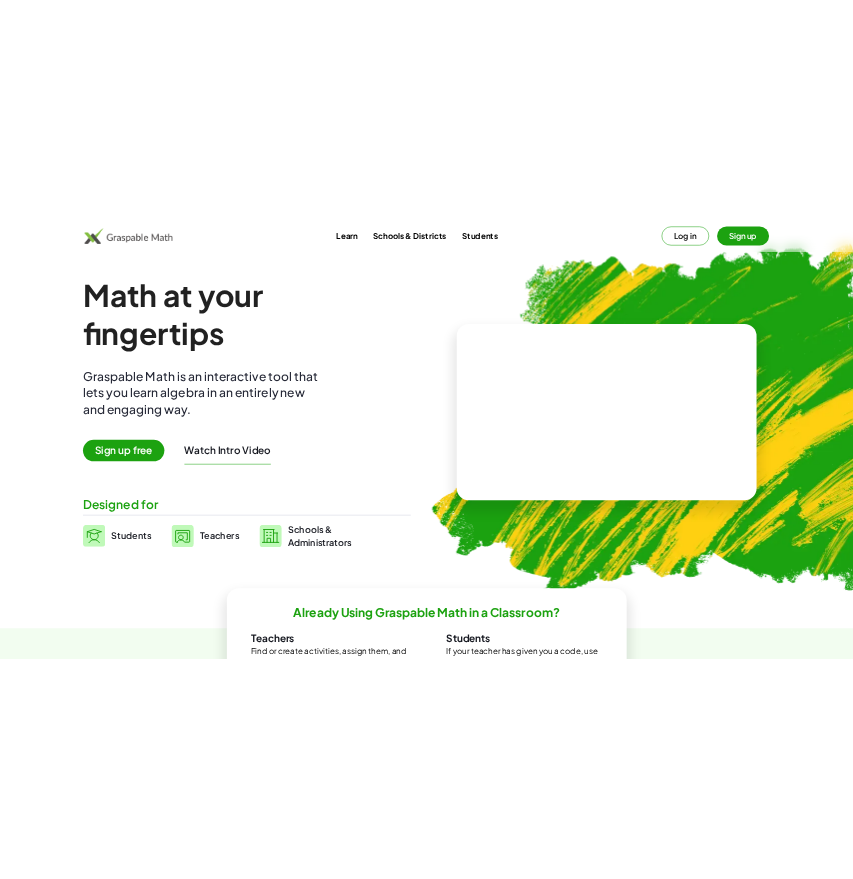 scroll, scrollTop: 0, scrollLeft: 0, axis: both 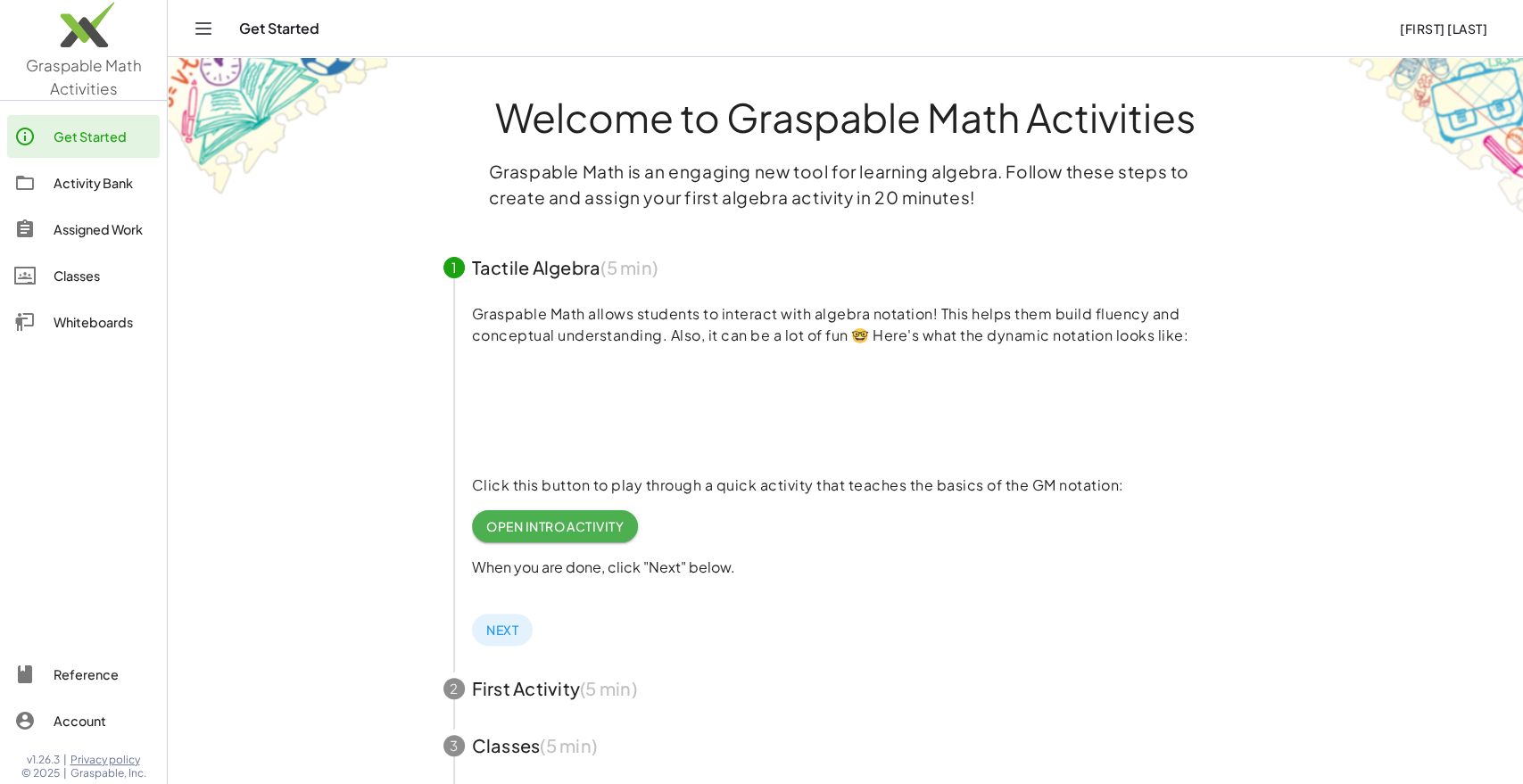 click 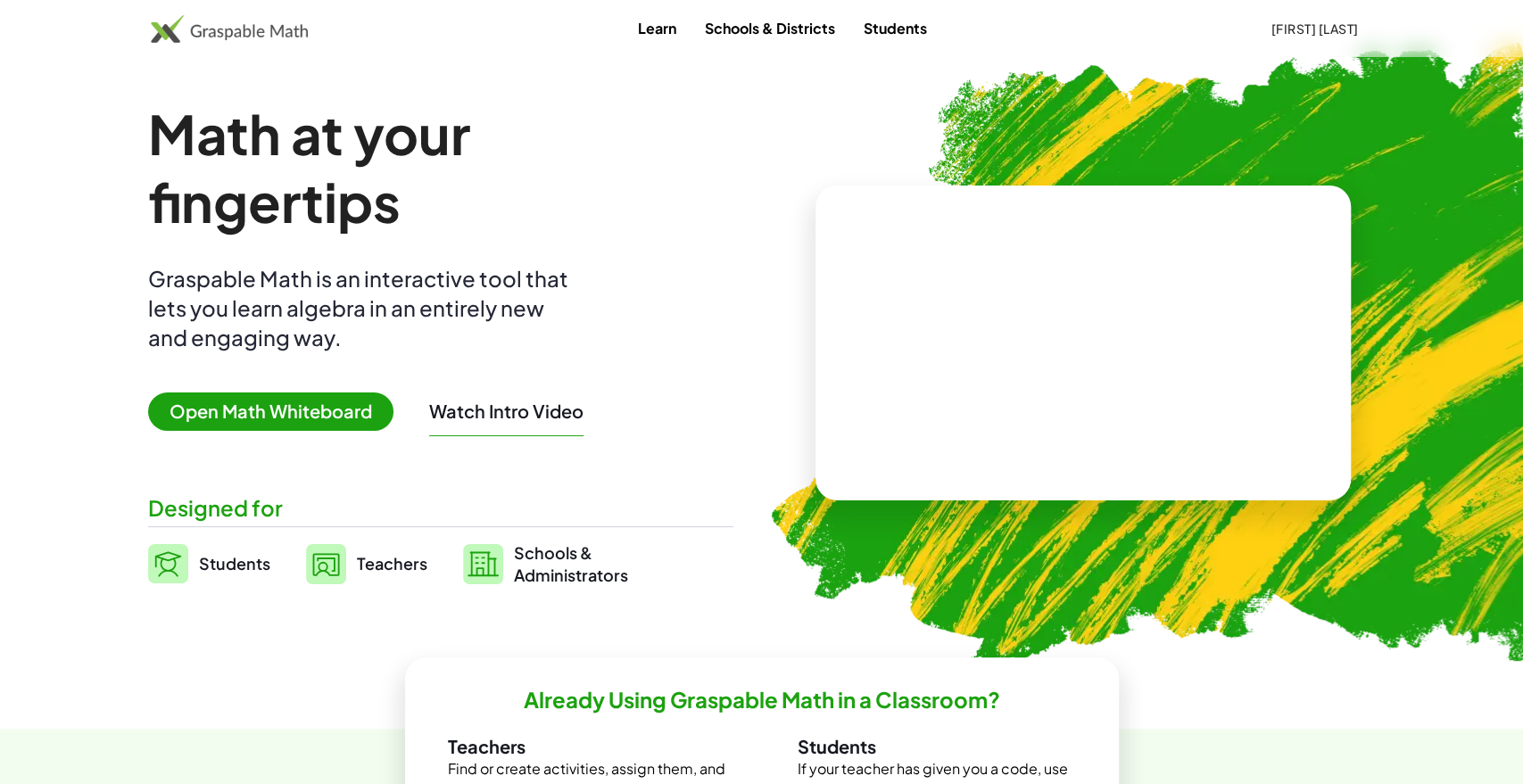click on "Open Math Whiteboard" at bounding box center (270, 411) 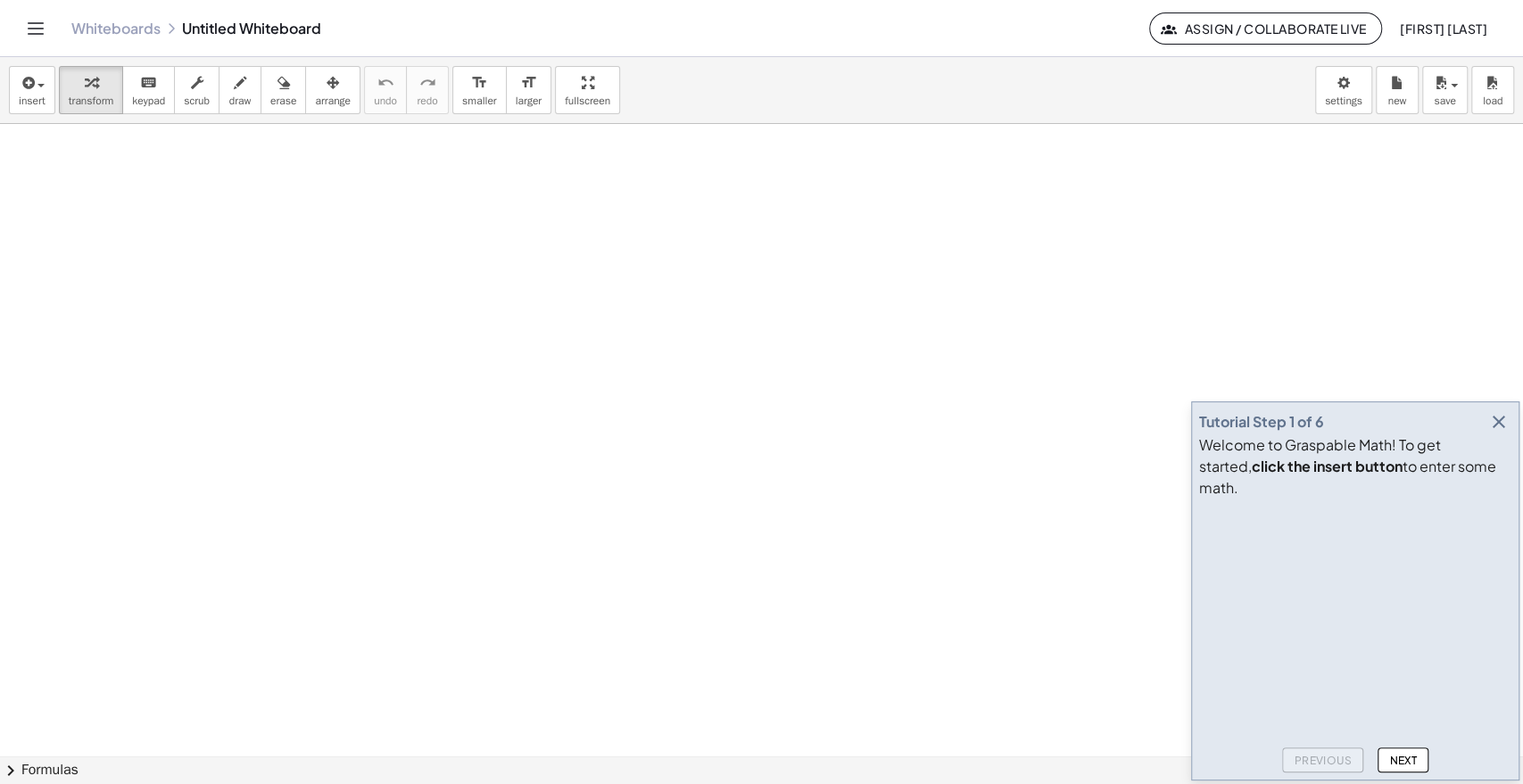 click at bounding box center (761, 755) 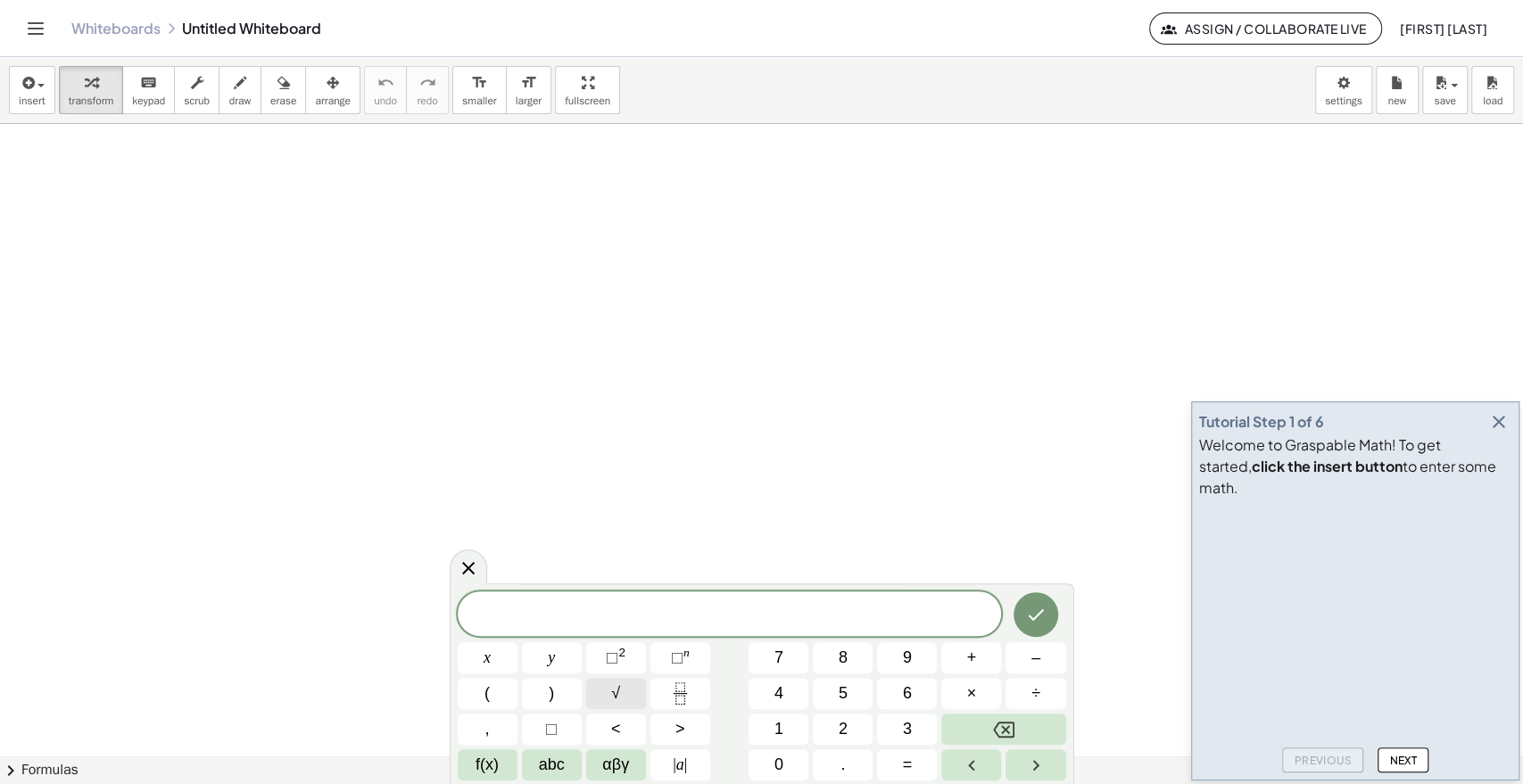 click on "√" at bounding box center (616, 693) 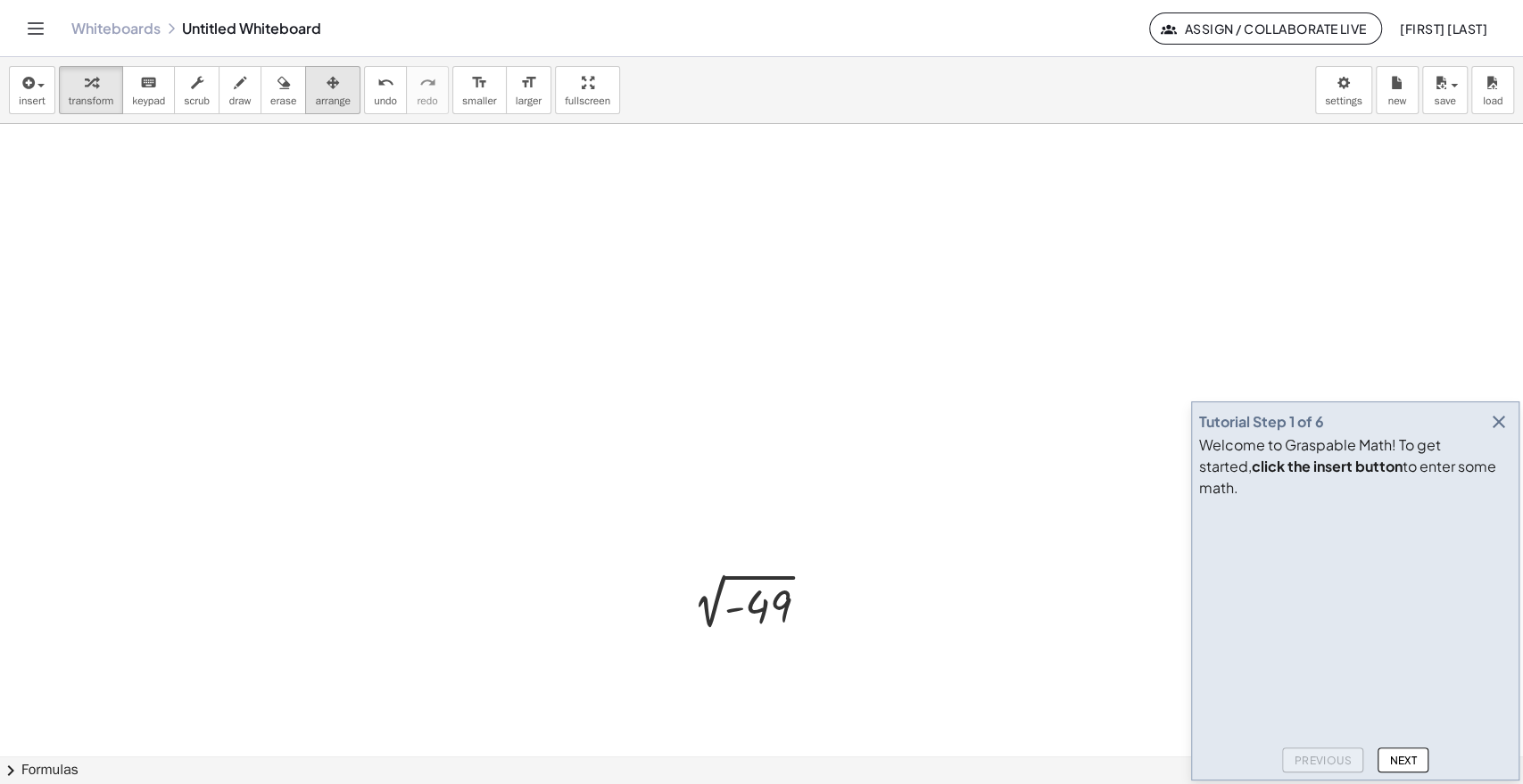 click at bounding box center [333, 83] 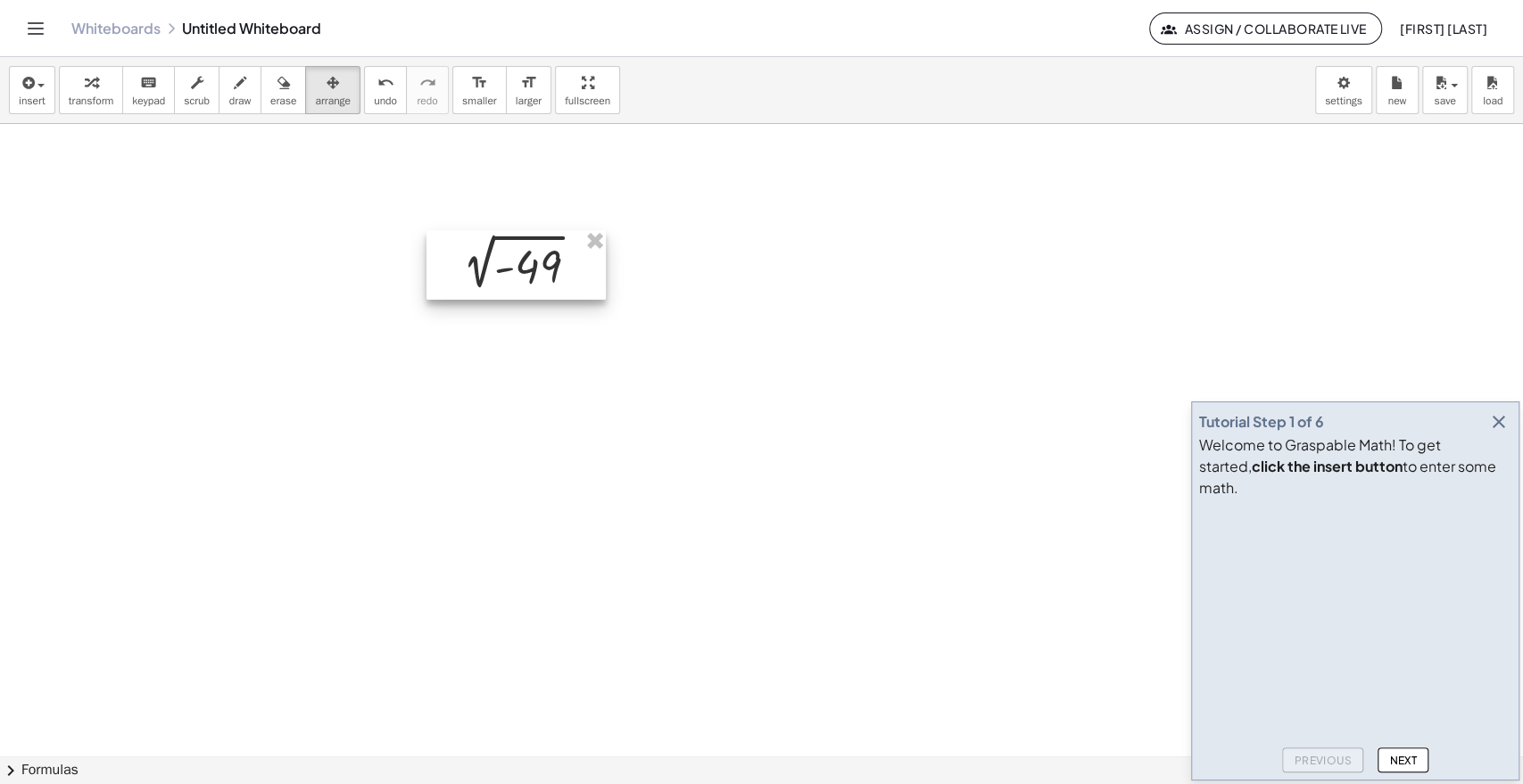 drag, startPoint x: 702, startPoint y: 582, endPoint x: 472, endPoint y: 242, distance: 410.4875 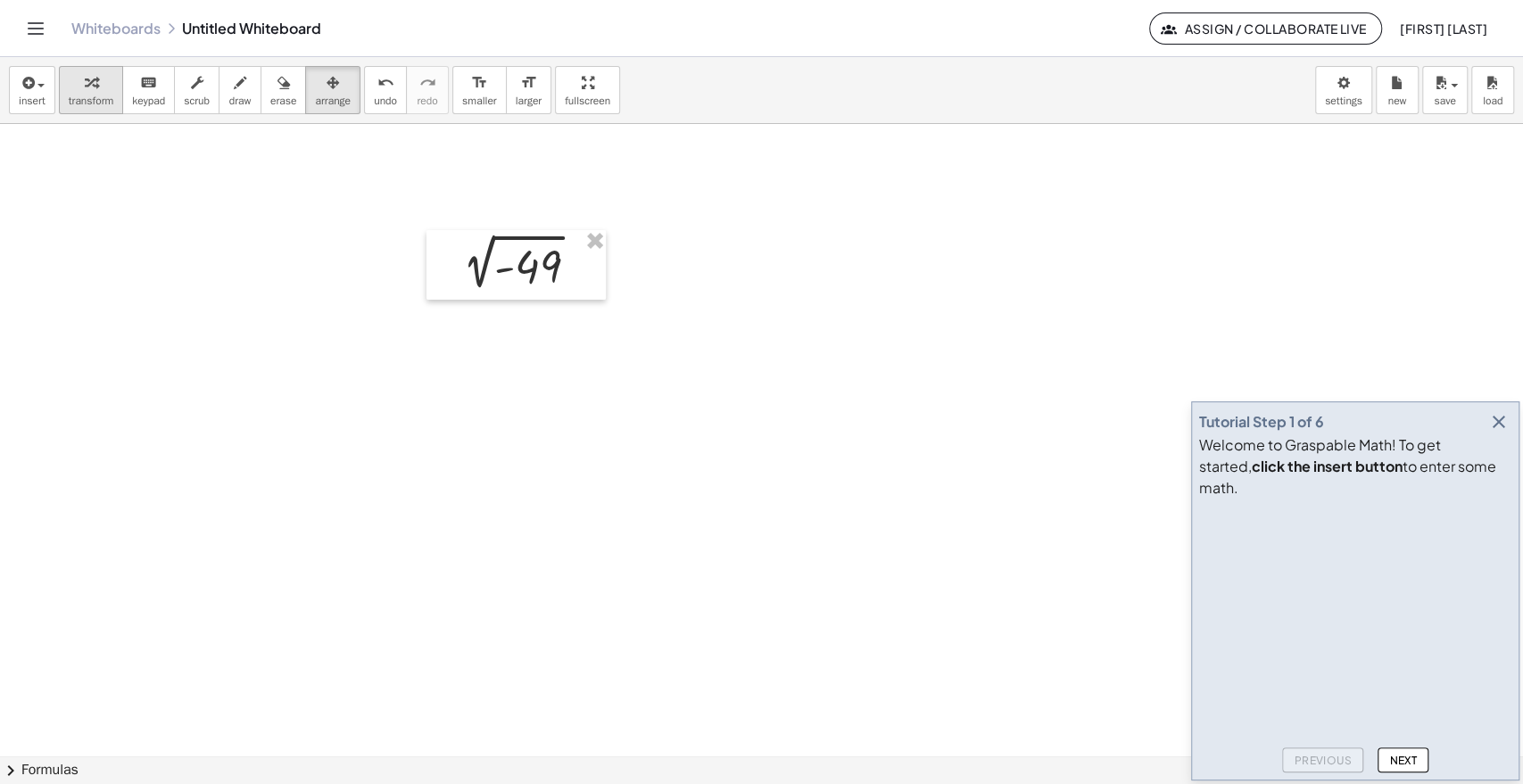click at bounding box center (91, 82) 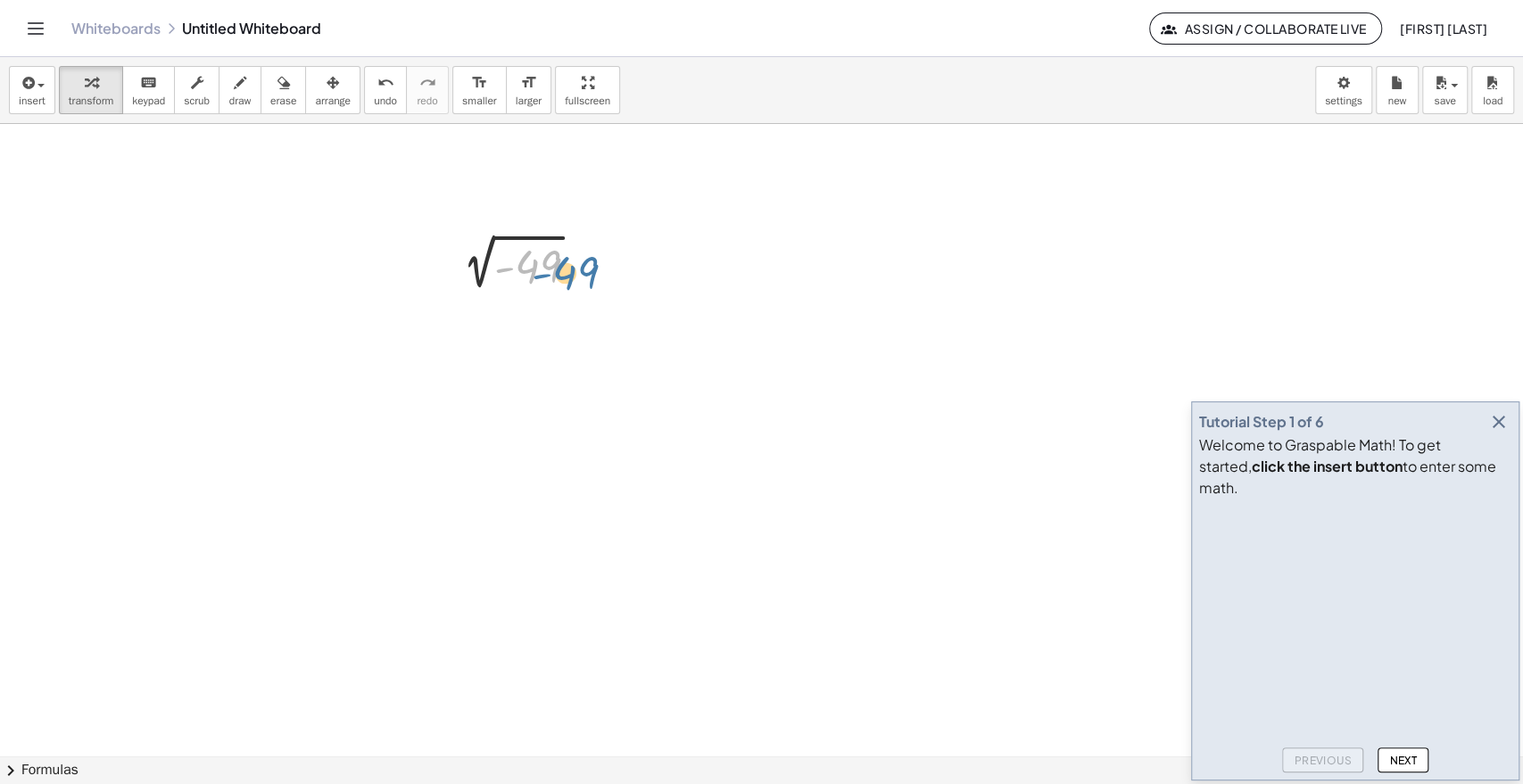 drag, startPoint x: 506, startPoint y: 267, endPoint x: 532, endPoint y: 268, distance: 26.019224 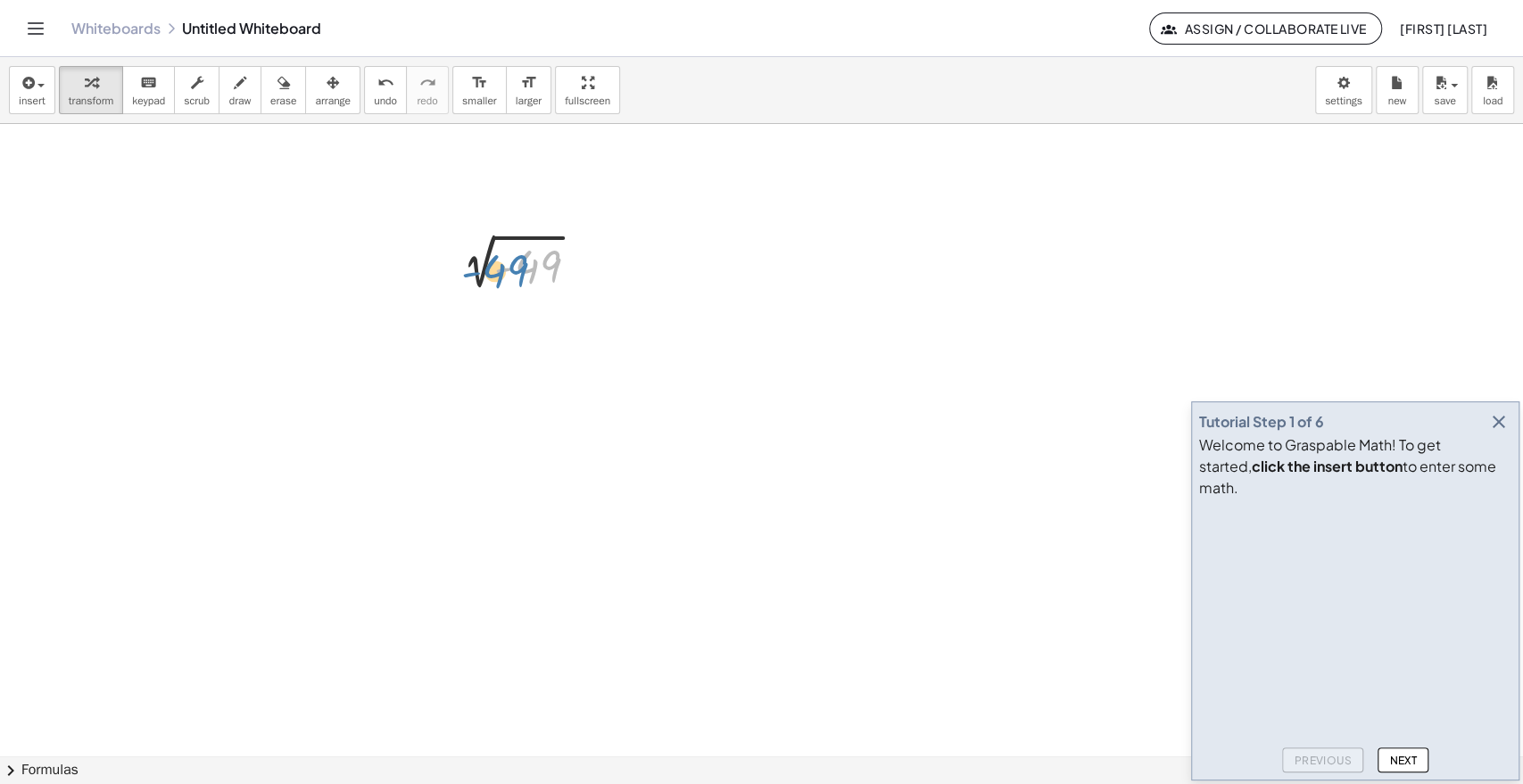 drag, startPoint x: 505, startPoint y: 269, endPoint x: 484, endPoint y: 274, distance: 21.587 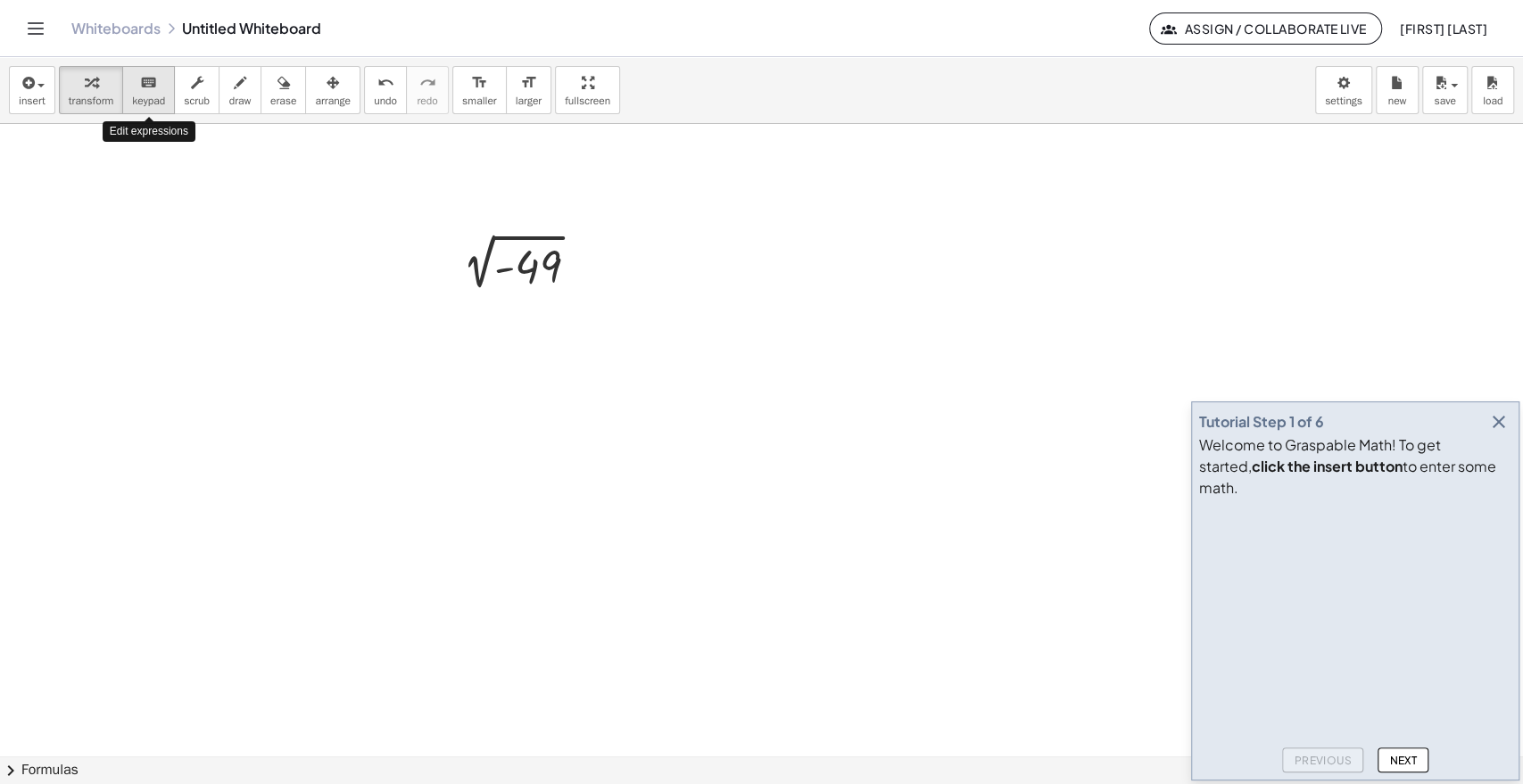 click on "keyboard" at bounding box center [148, 83] 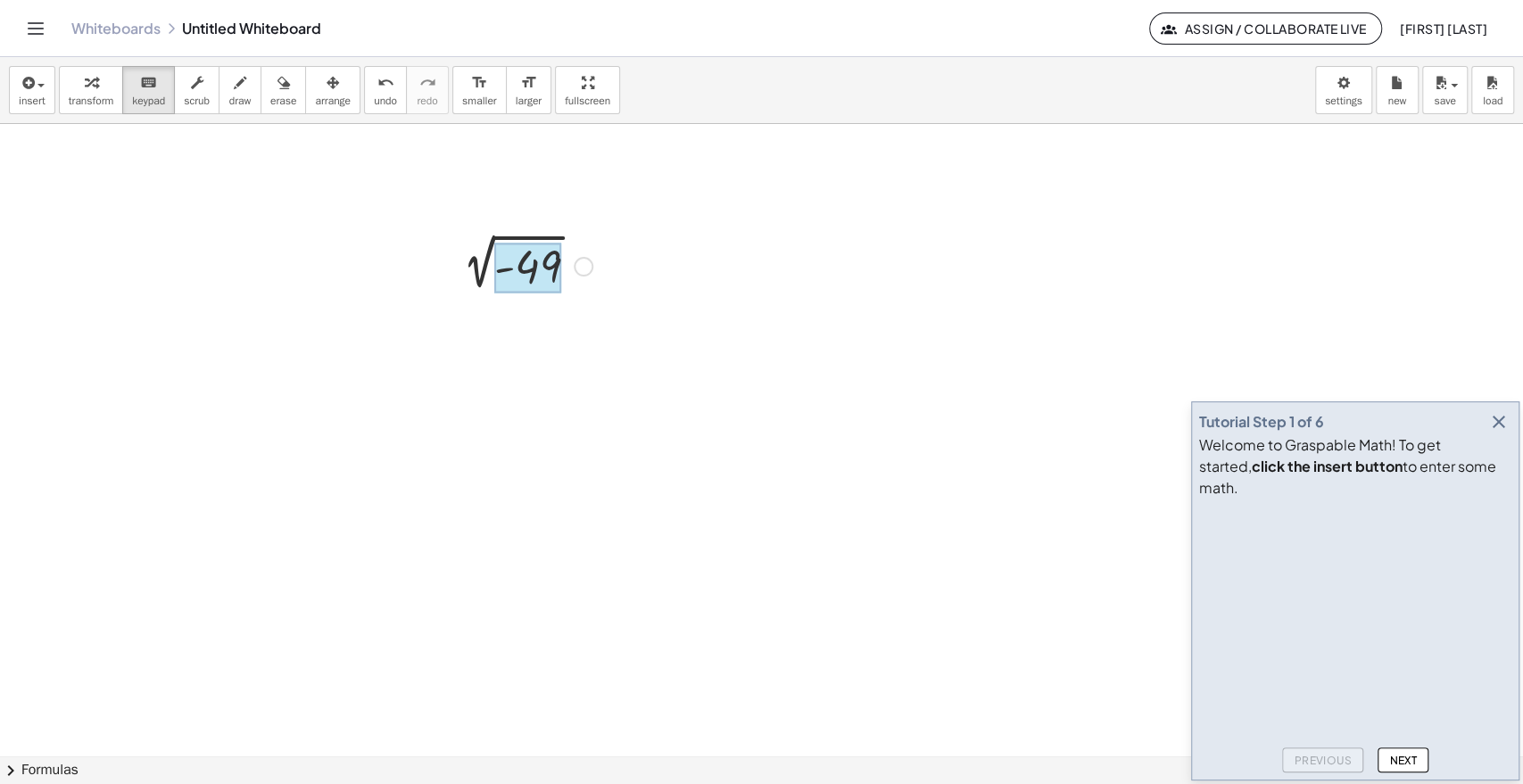 click at bounding box center (527, 268) 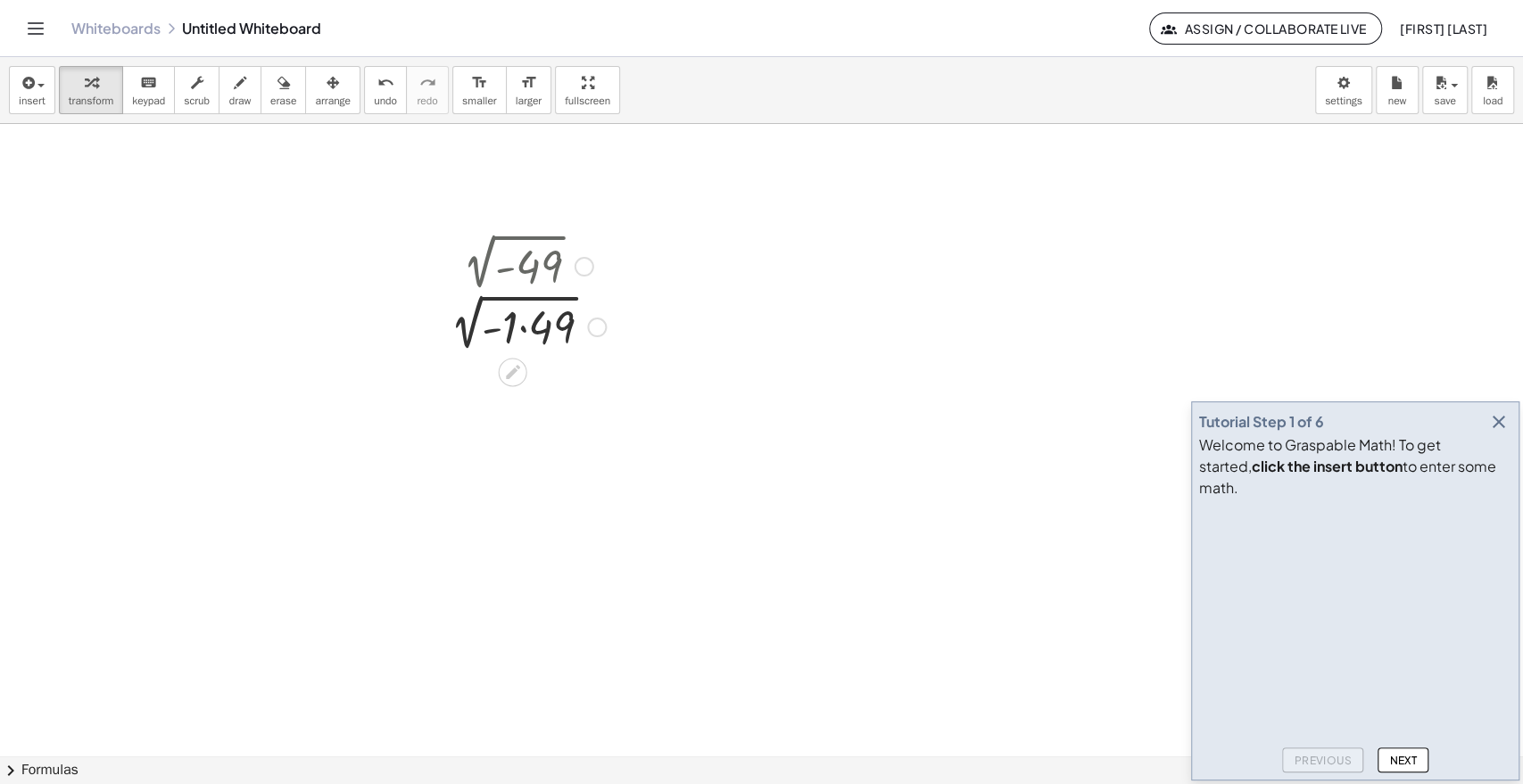 click at bounding box center [523, 326] 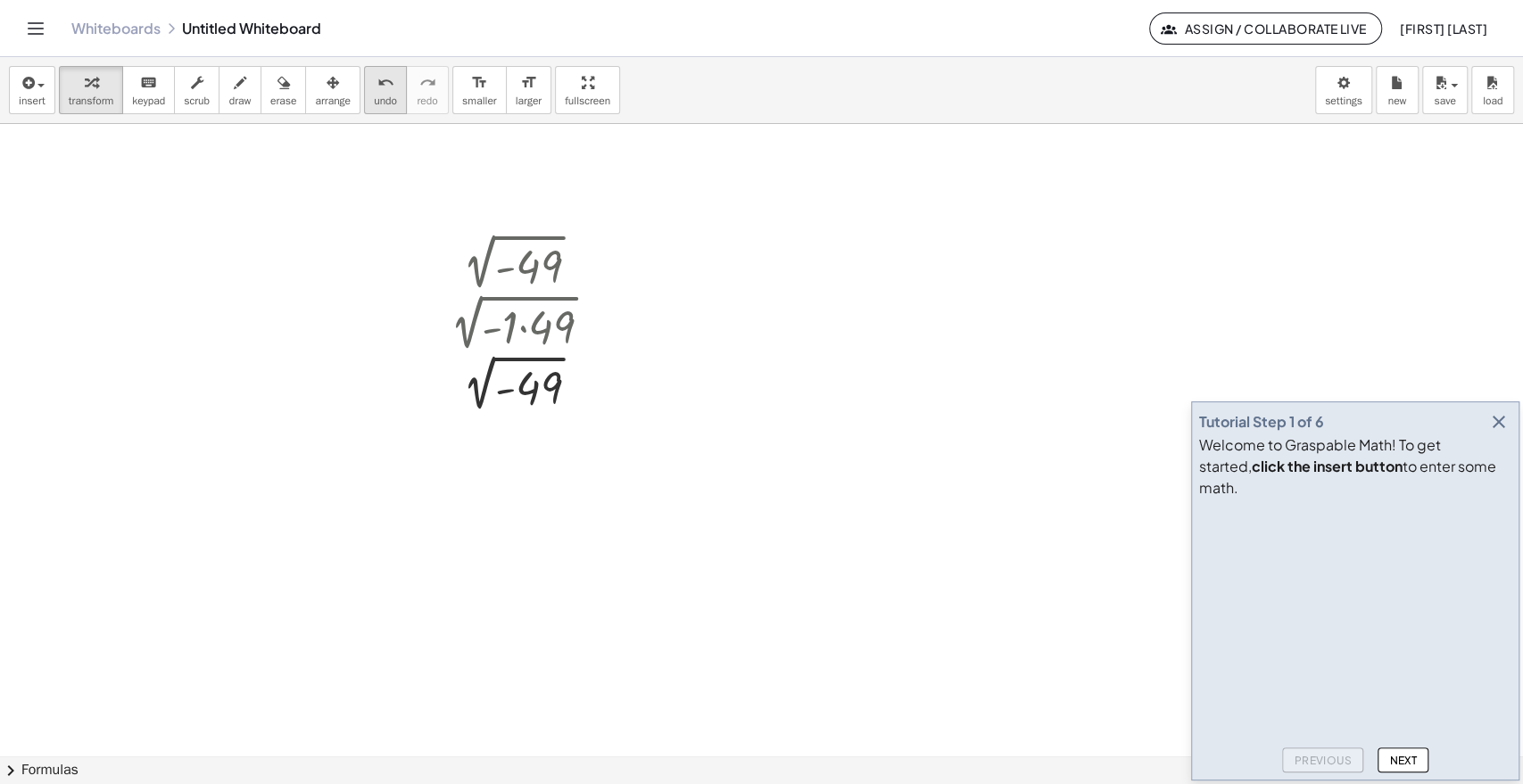 click on "undo undo" at bounding box center (385, 90) 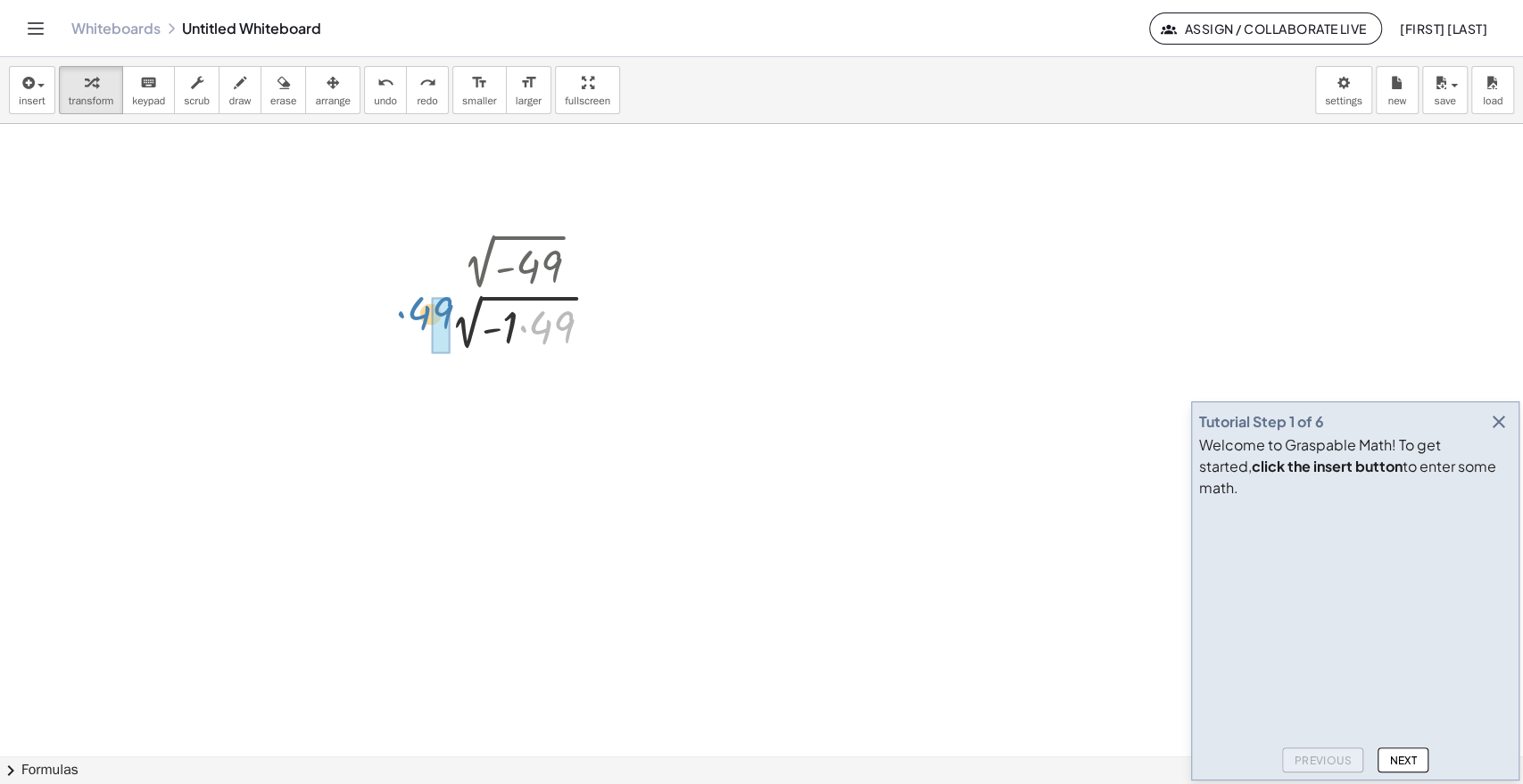 drag, startPoint x: 547, startPoint y: 322, endPoint x: 426, endPoint y: 308, distance: 121.80722 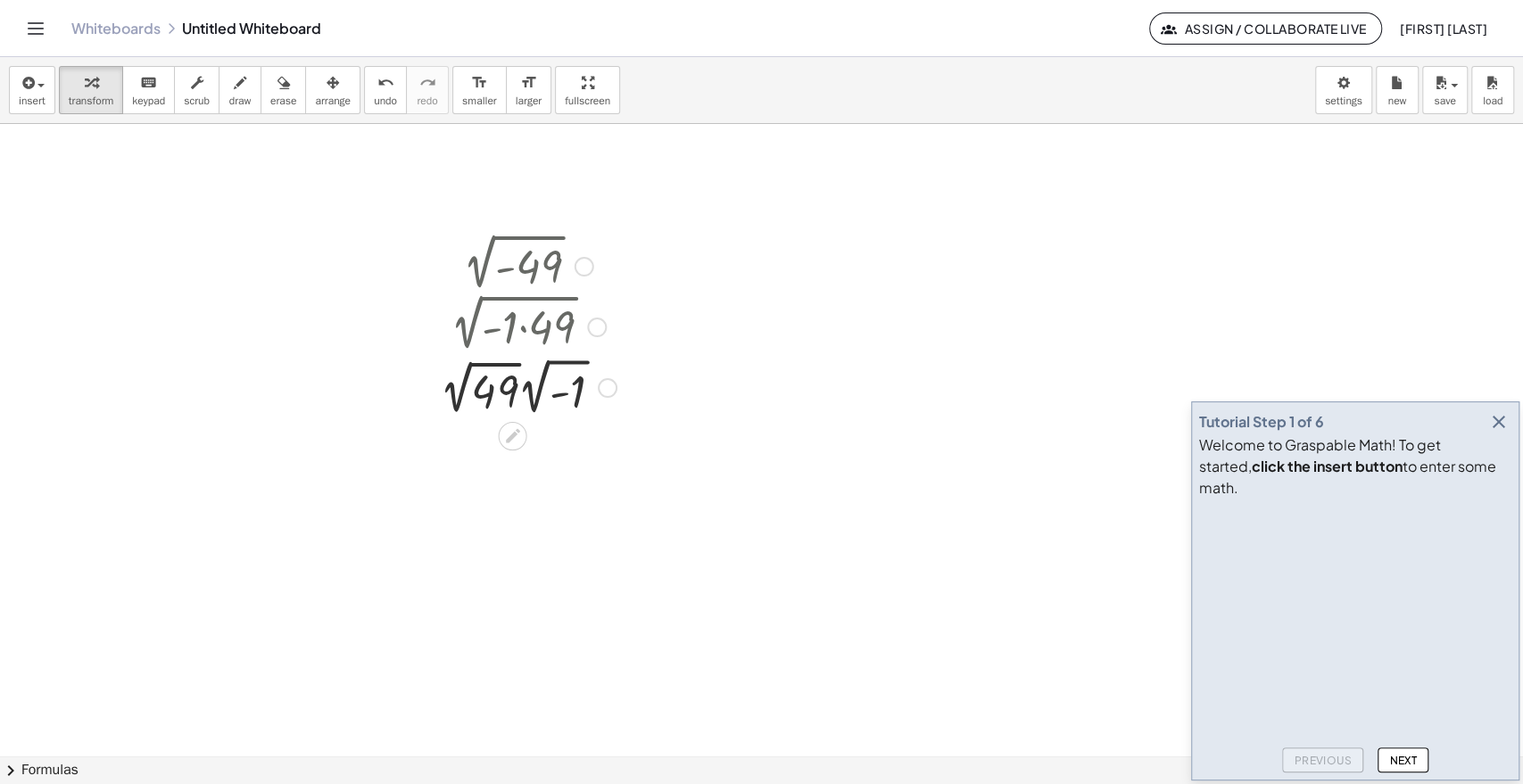 click at bounding box center [528, 385] 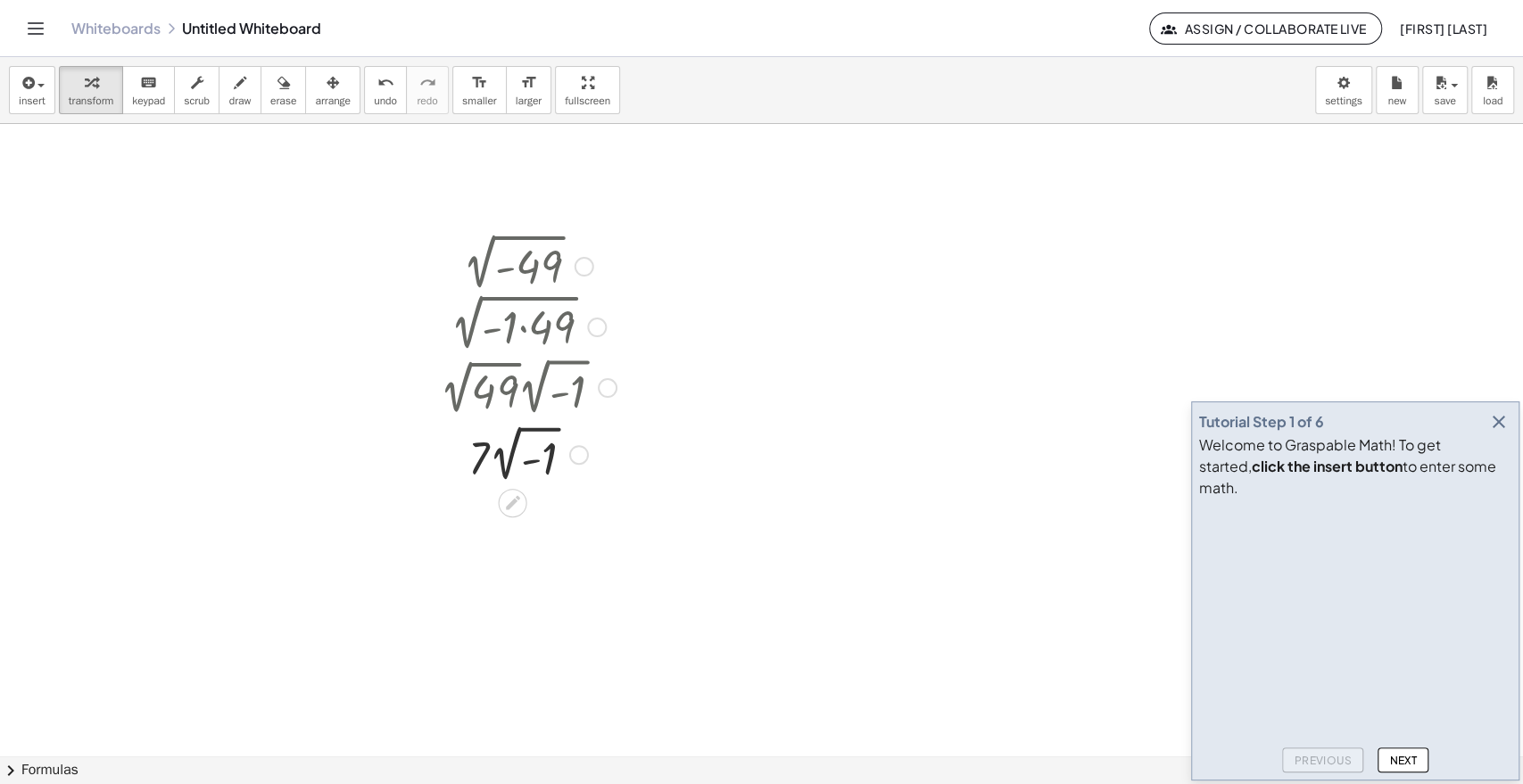 click at bounding box center (528, 453) 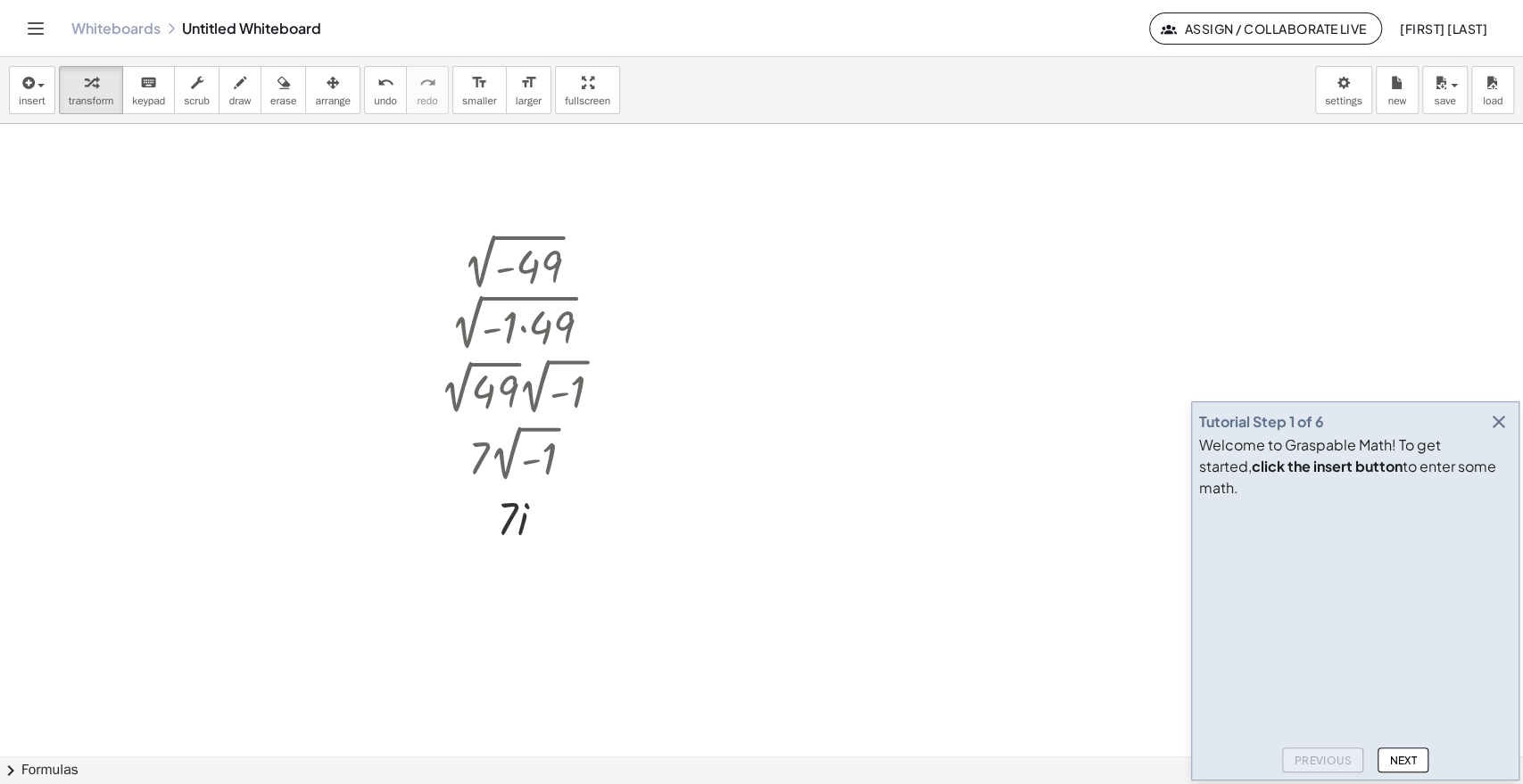 click at bounding box center [761, 755] 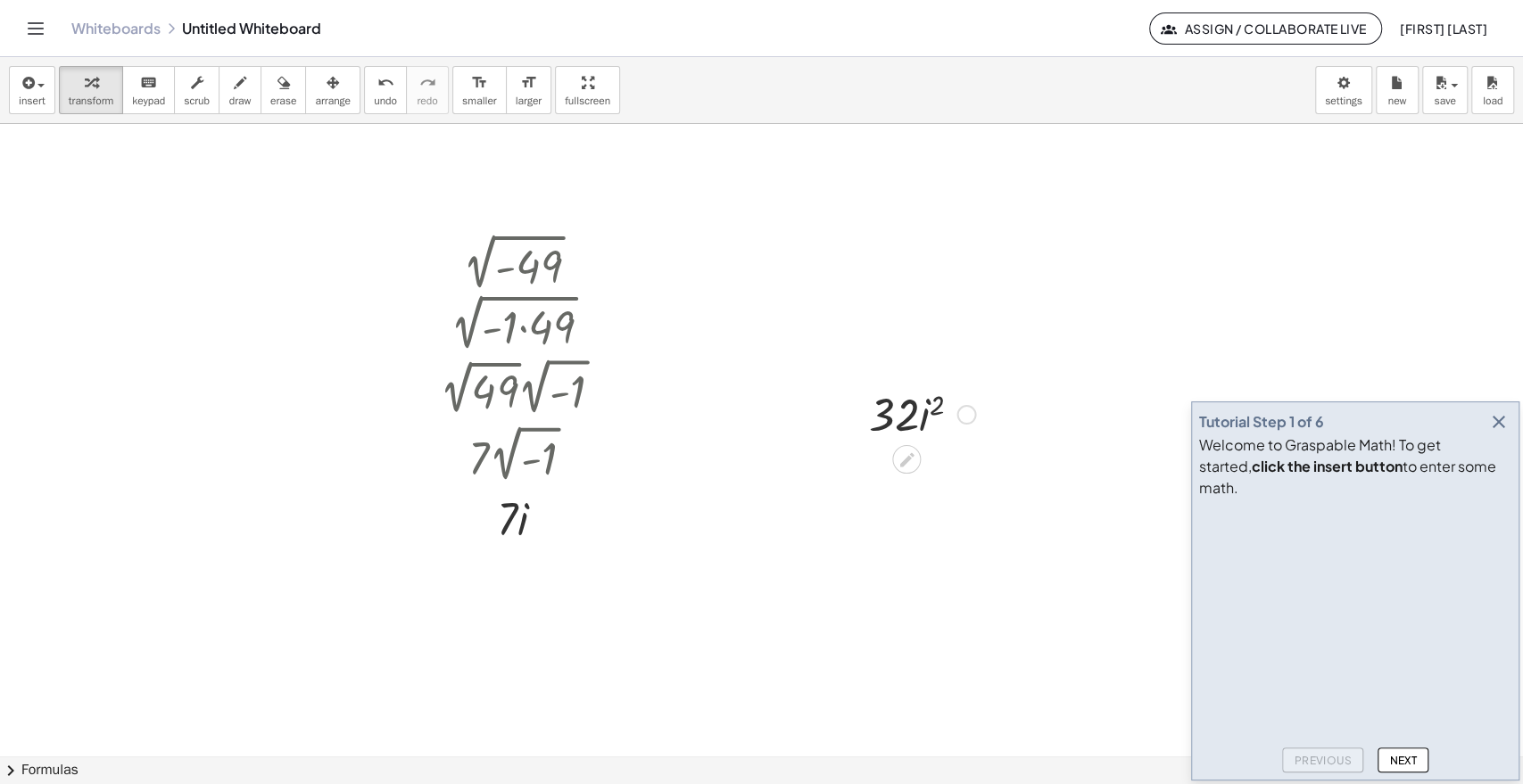 click at bounding box center [922, 413] 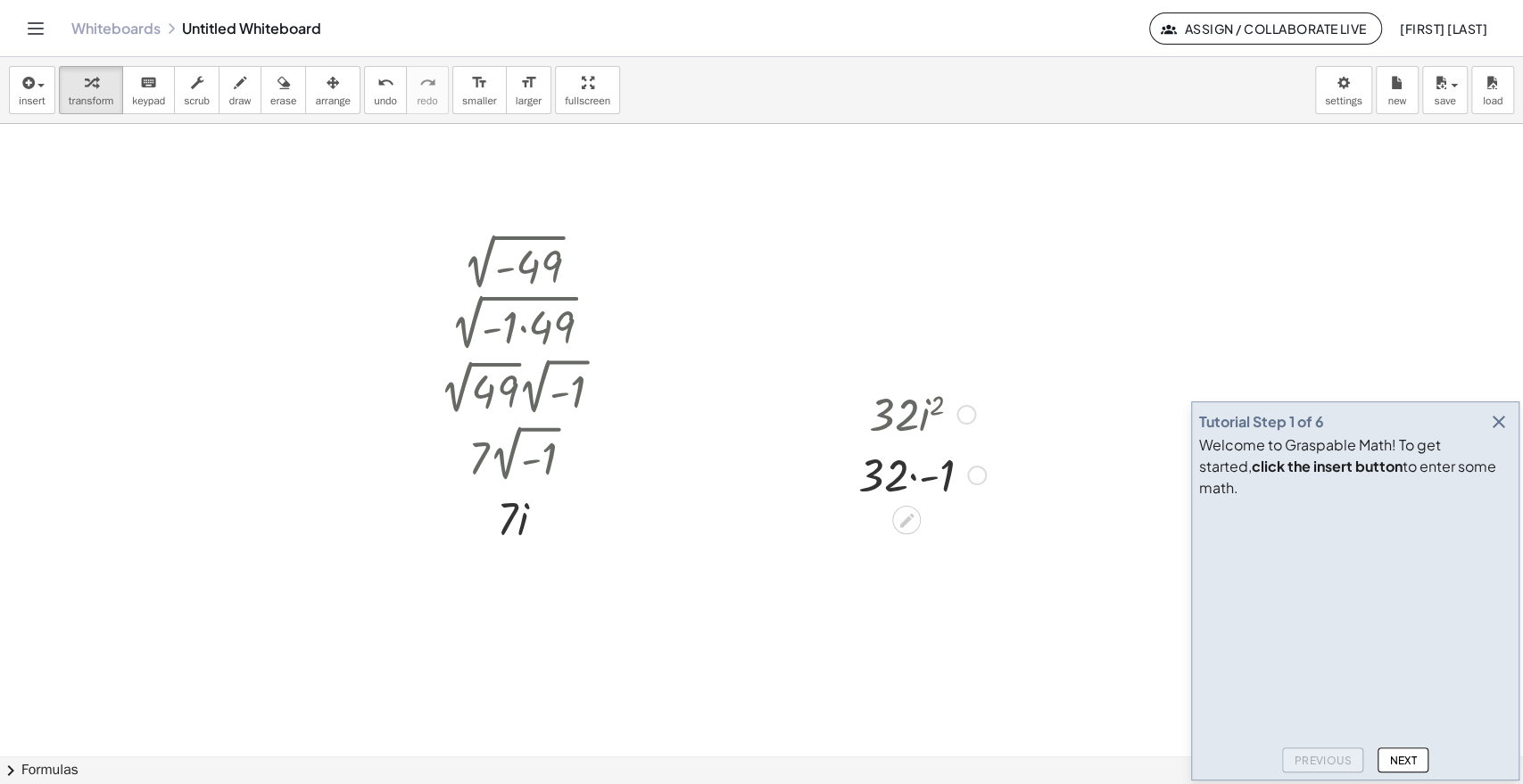 click at bounding box center (922, 474) 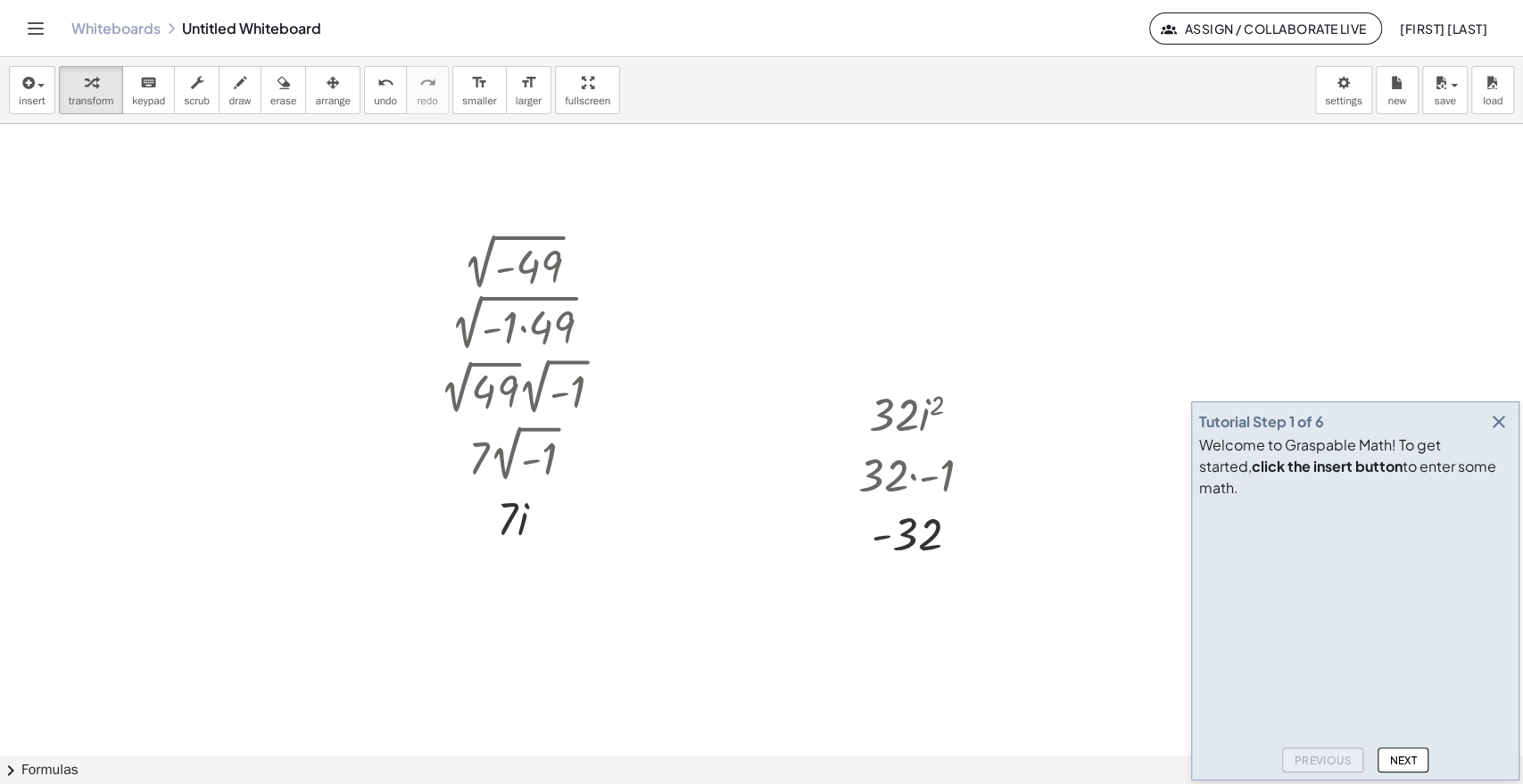 click at bounding box center [761, 755] 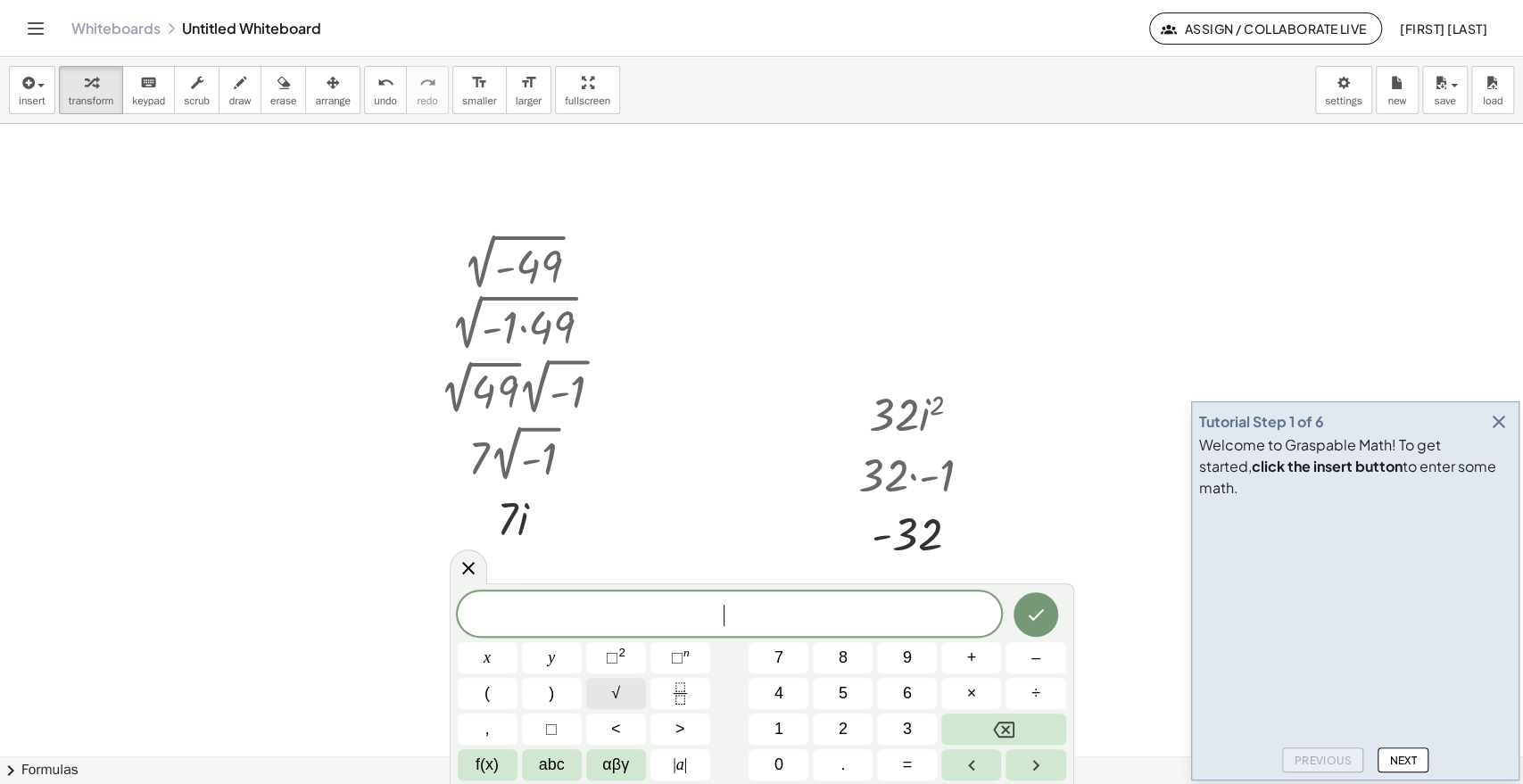 click on "√" at bounding box center [616, 693] 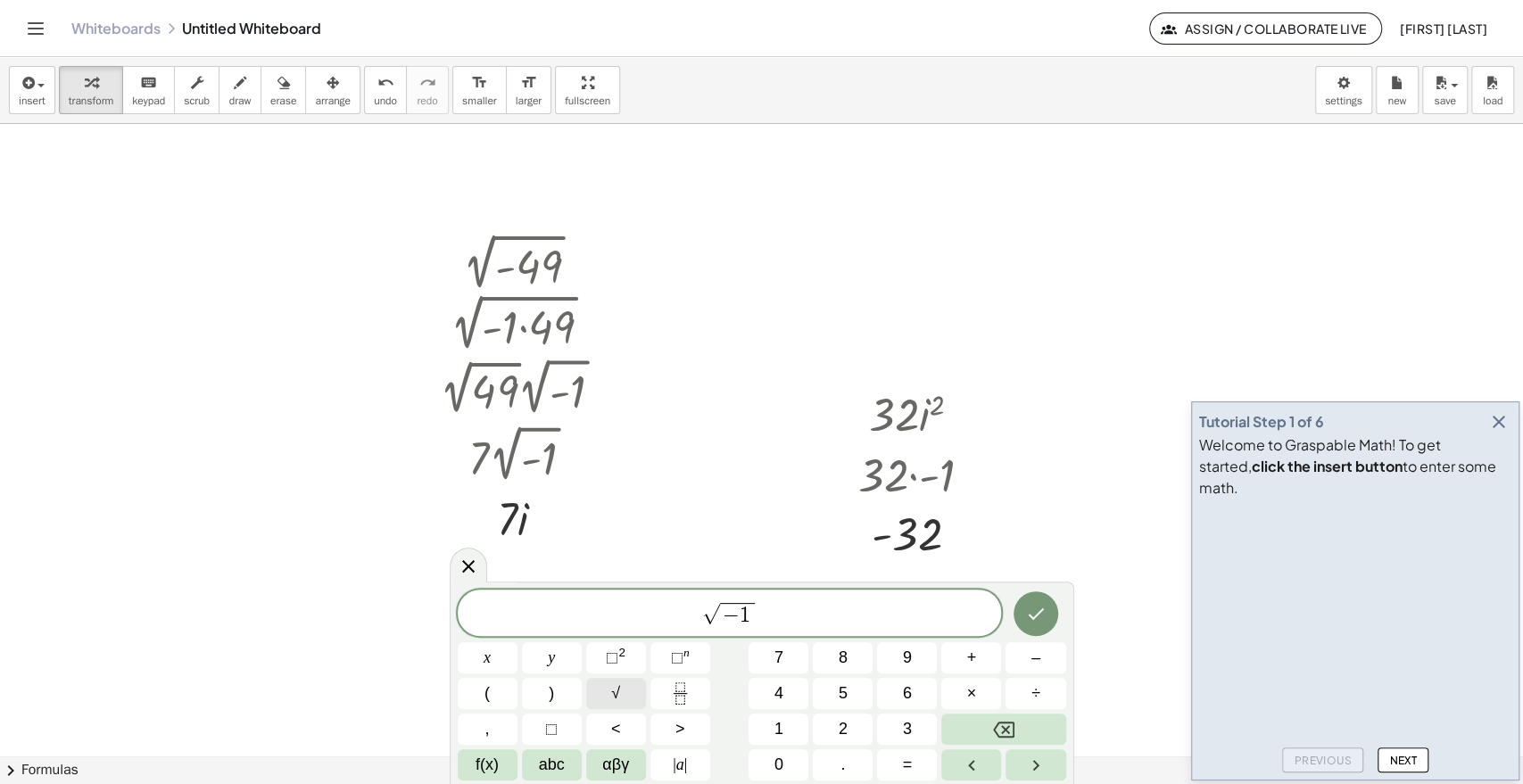 click on "√" at bounding box center [616, 693] 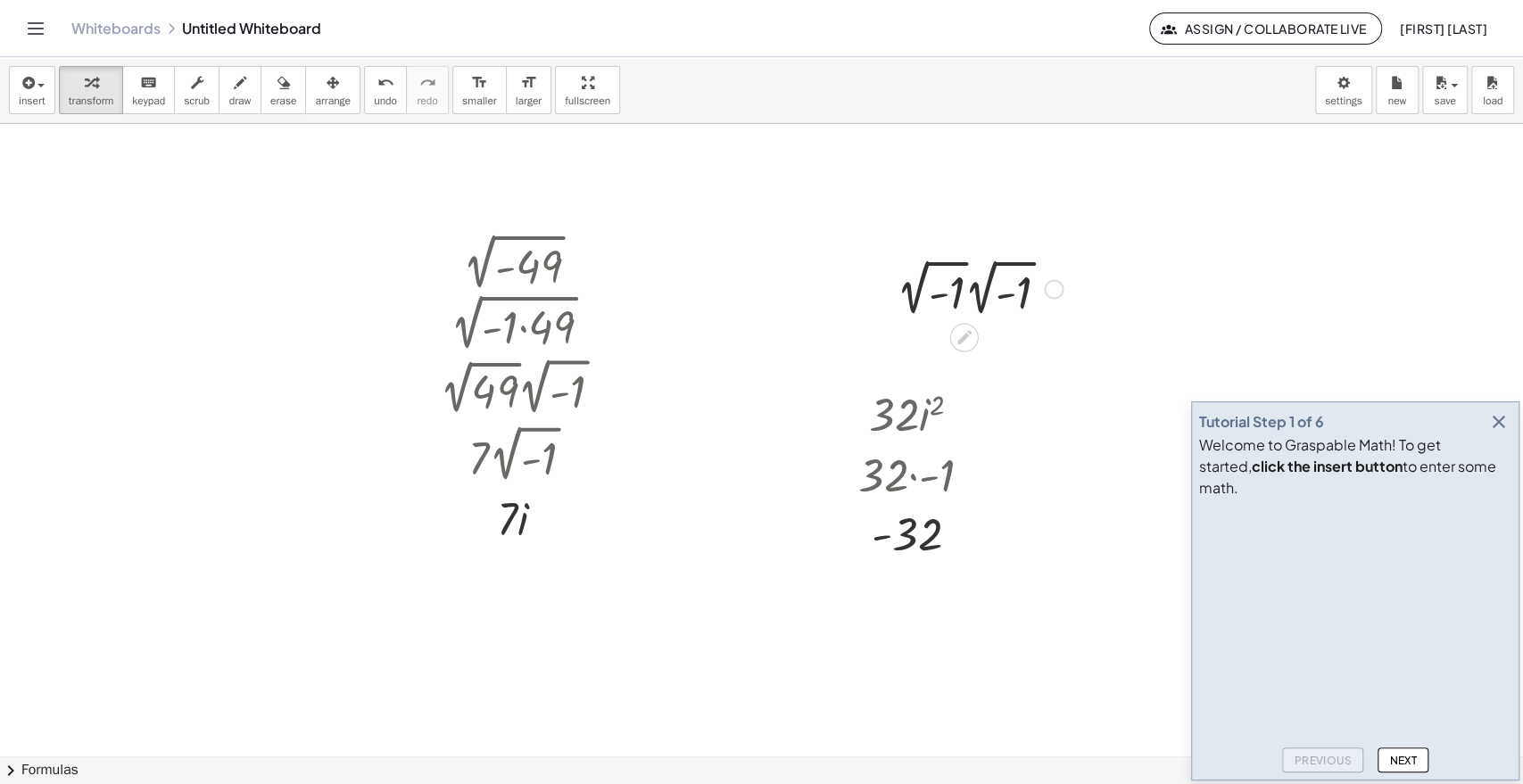 click at bounding box center (980, 287) 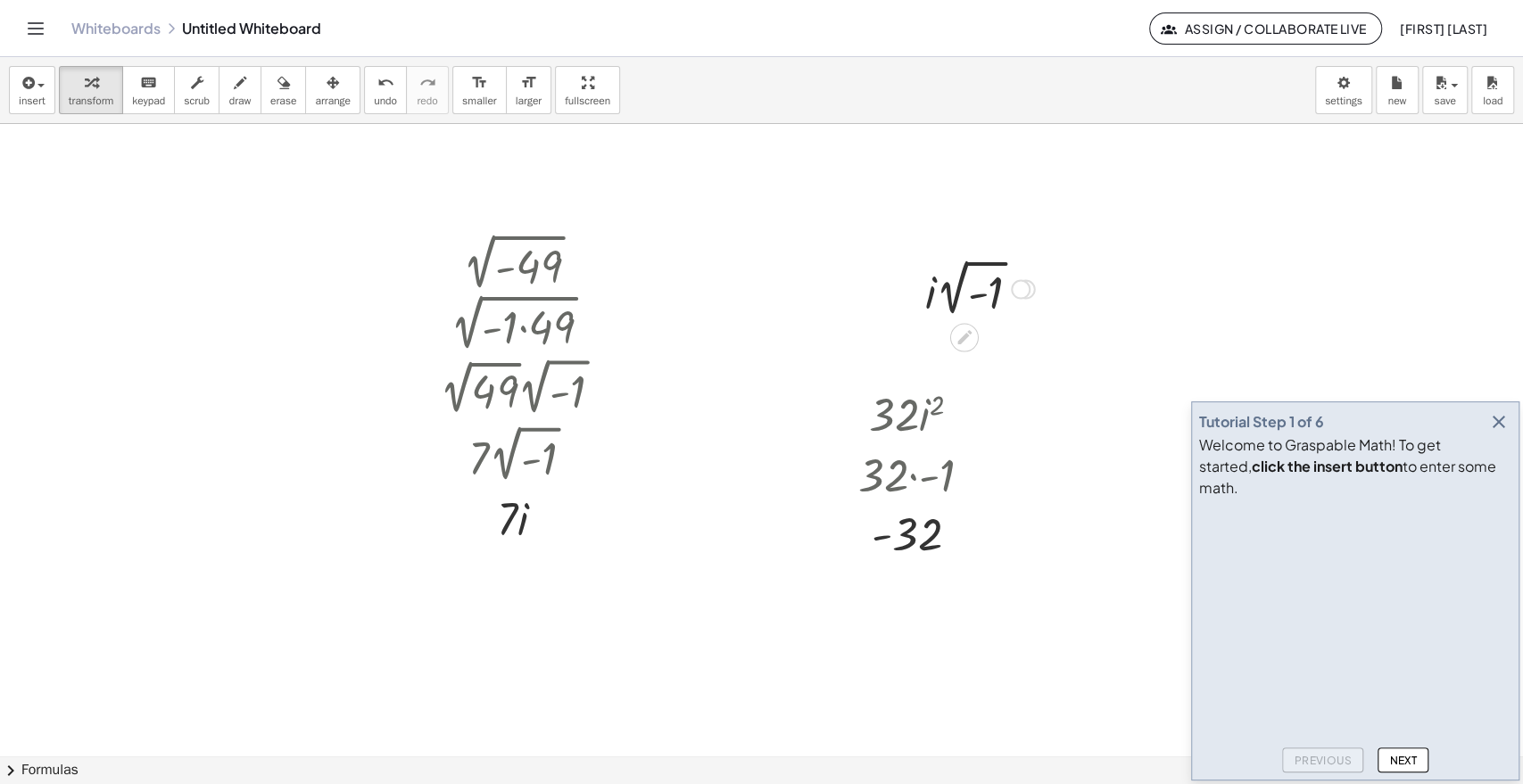 click at bounding box center [980, 287] 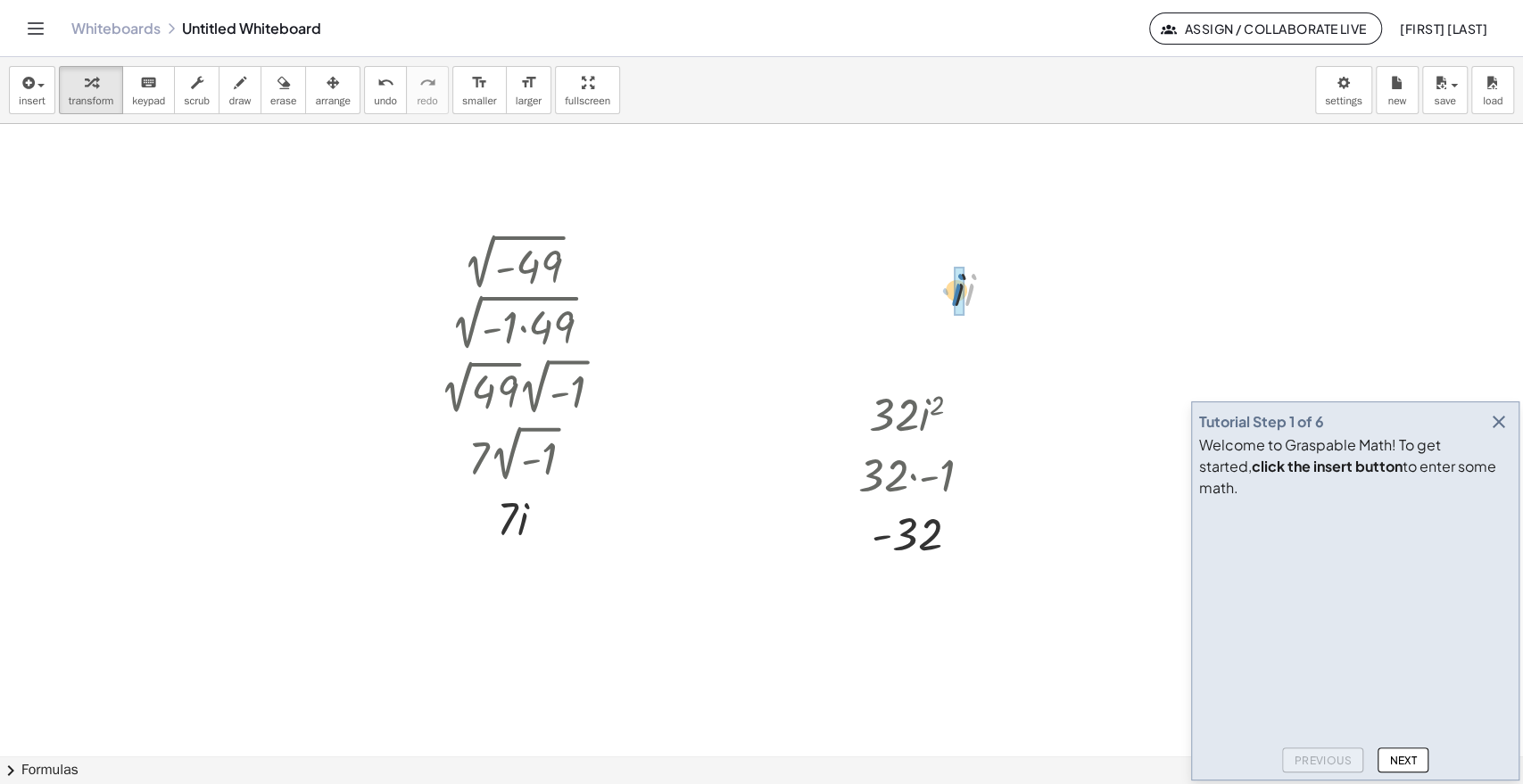 drag, startPoint x: 969, startPoint y: 298, endPoint x: 957, endPoint y: 297, distance: 12.041595 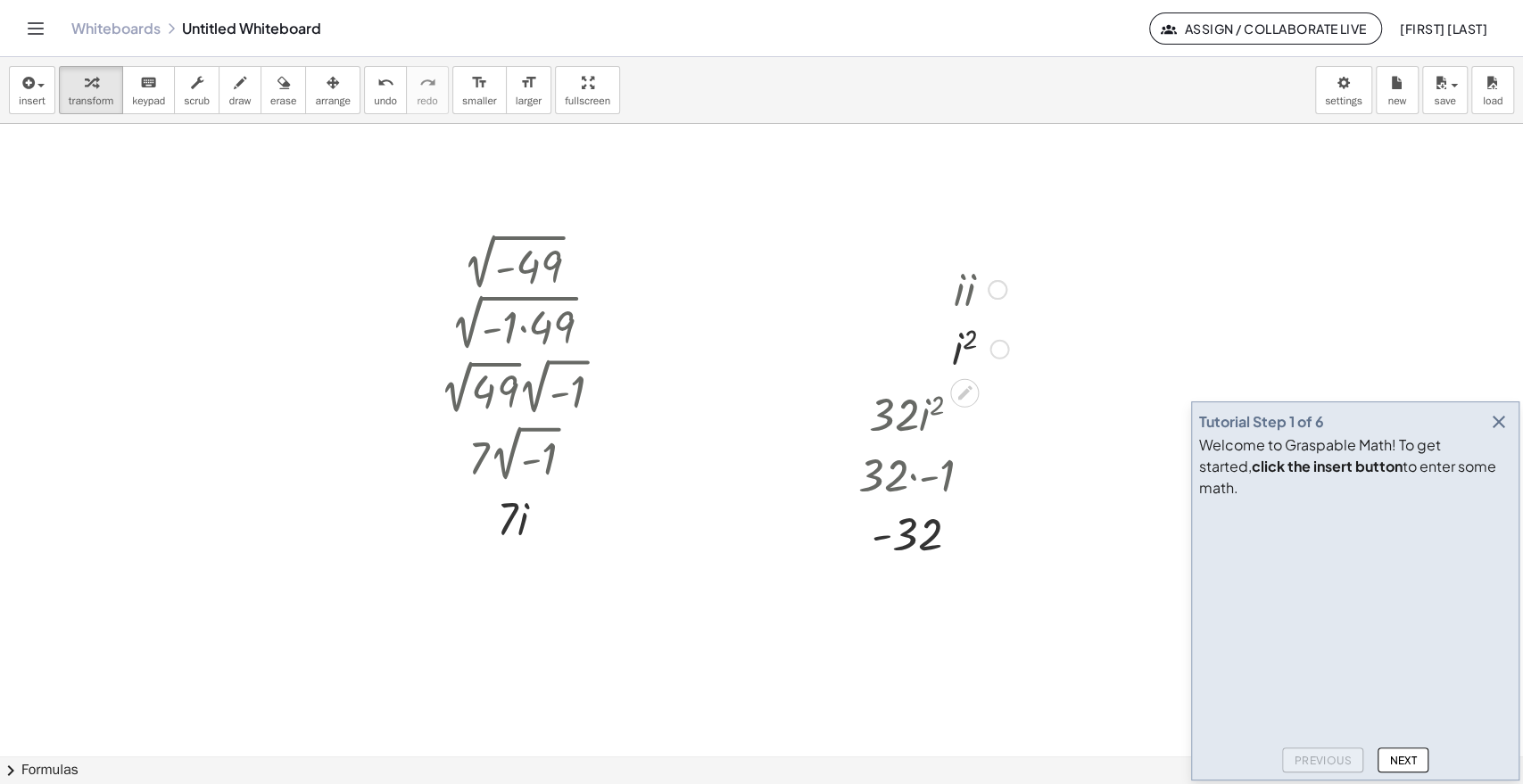 click at bounding box center (980, 348) 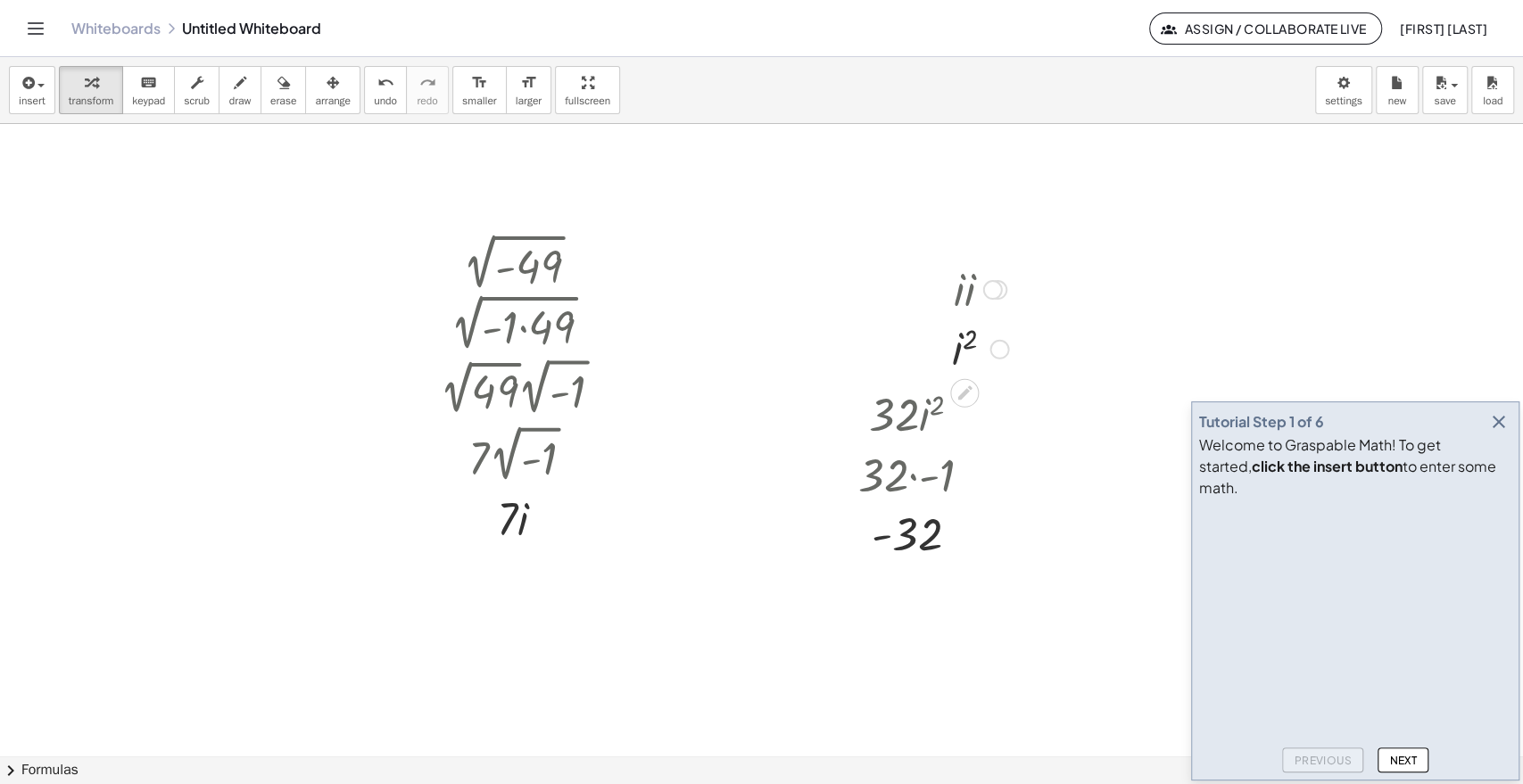 click at bounding box center [980, 348] 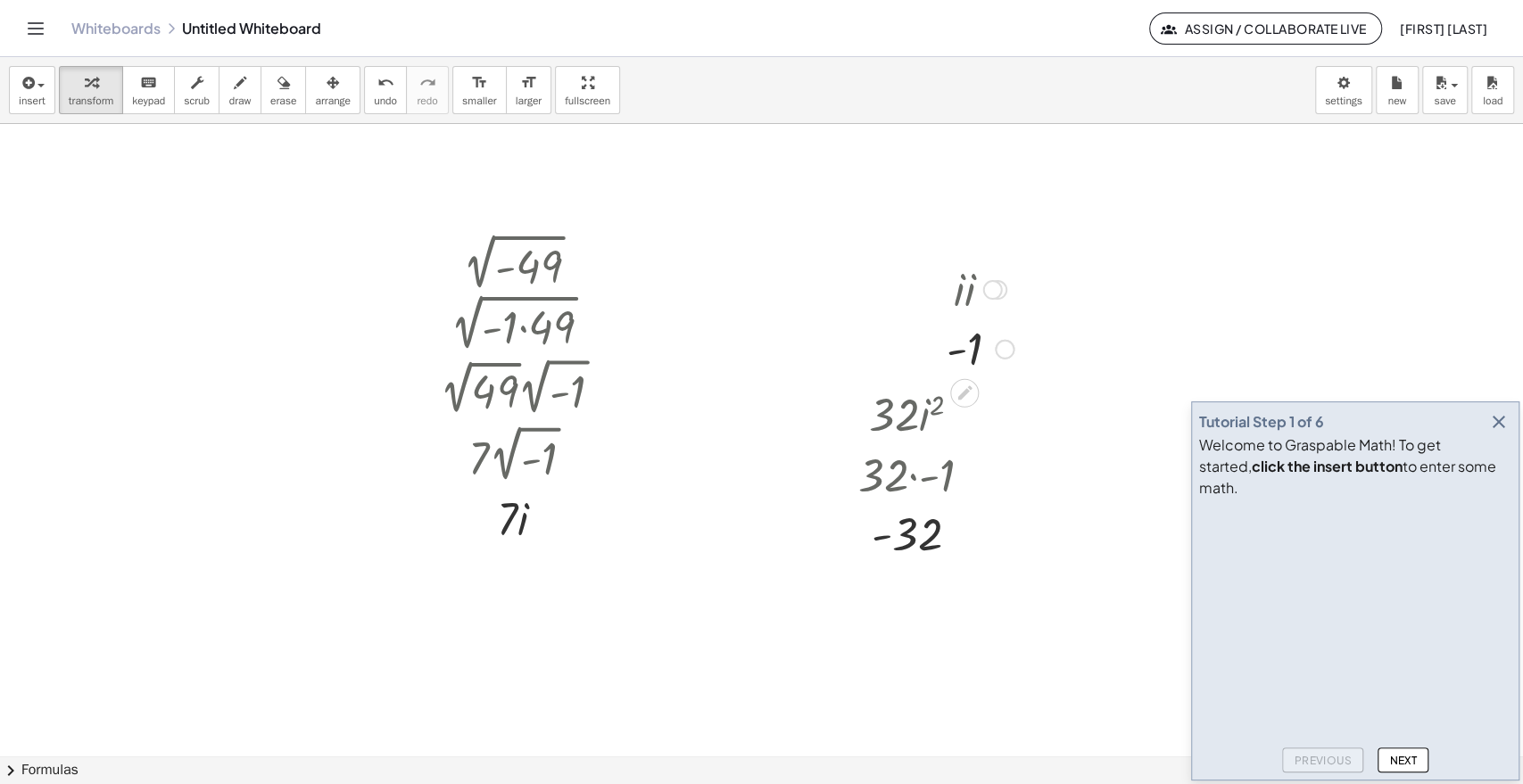 click at bounding box center [993, 290] 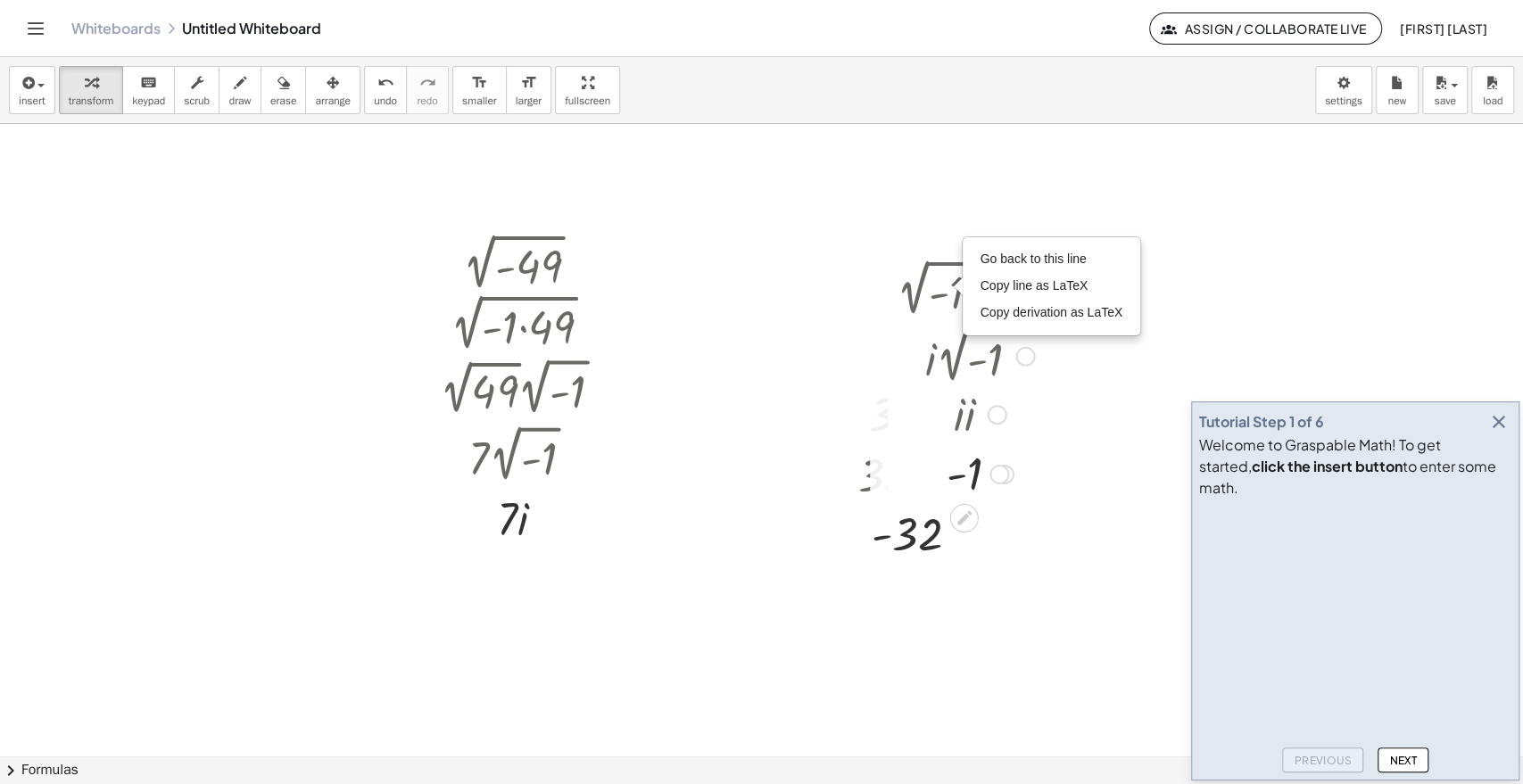 drag, startPoint x: 990, startPoint y: 292, endPoint x: 986, endPoint y: 468, distance: 176.04545 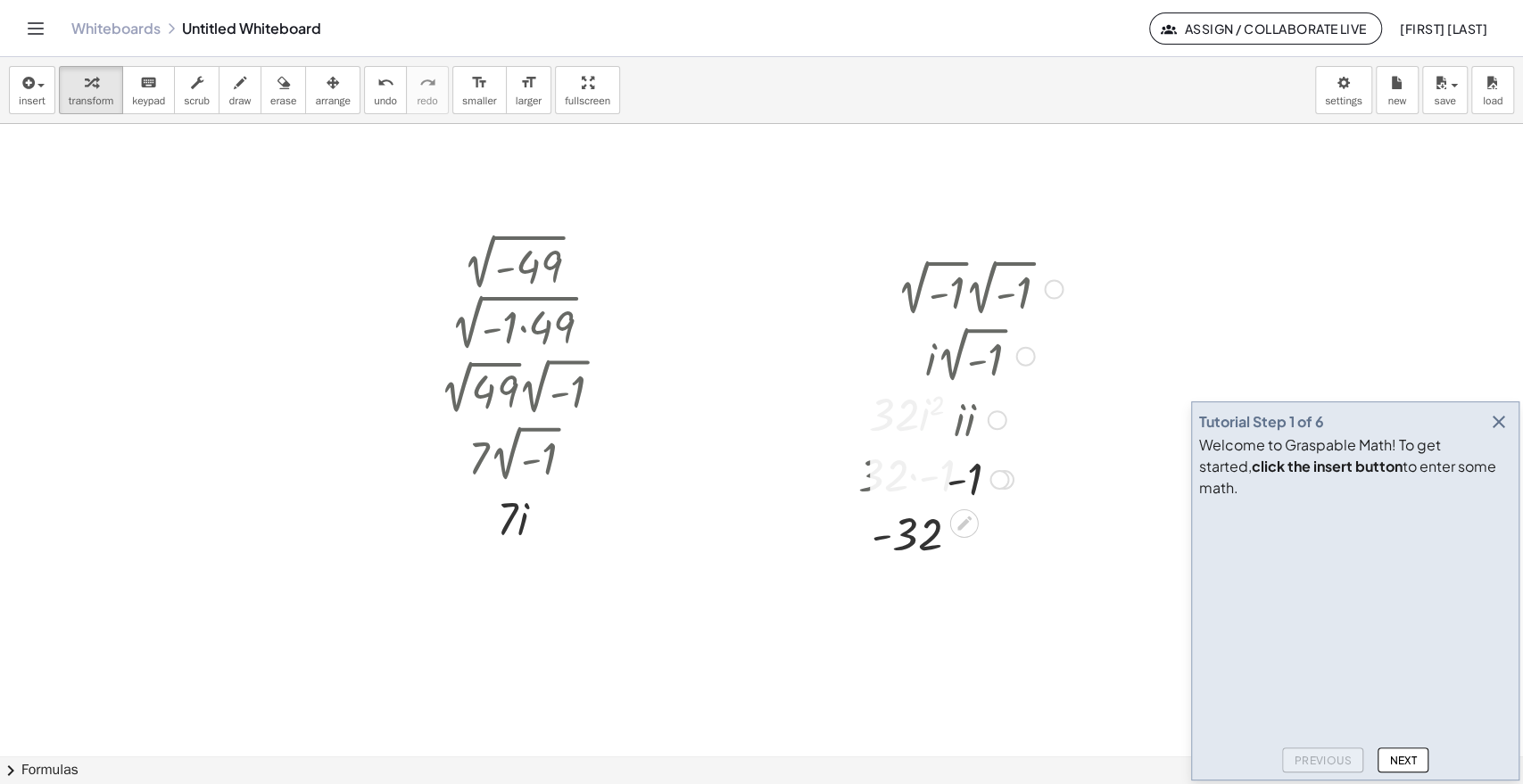 click at bounding box center (1054, 290) 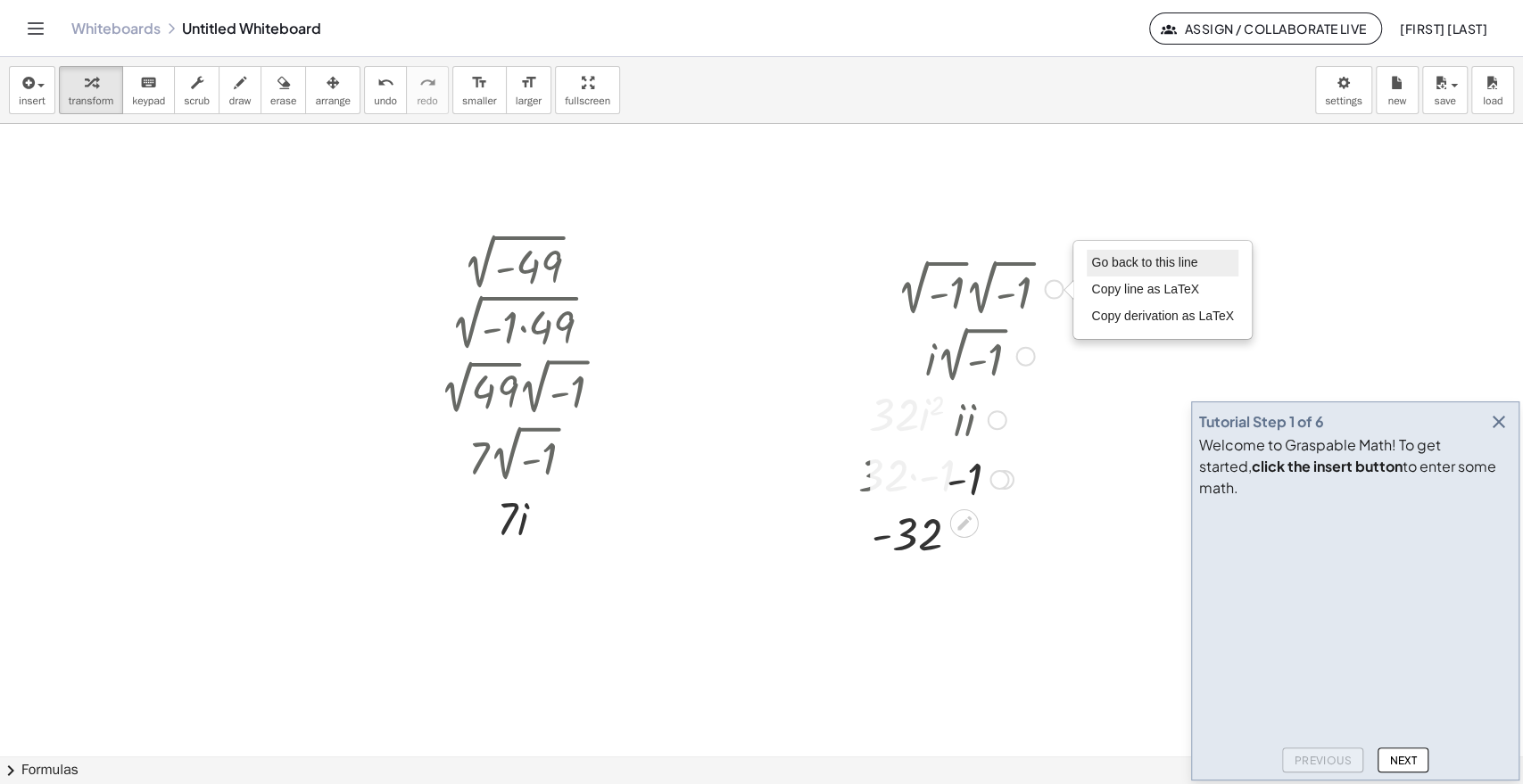 click on "Go back to this line" at bounding box center (1163, 263) 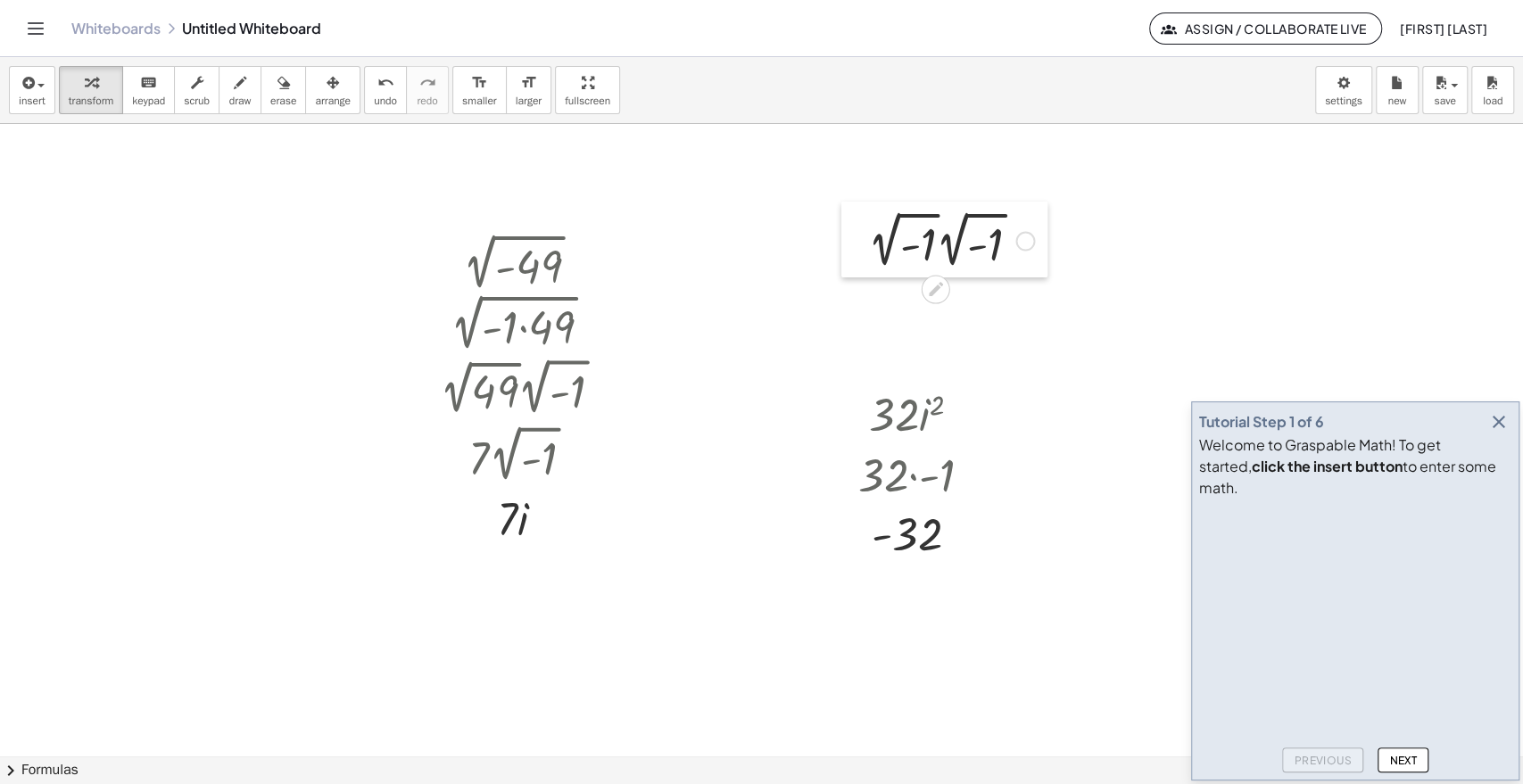 drag, startPoint x: 888, startPoint y: 265, endPoint x: 859, endPoint y: 217, distance: 56.0803 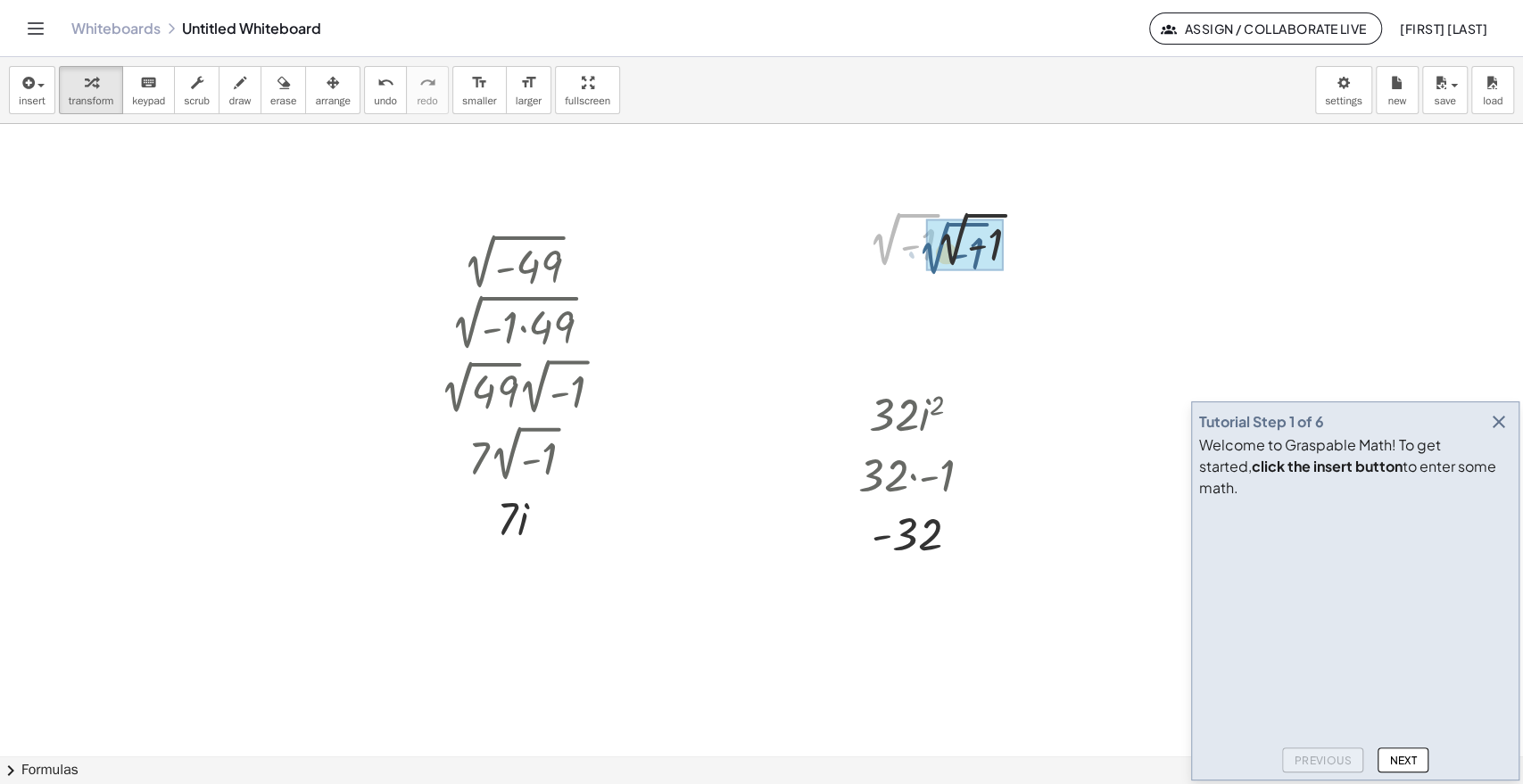 drag, startPoint x: 887, startPoint y: 247, endPoint x: 936, endPoint y: 256, distance: 49.8197 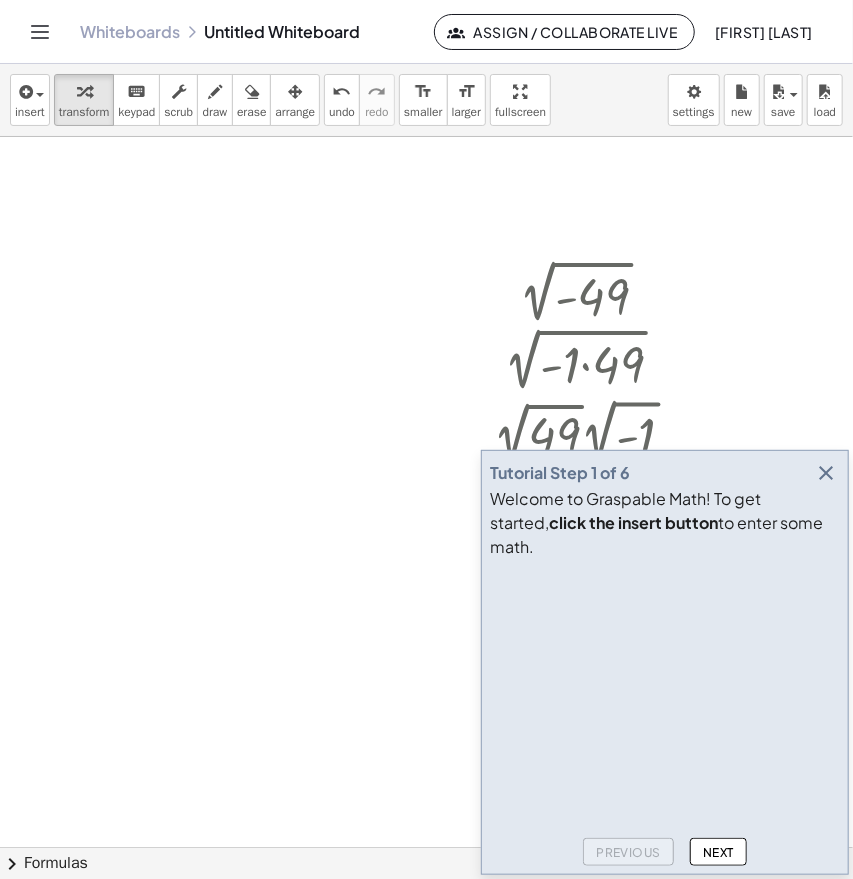 click at bounding box center (426, 847) 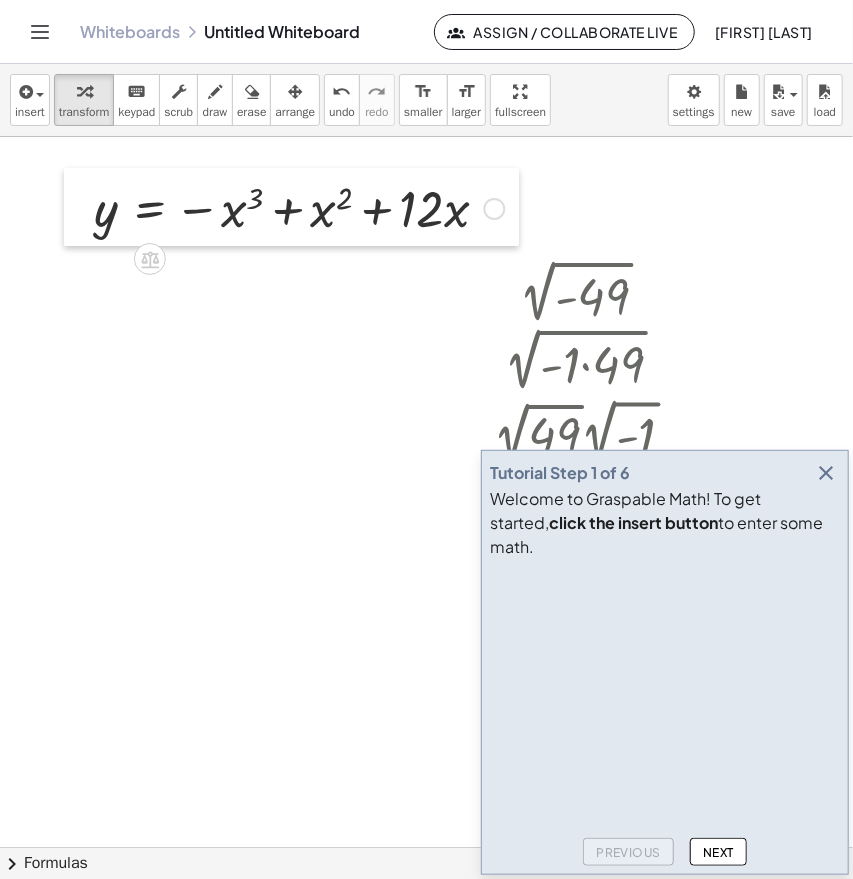 drag, startPoint x: 160, startPoint y: 286, endPoint x: 69, endPoint y: 201, distance: 124.52309 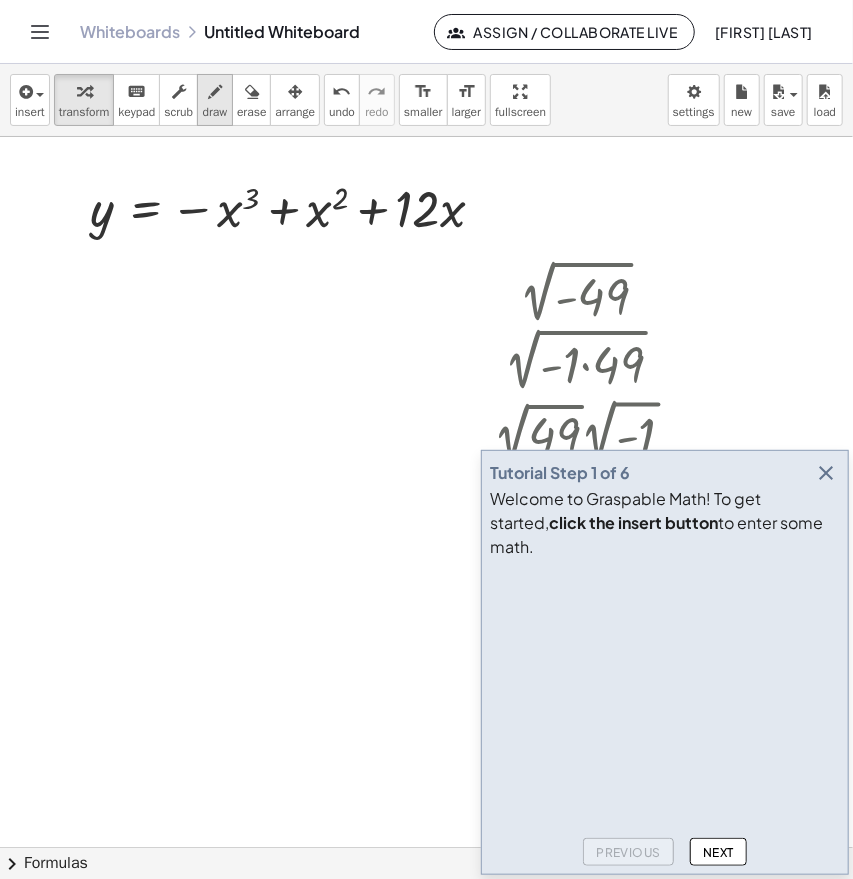 click on "draw" at bounding box center [215, 112] 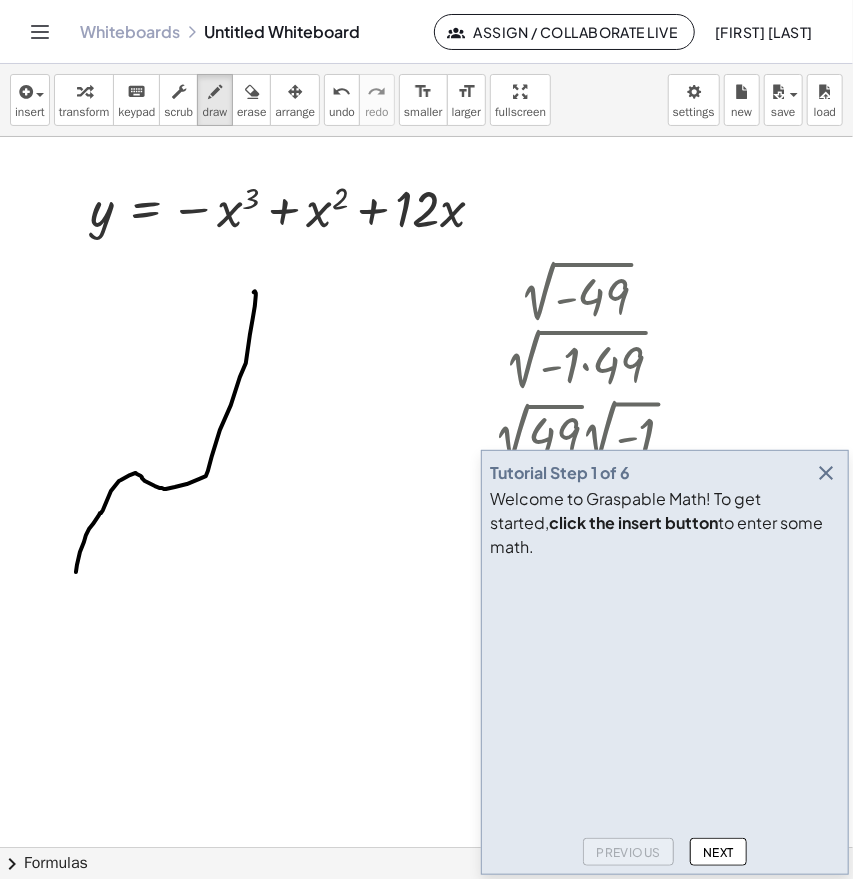 drag, startPoint x: 76, startPoint y: 572, endPoint x: 253, endPoint y: 295, distance: 328.72177 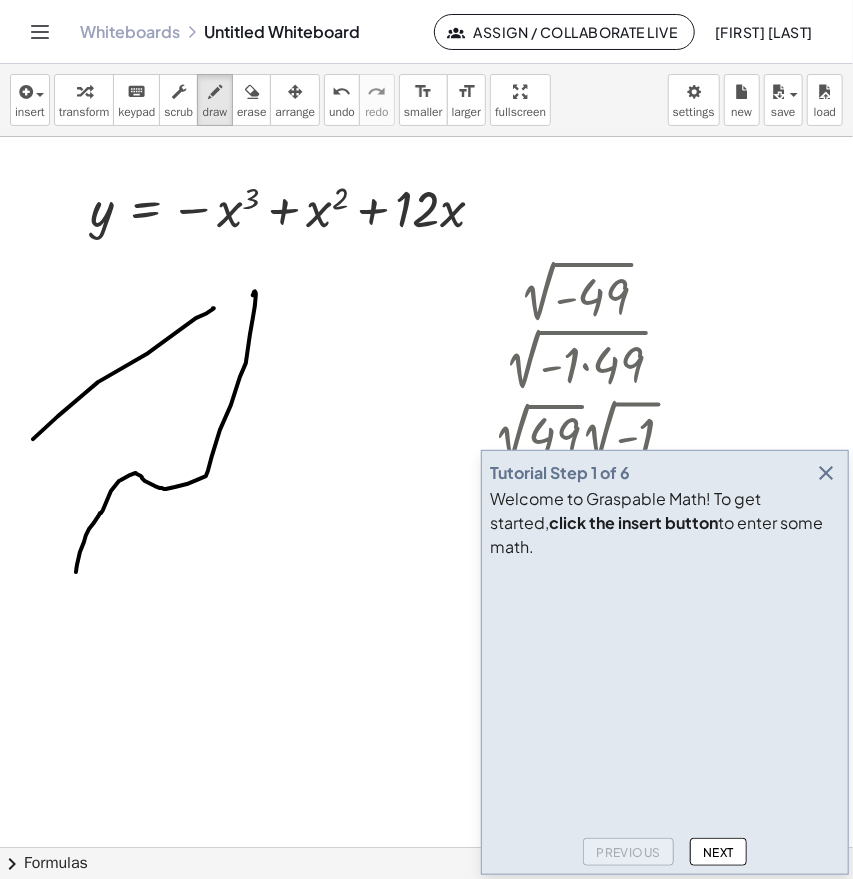 drag, startPoint x: 33, startPoint y: 439, endPoint x: 213, endPoint y: 310, distance: 221.45203 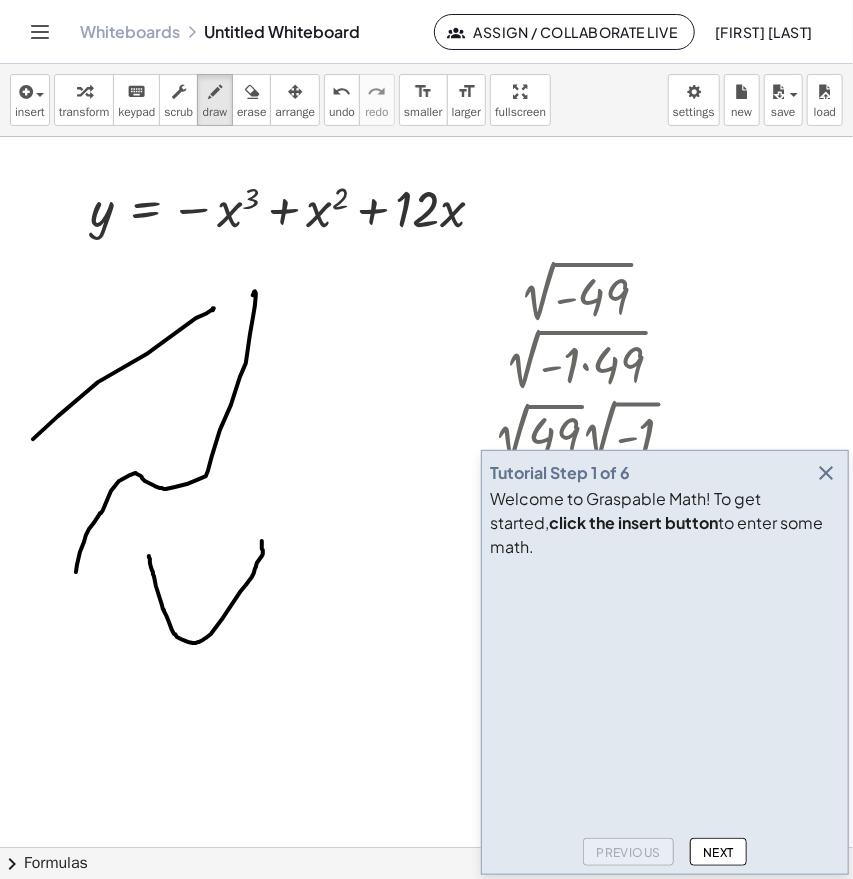 drag, startPoint x: 149, startPoint y: 556, endPoint x: 259, endPoint y: 541, distance: 111.01801 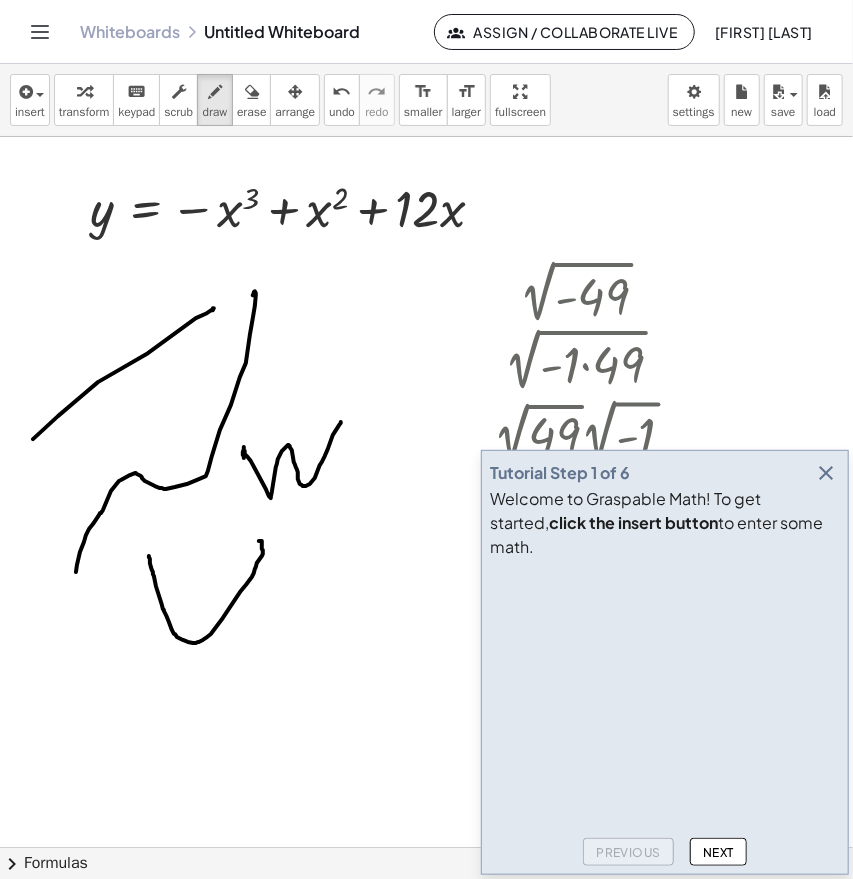 drag, startPoint x: 244, startPoint y: 458, endPoint x: 341, endPoint y: 422, distance: 103.46497 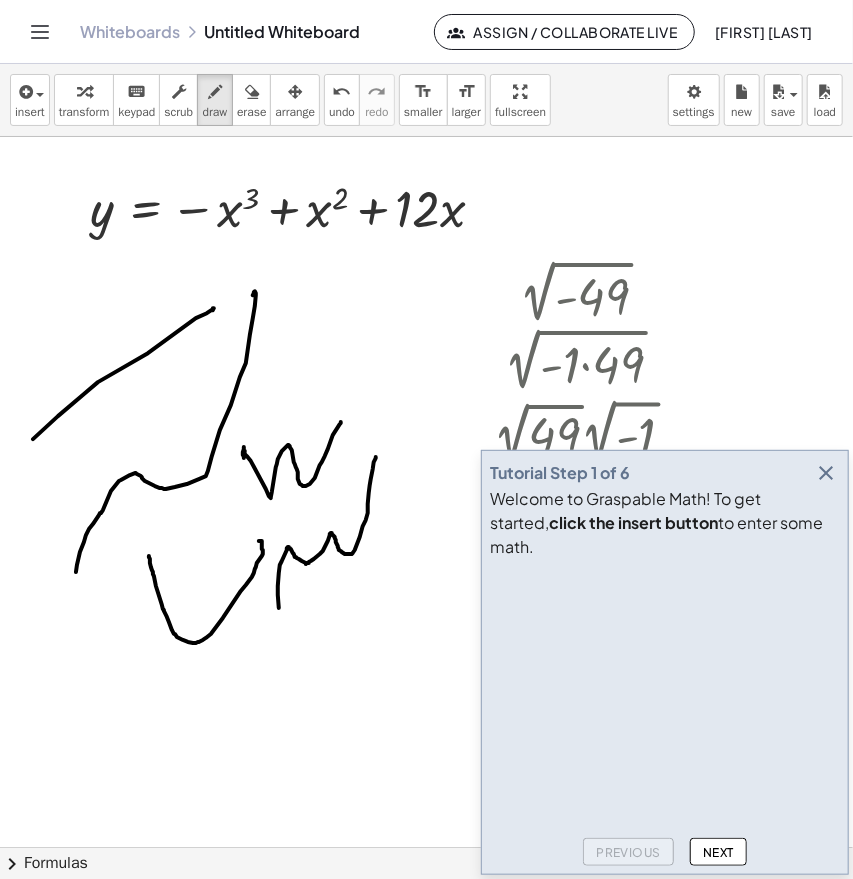 drag, startPoint x: 279, startPoint y: 608, endPoint x: 375, endPoint y: 457, distance: 178.93295 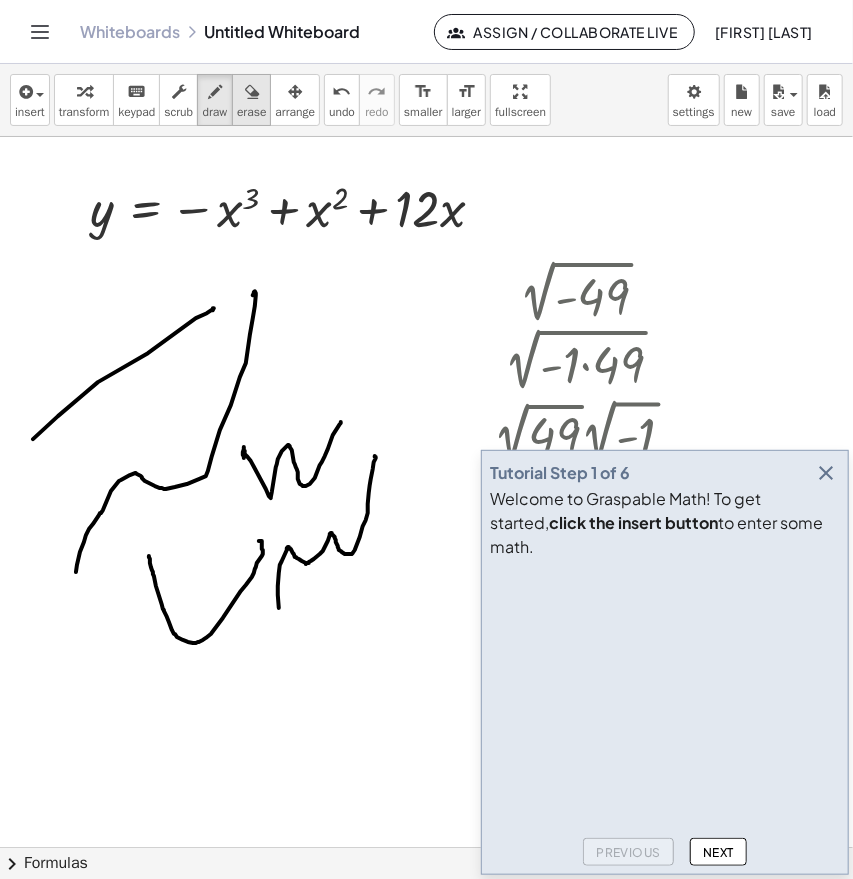 click at bounding box center [252, 92] 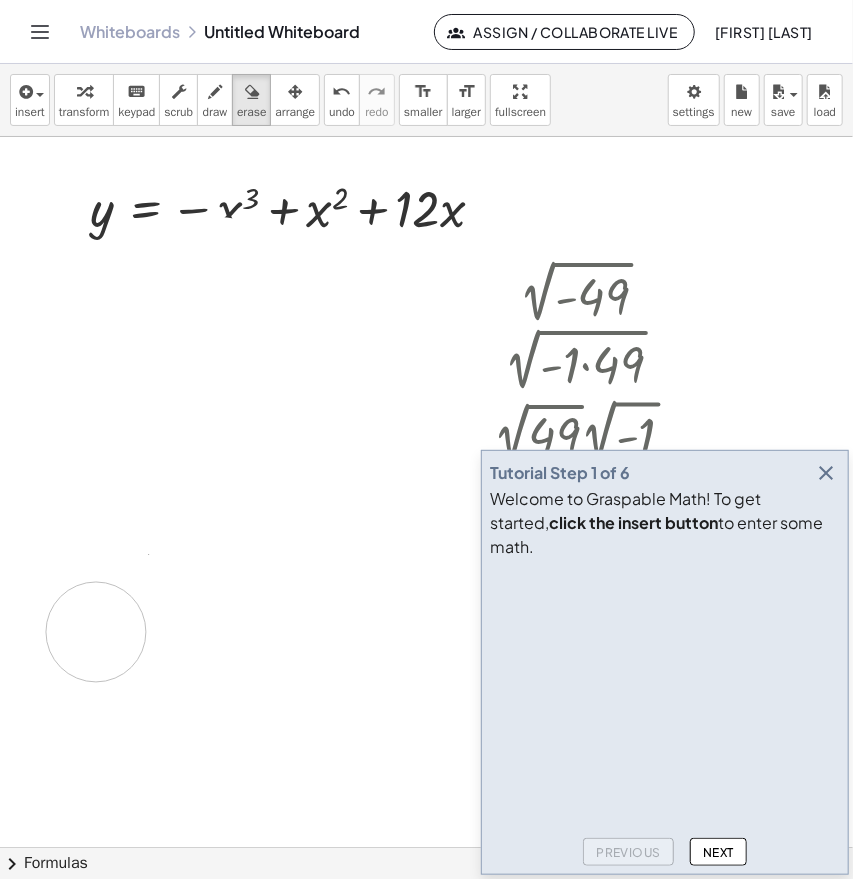 drag, startPoint x: 222, startPoint y: 267, endPoint x: 96, endPoint y: 632, distance: 386.136 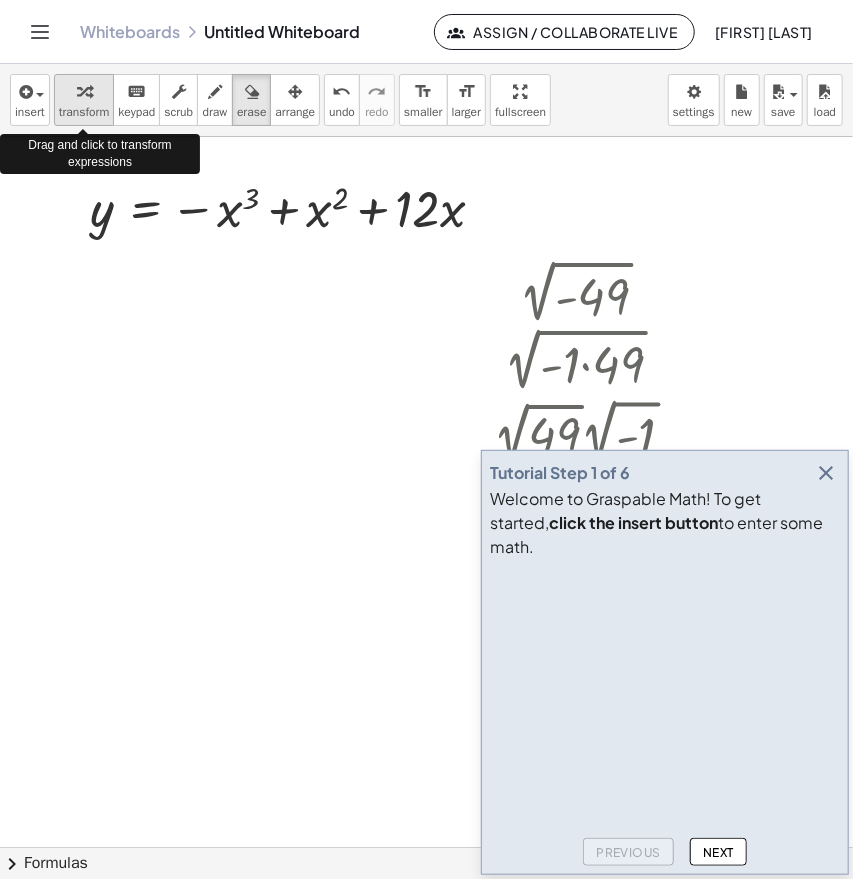 click on "transform" at bounding box center (84, 112) 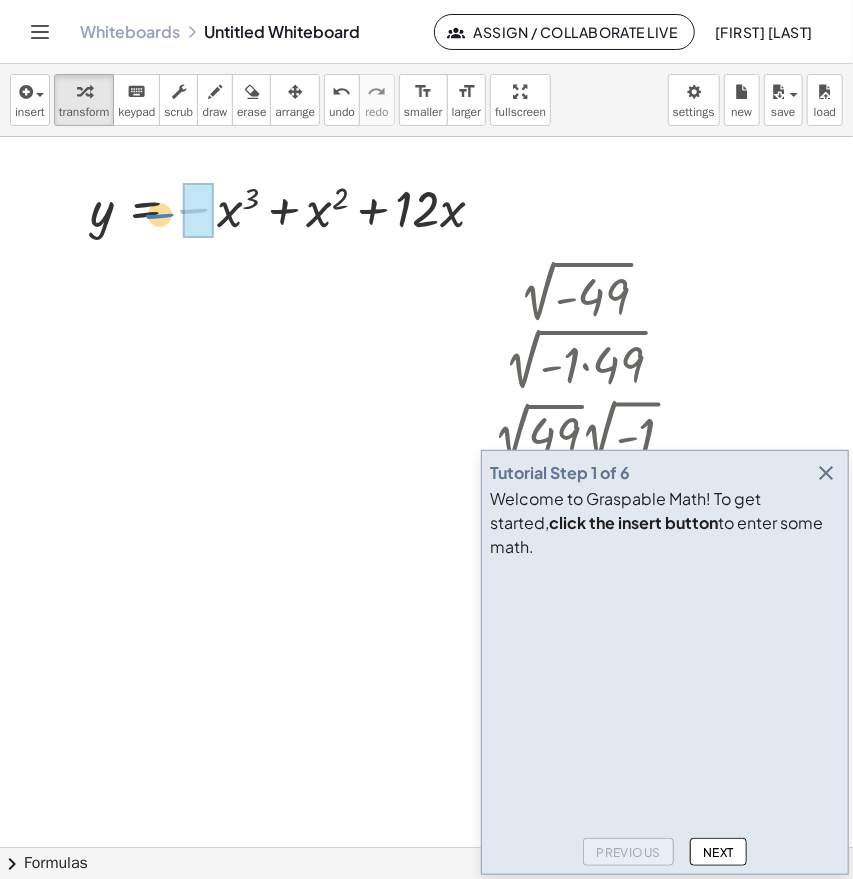 drag, startPoint x: 191, startPoint y: 214, endPoint x: 157, endPoint y: 219, distance: 34.36568 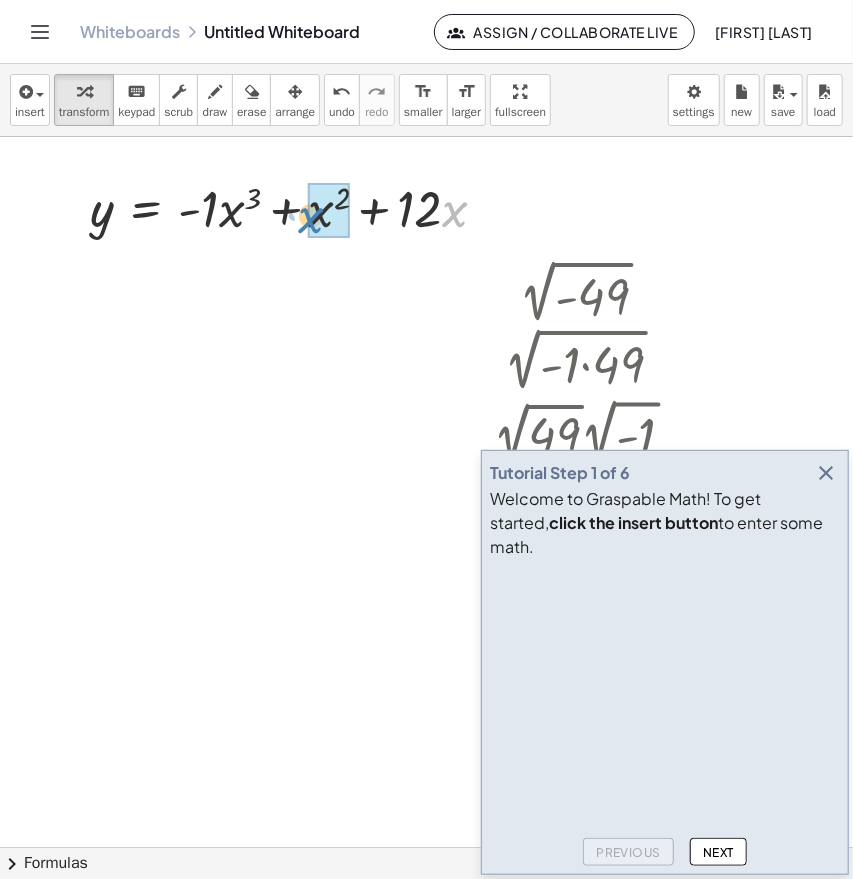 drag, startPoint x: 454, startPoint y: 220, endPoint x: 312, endPoint y: 226, distance: 142.12671 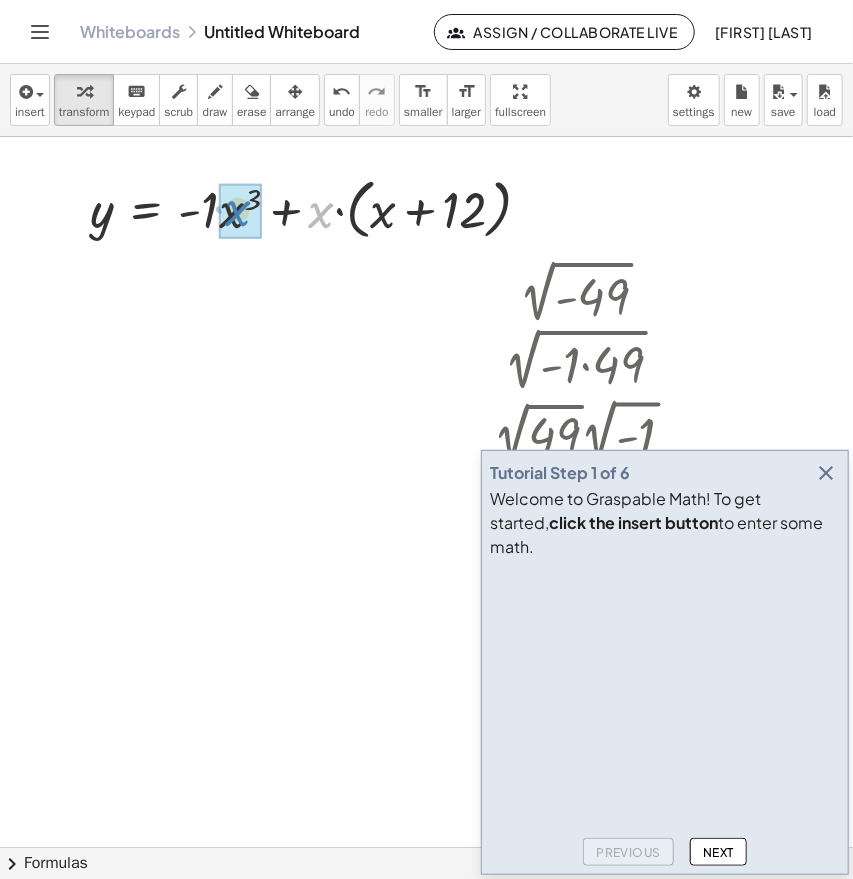 drag, startPoint x: 318, startPoint y: 217, endPoint x: 235, endPoint y: 216, distance: 83.00603 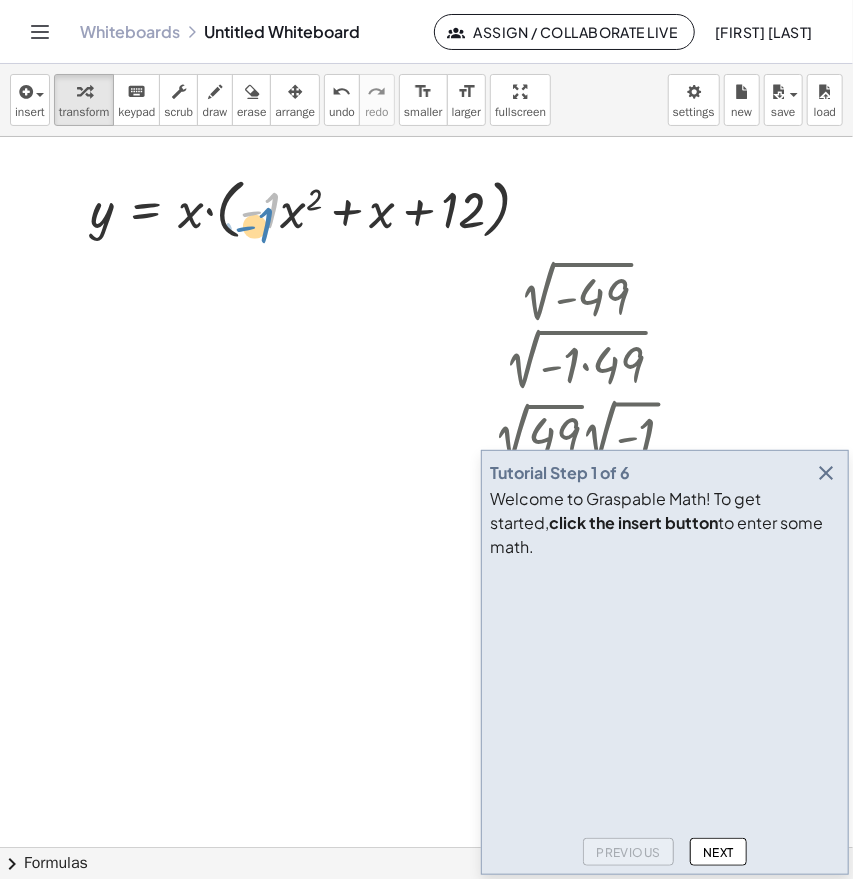drag, startPoint x: 270, startPoint y: 224, endPoint x: 265, endPoint y: 239, distance: 15.811388 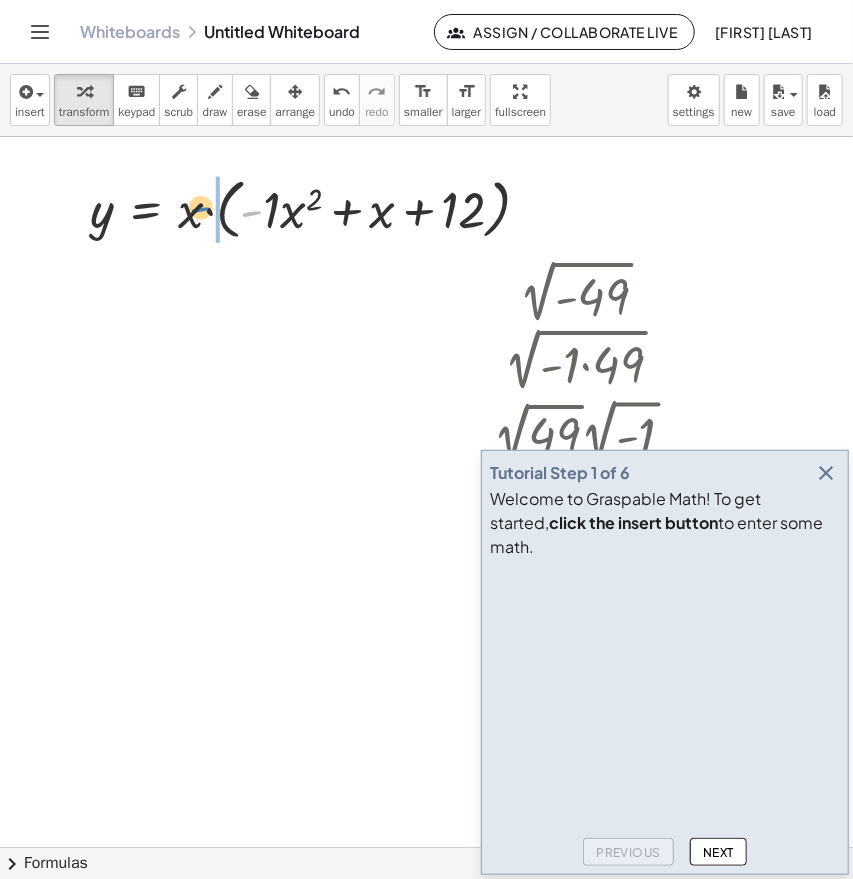 drag, startPoint x: 245, startPoint y: 217, endPoint x: 194, endPoint y: 213, distance: 51.156624 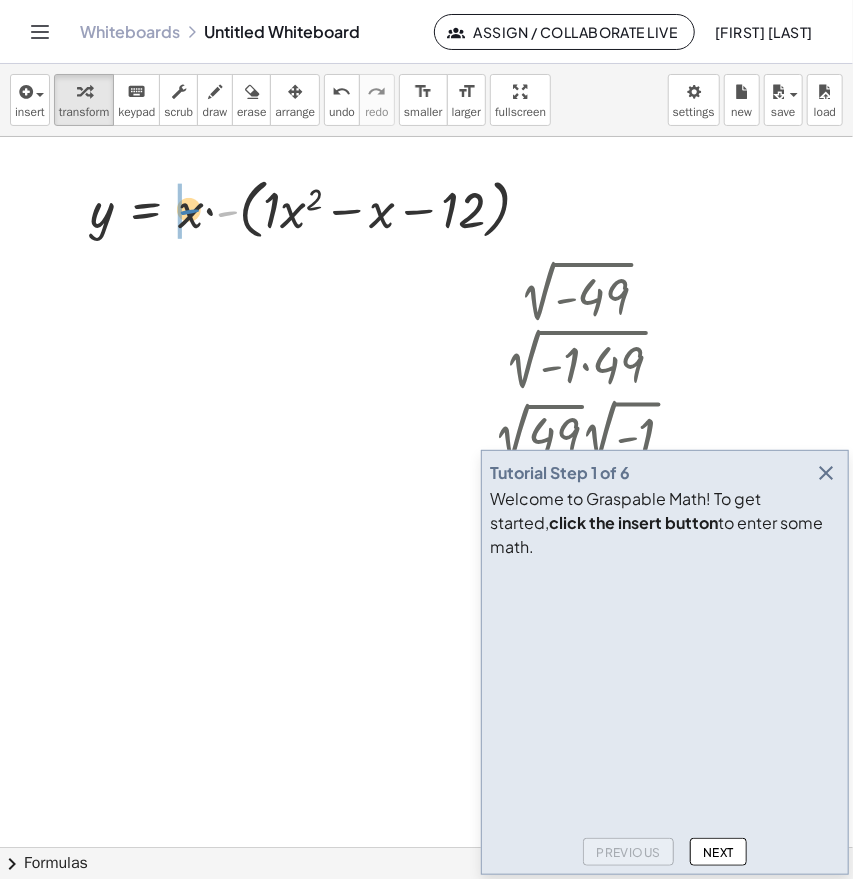 drag, startPoint x: 226, startPoint y: 215, endPoint x: 186, endPoint y: 215, distance: 40 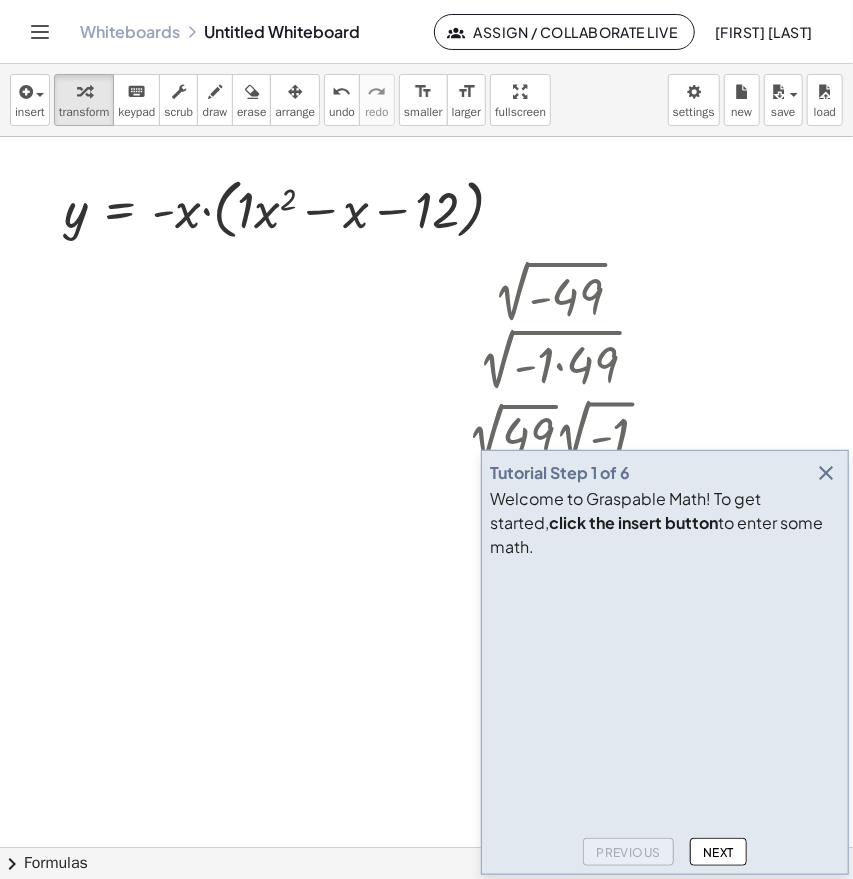 scroll, scrollTop: 0, scrollLeft: 29, axis: horizontal 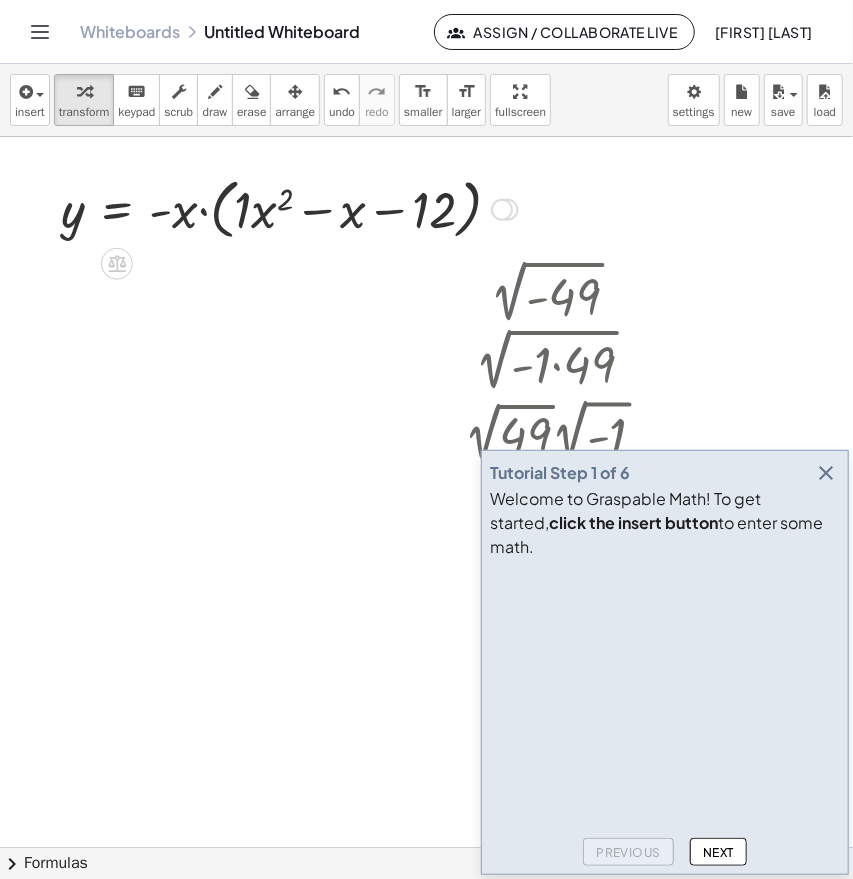 click at bounding box center [289, 208] 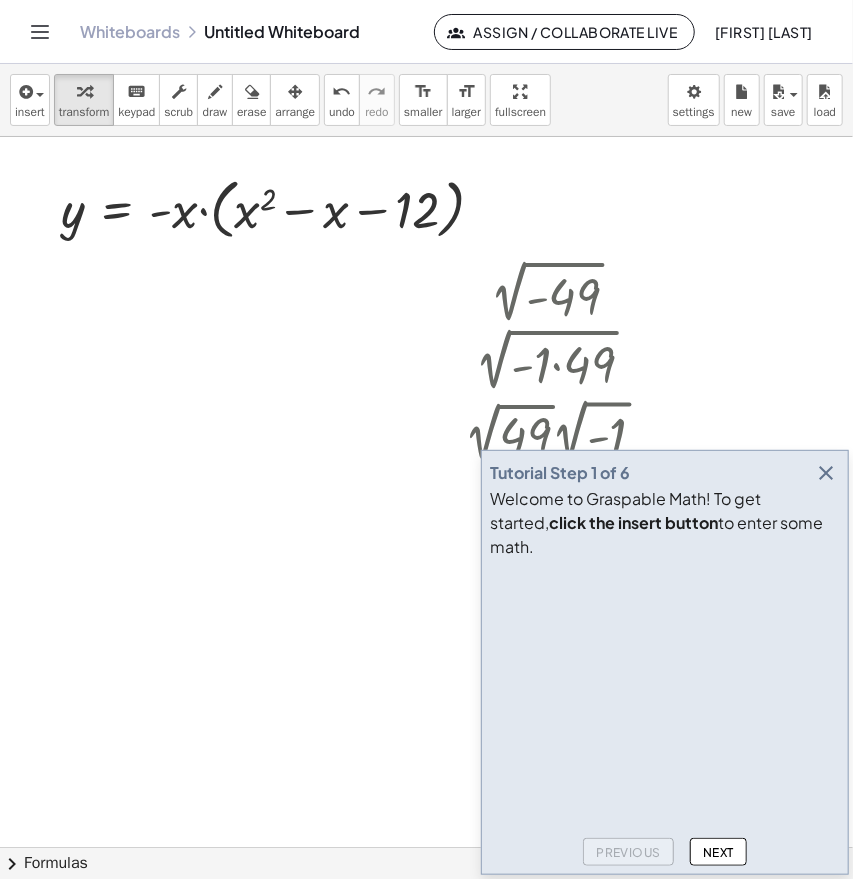 click at bounding box center (397, 847) 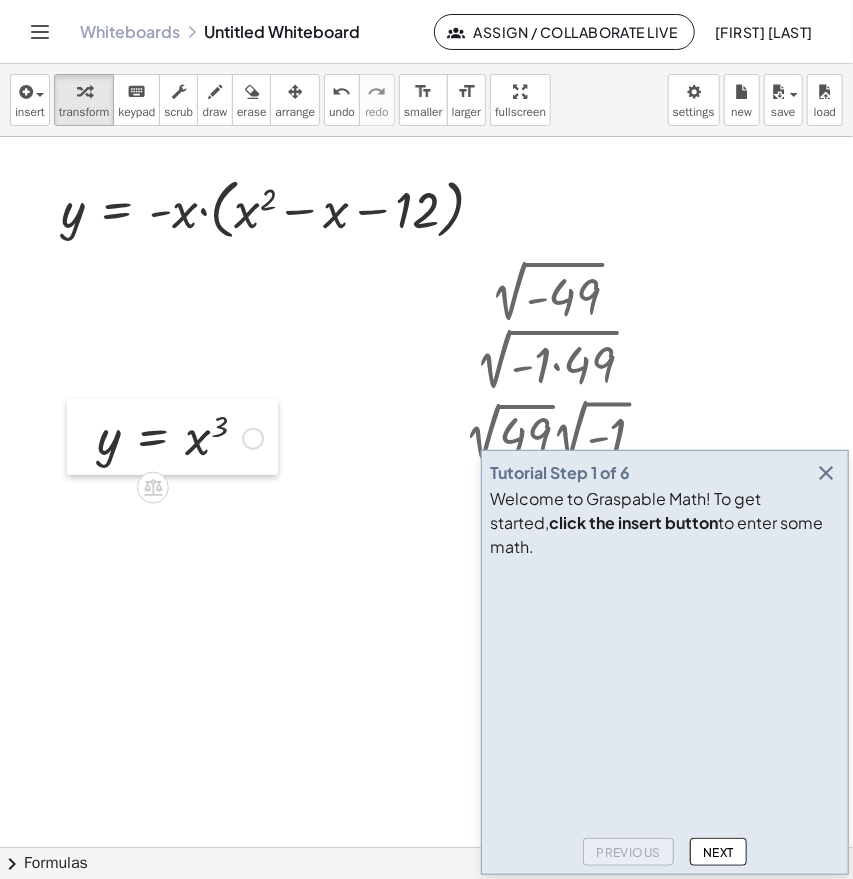 drag, startPoint x: 146, startPoint y: 732, endPoint x: 76, endPoint y: 467, distance: 274.08942 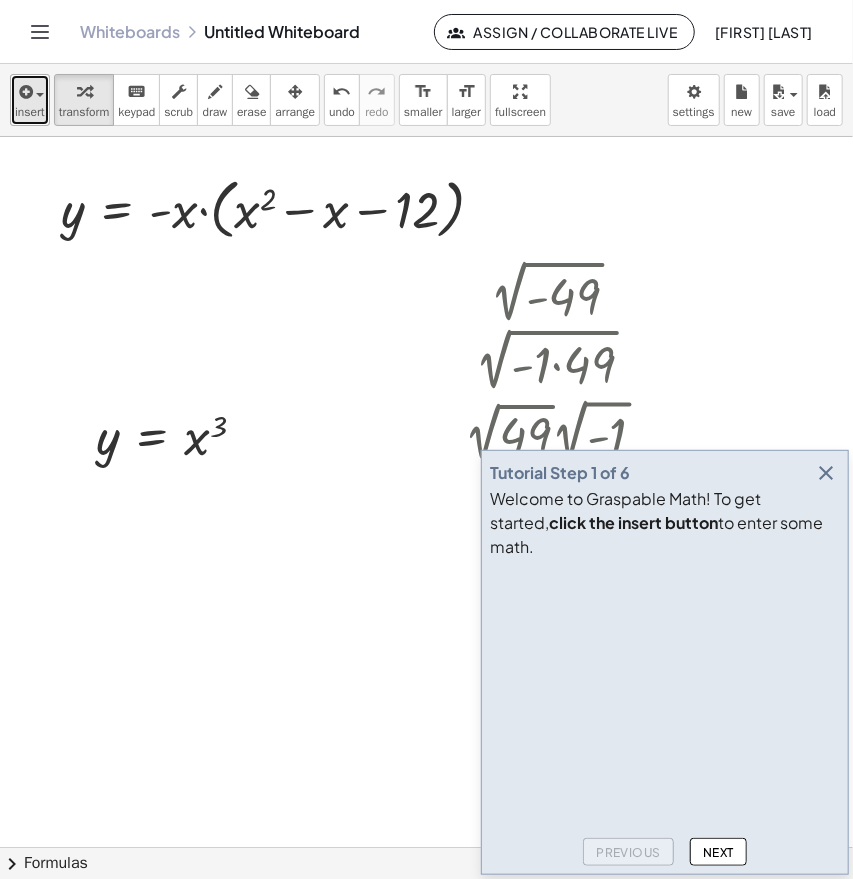 click at bounding box center (24, 92) 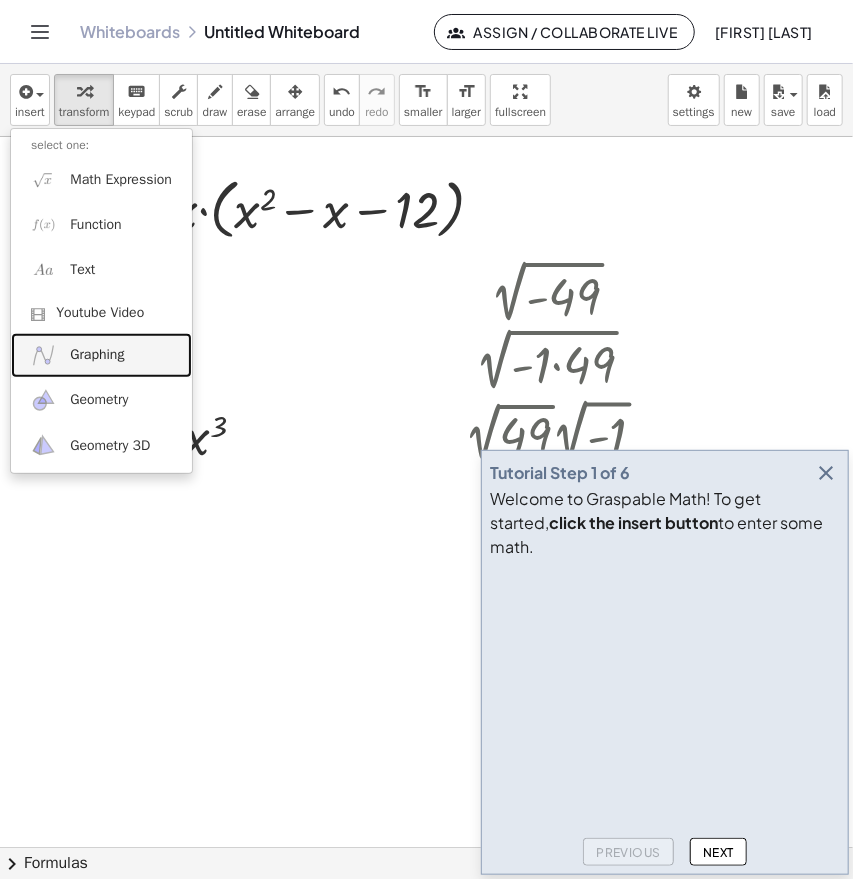 click on "Graphing" at bounding box center (97, 355) 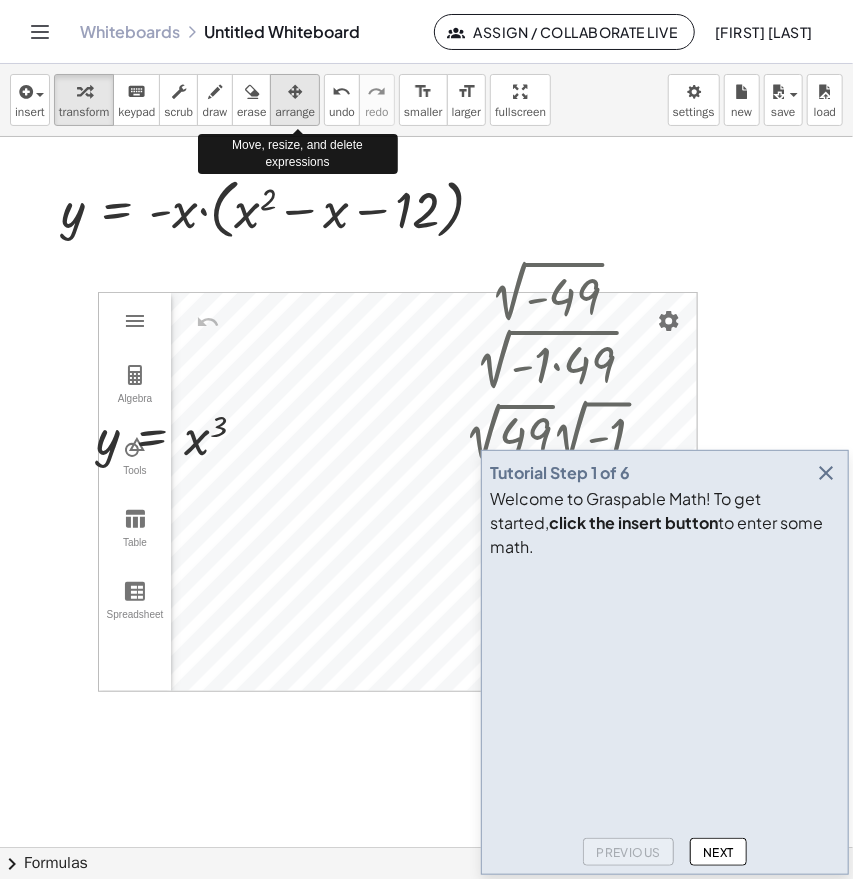 click on "arrange" at bounding box center [295, 112] 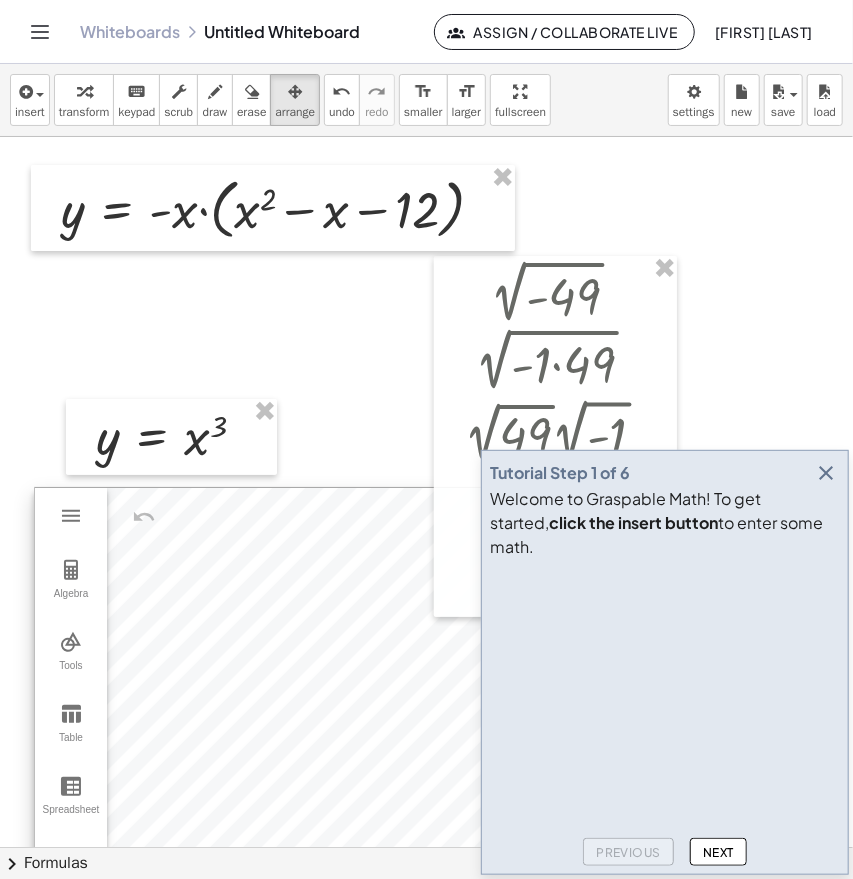 drag, startPoint x: 322, startPoint y: 320, endPoint x: 261, endPoint y: 509, distance: 198.6001 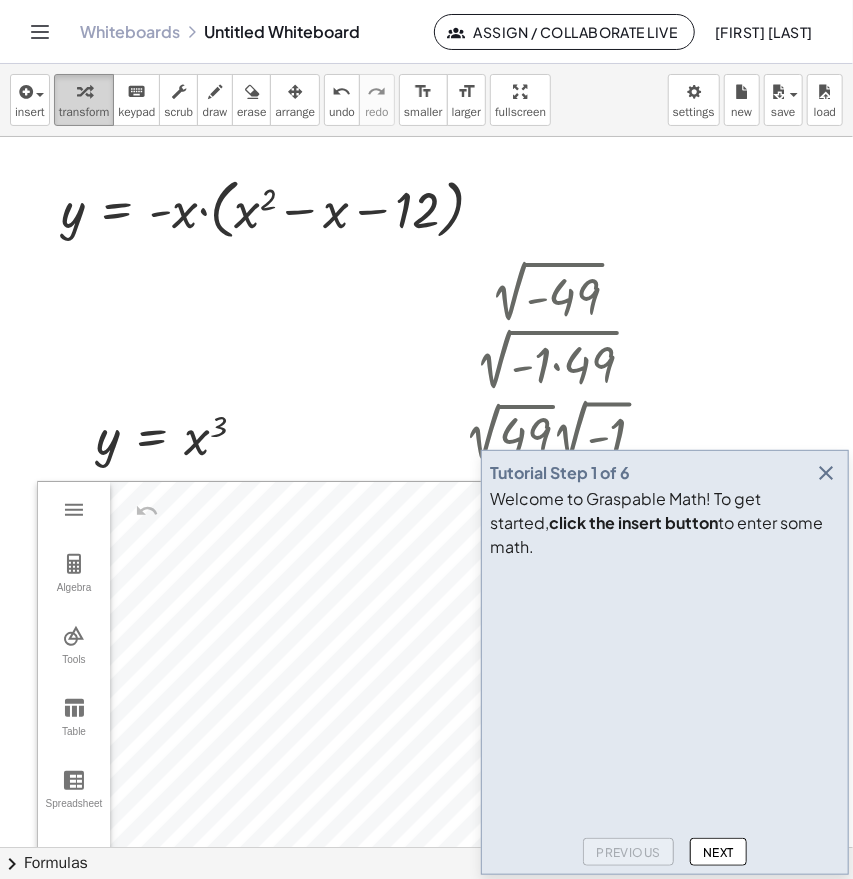 click on "transform" at bounding box center (84, 100) 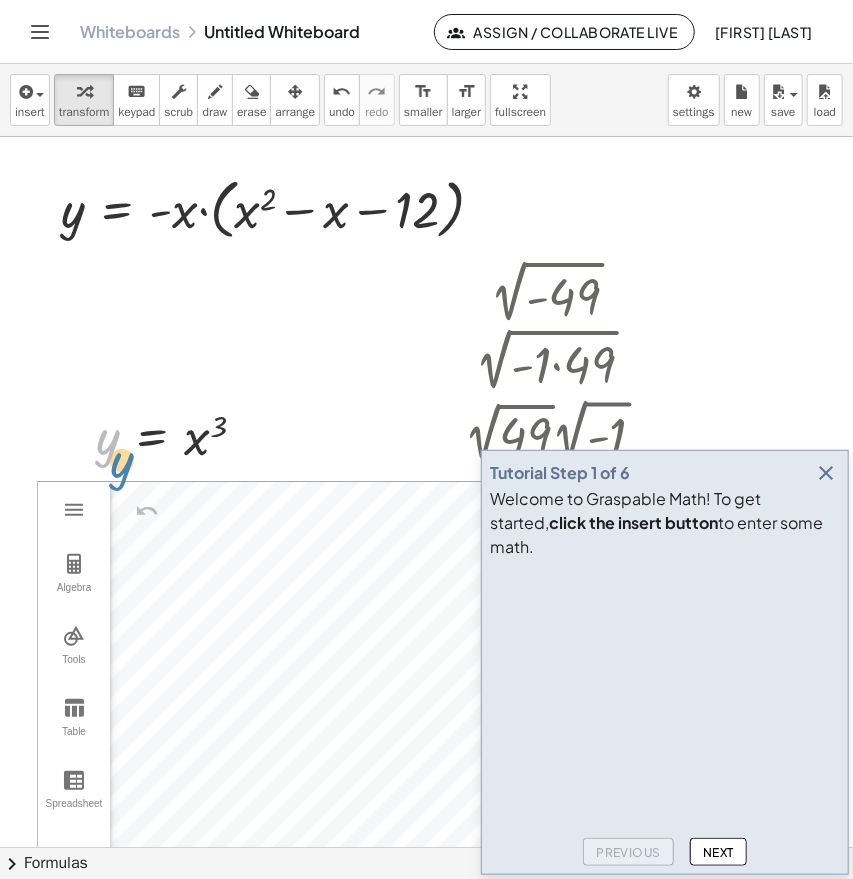 drag, startPoint x: 100, startPoint y: 434, endPoint x: 111, endPoint y: 456, distance: 24.596748 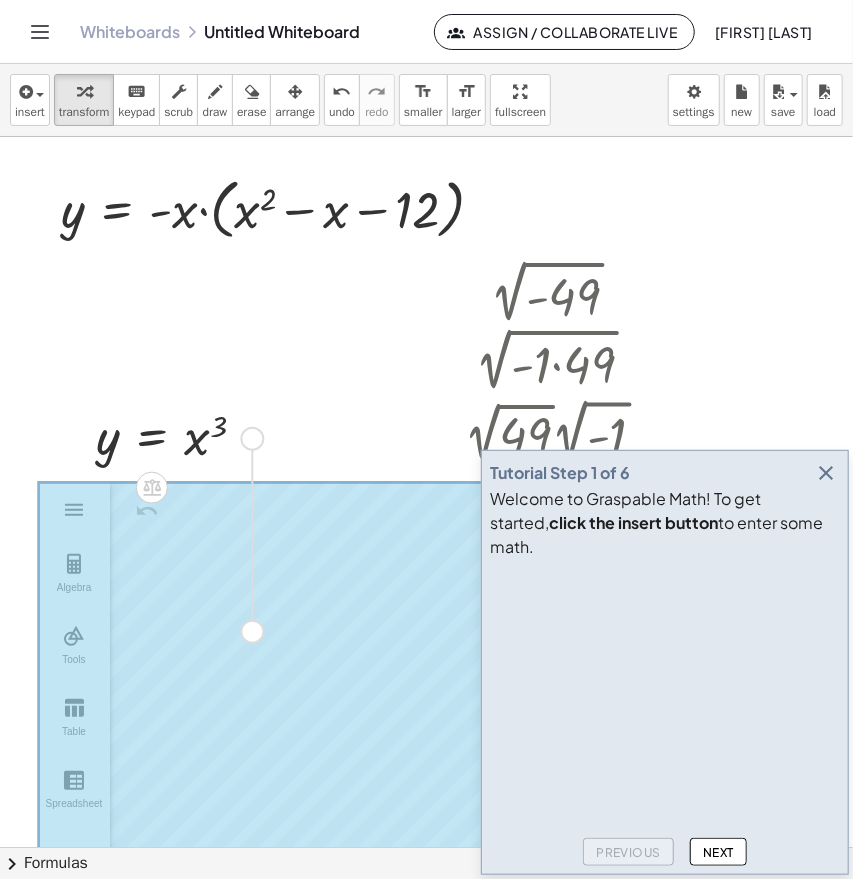 drag, startPoint x: 252, startPoint y: 438, endPoint x: 252, endPoint y: 629, distance: 191 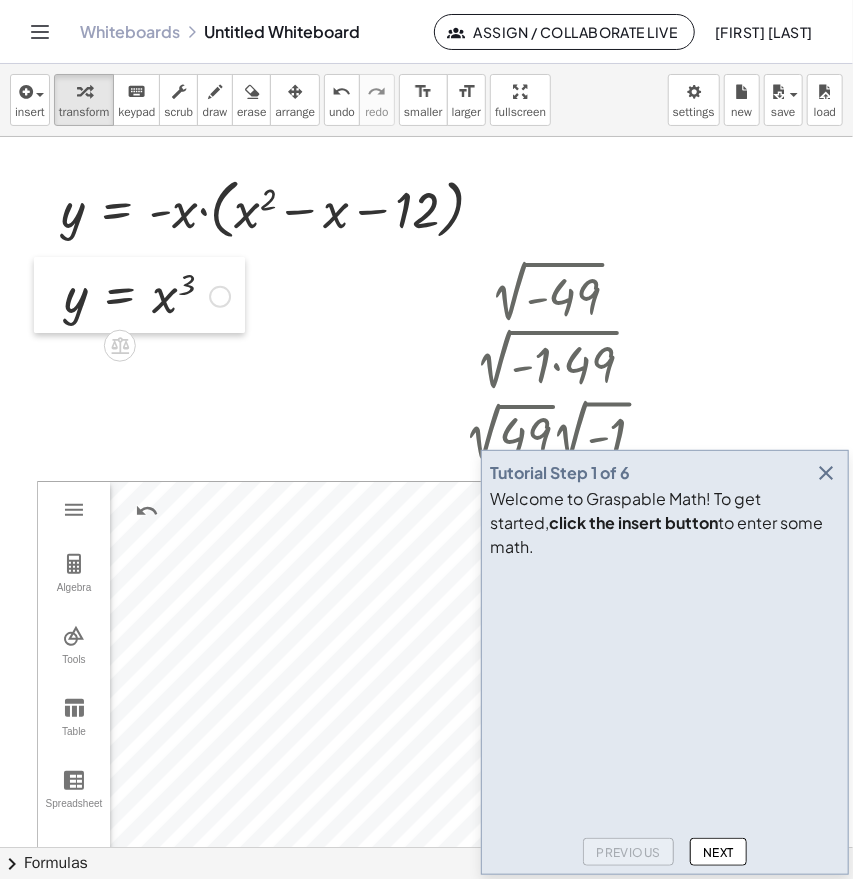 drag, startPoint x: 80, startPoint y: 427, endPoint x: 48, endPoint y: 288, distance: 142.6359 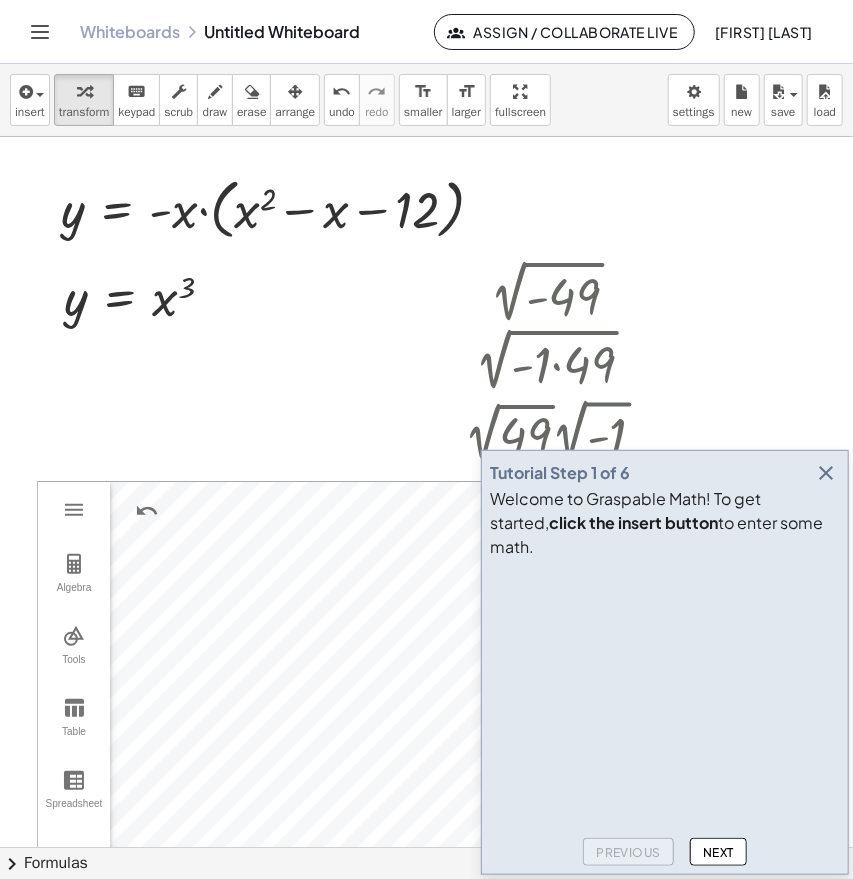 click at bounding box center (397, 847) 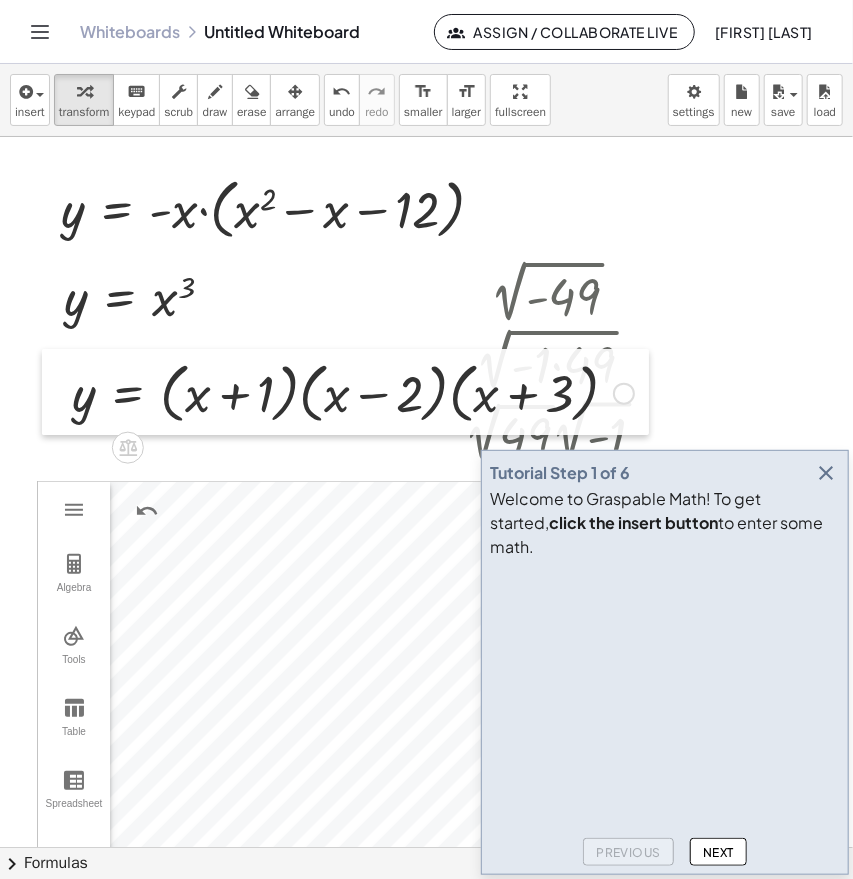 drag, startPoint x: 112, startPoint y: 411, endPoint x: 56, endPoint y: 377, distance: 65.51336 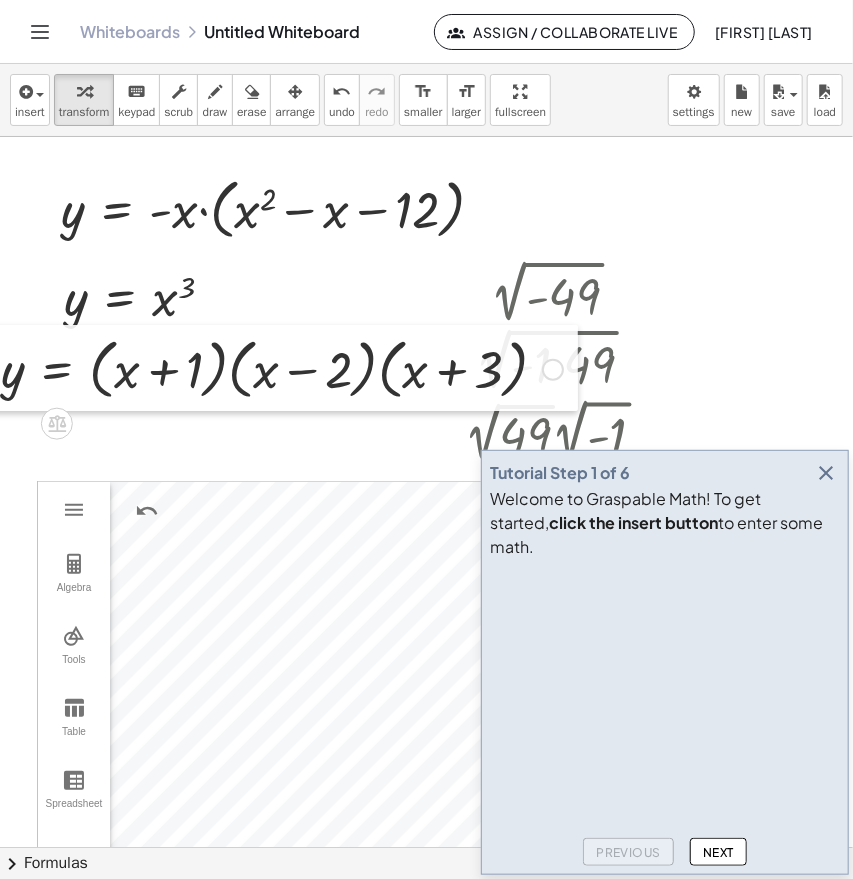 drag, startPoint x: 49, startPoint y: 411, endPoint x: -75, endPoint y: 387, distance: 126.30122 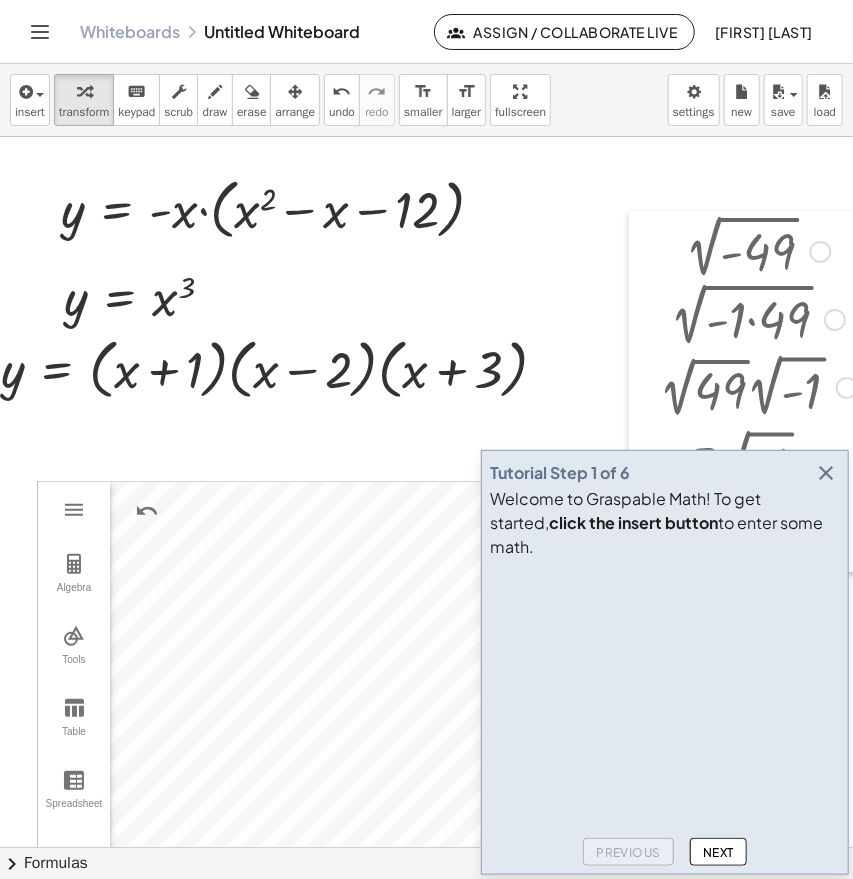 drag, startPoint x: 452, startPoint y: 266, endPoint x: 643, endPoint y: 221, distance: 196.22946 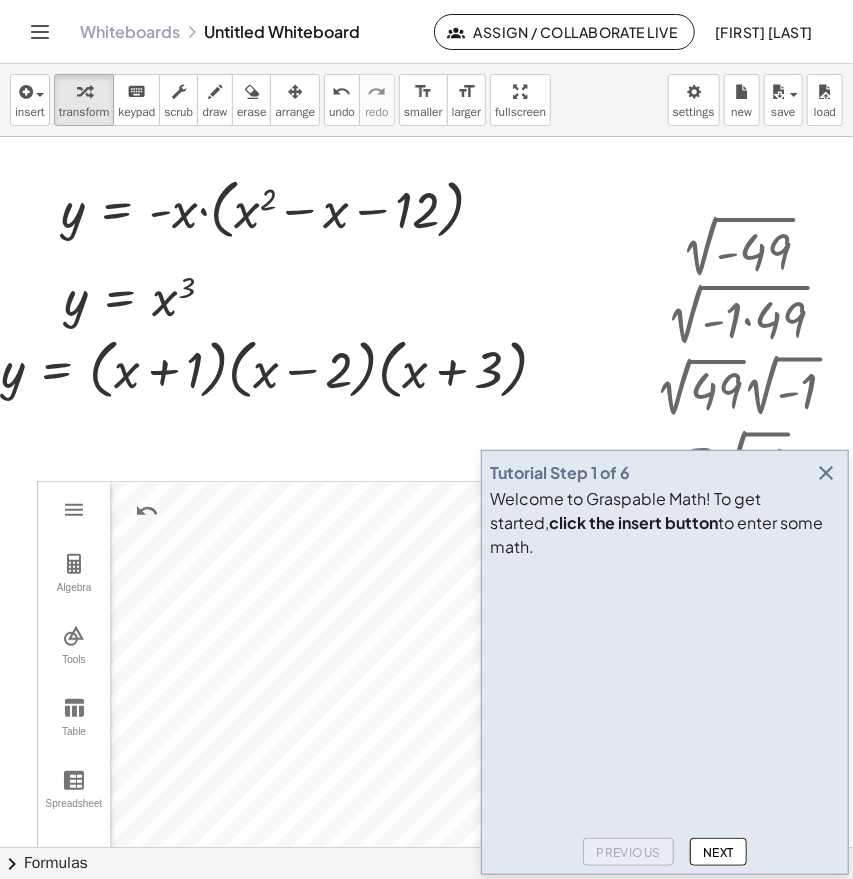 click at bounding box center (826, 473) 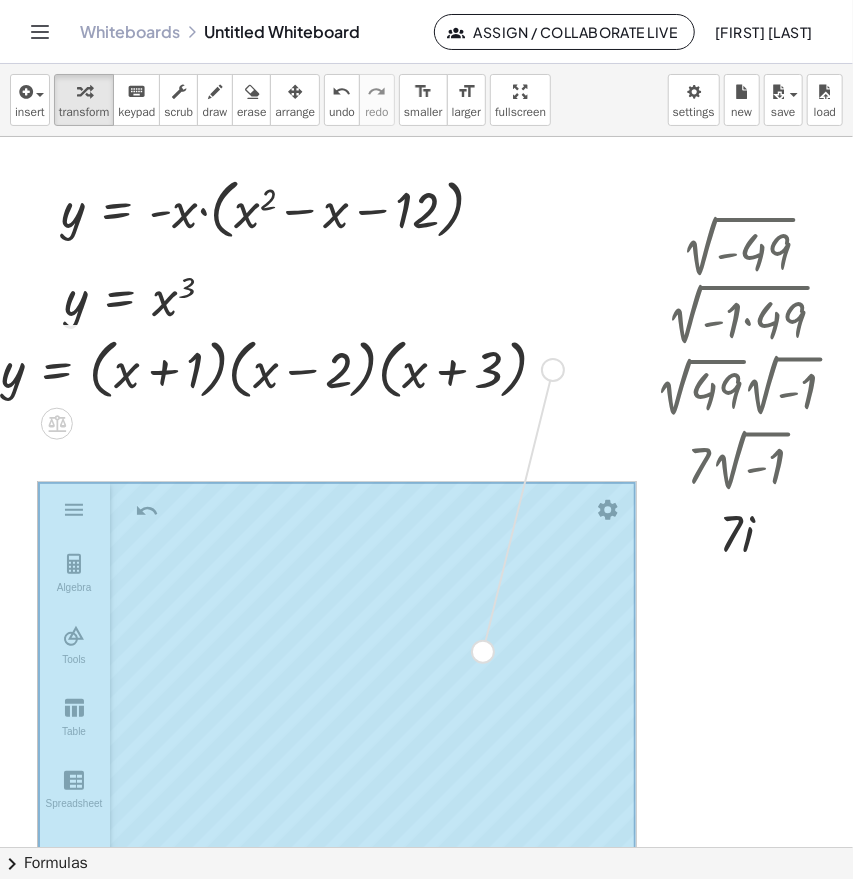 drag, startPoint x: 550, startPoint y: 368, endPoint x: 481, endPoint y: 648, distance: 288.3765 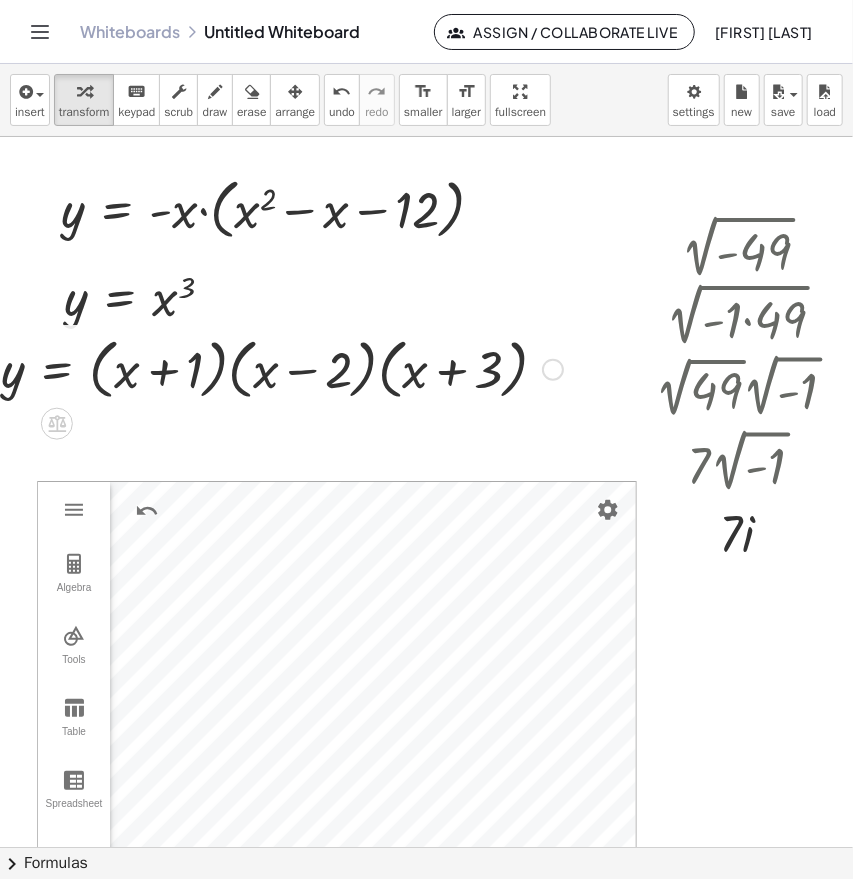 click at bounding box center (282, 368) 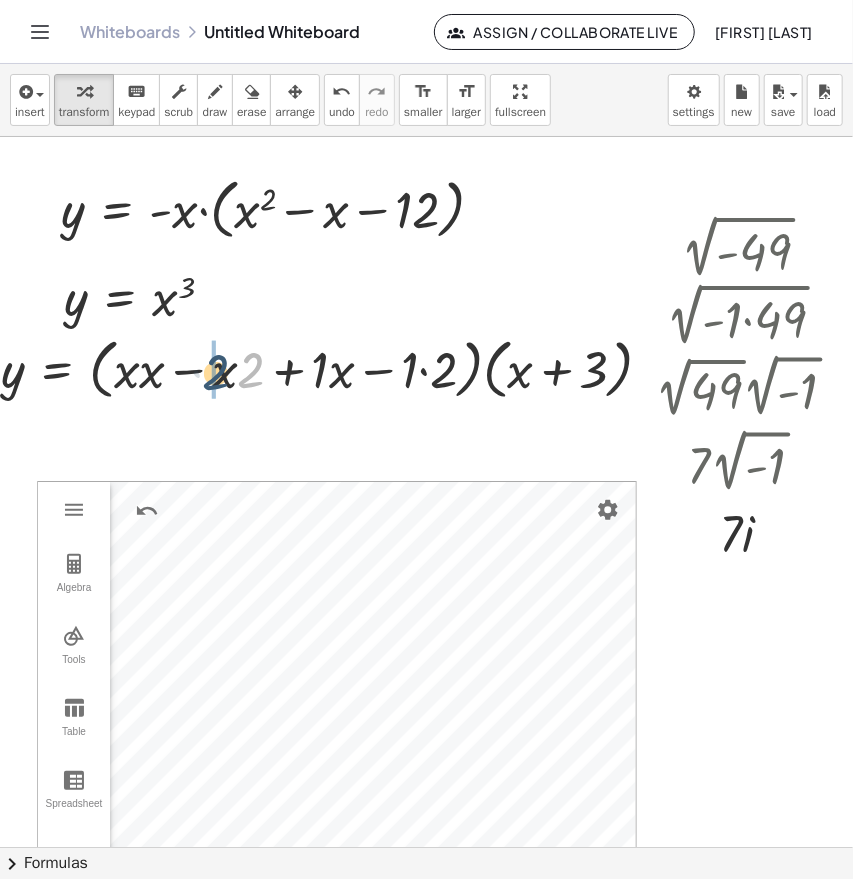 drag, startPoint x: 252, startPoint y: 383, endPoint x: 218, endPoint y: 386, distance: 34.132095 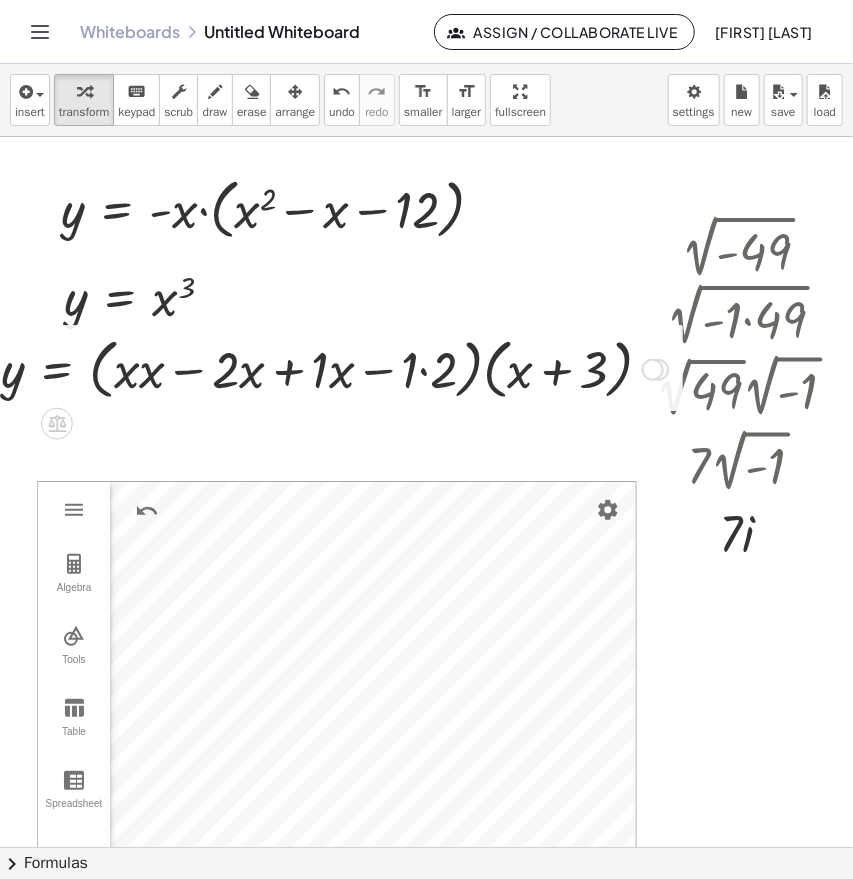 click at bounding box center [334, 368] 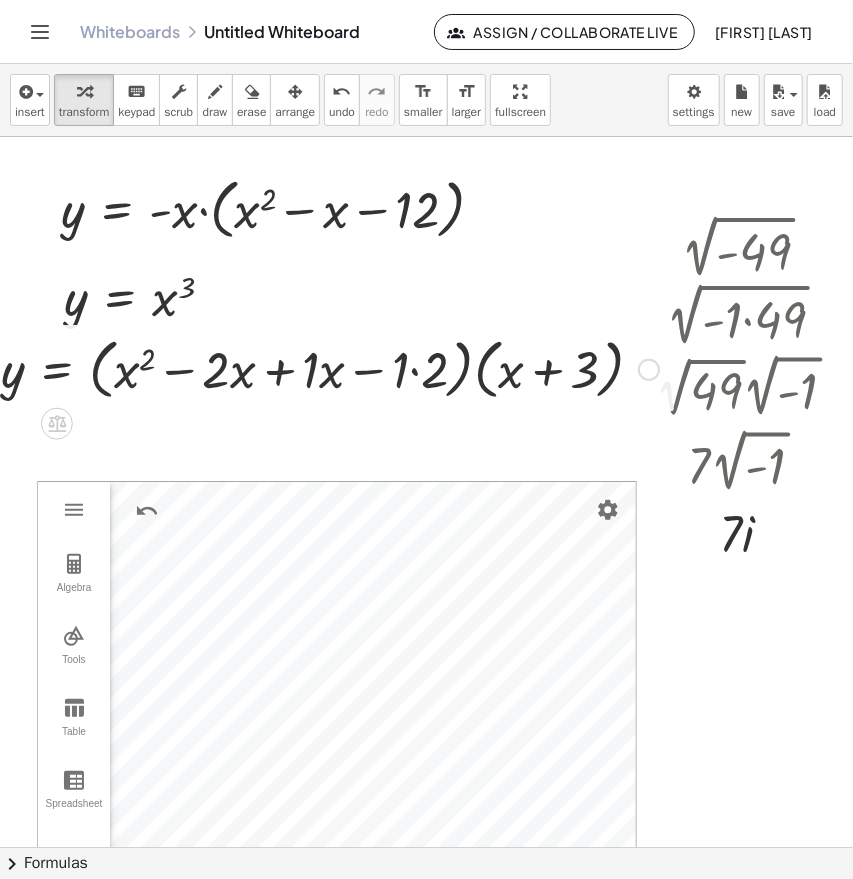 click at bounding box center (330, 368) 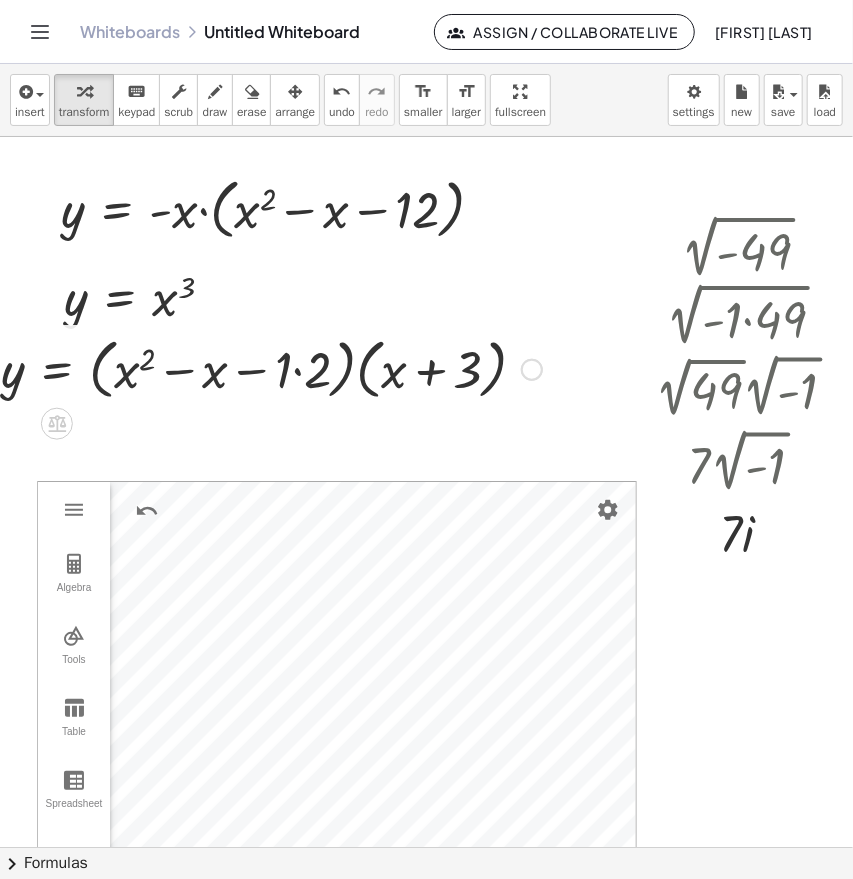click at bounding box center (271, 368) 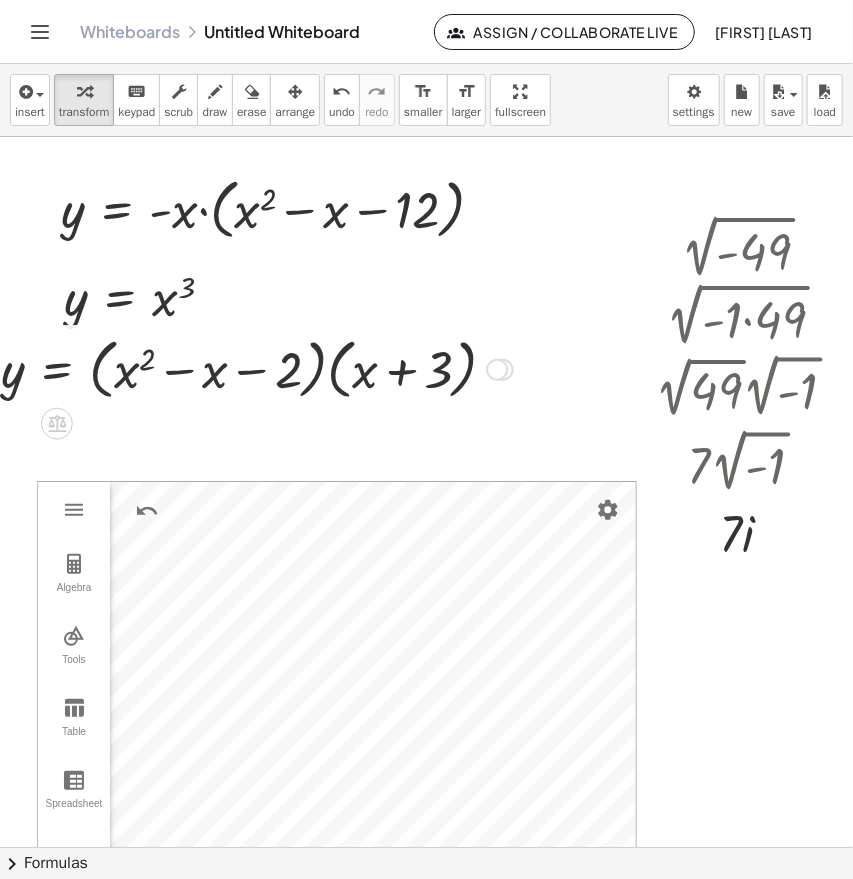 click at bounding box center [257, 368] 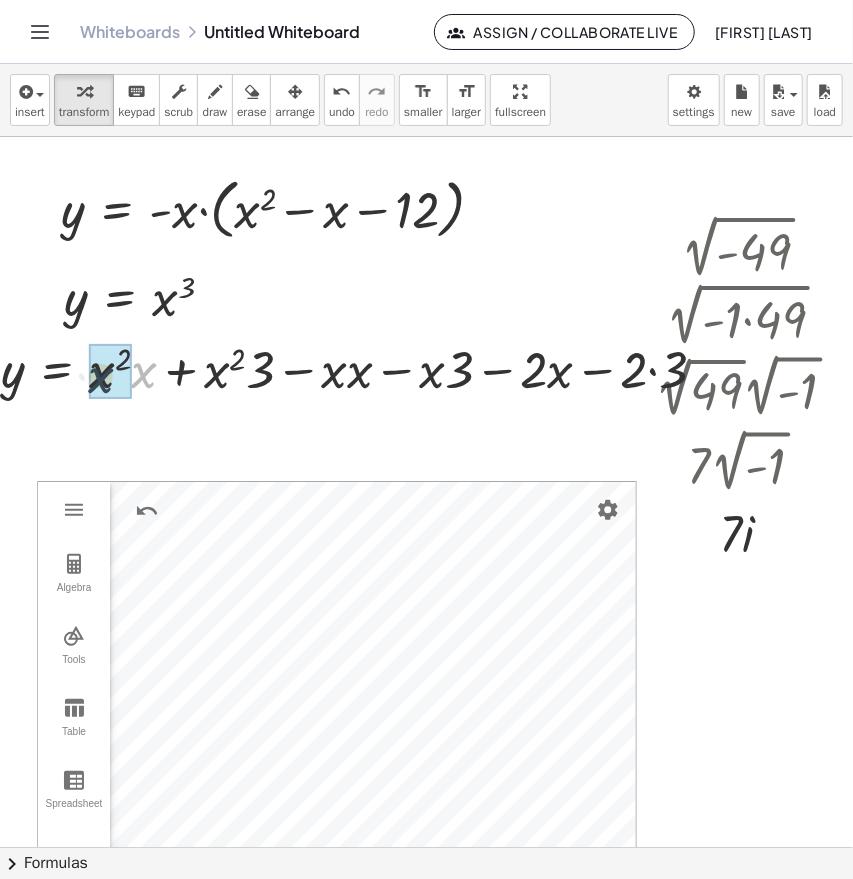 drag, startPoint x: 143, startPoint y: 385, endPoint x: 99, endPoint y: 390, distance: 44.28318 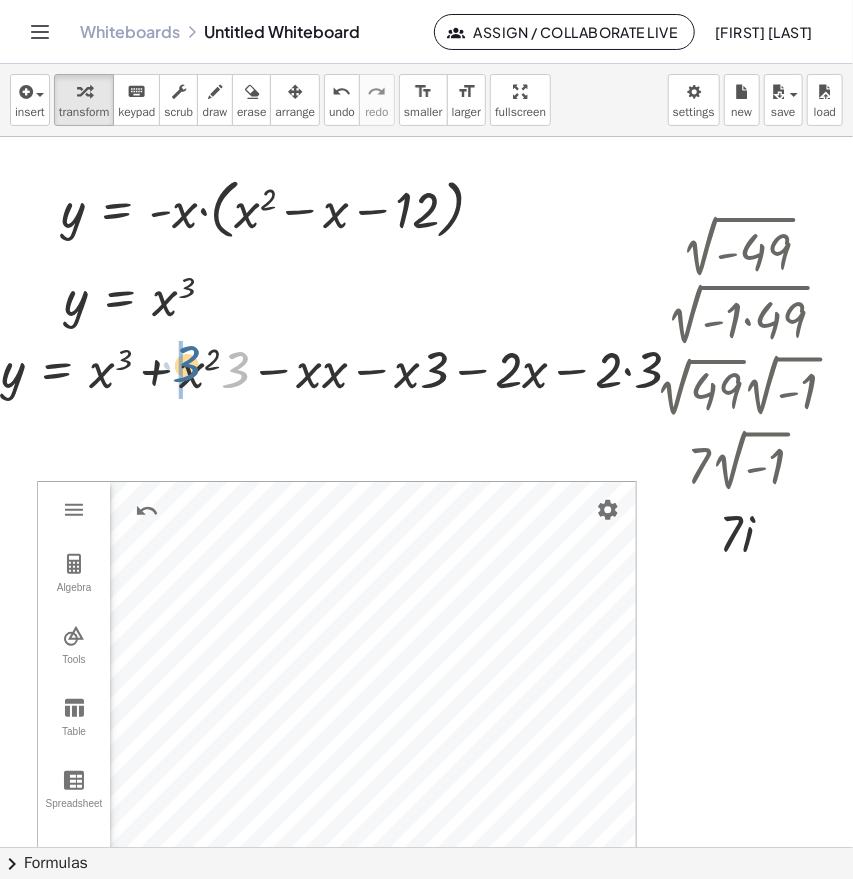 drag, startPoint x: 240, startPoint y: 382, endPoint x: 191, endPoint y: 377, distance: 49.25444 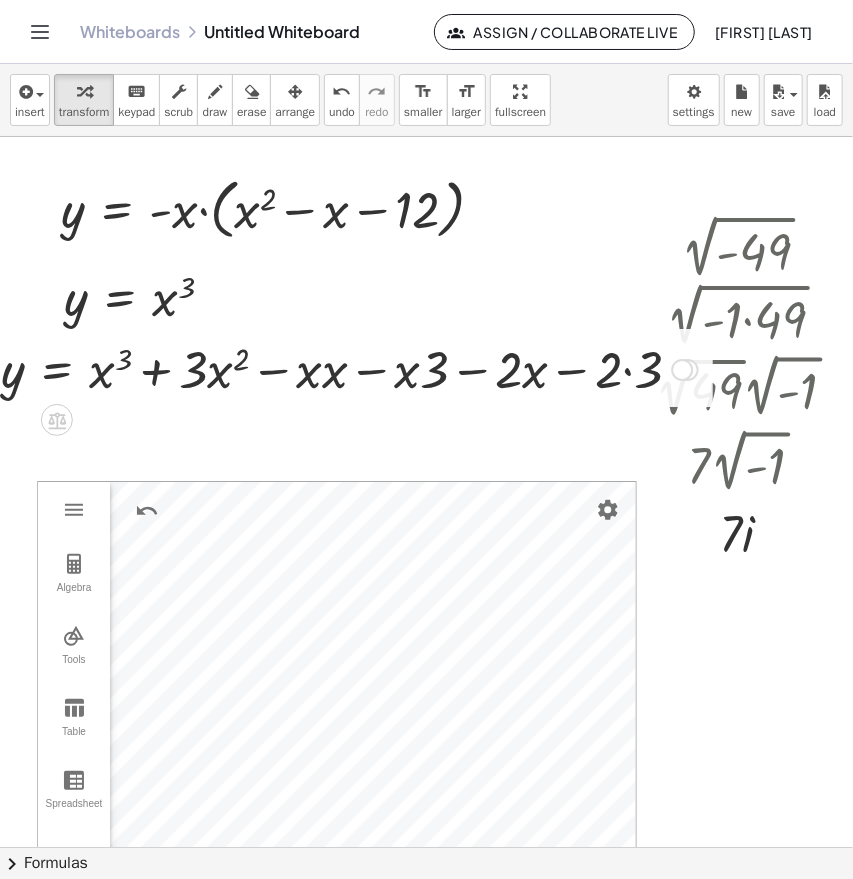 click at bounding box center (349, 368) 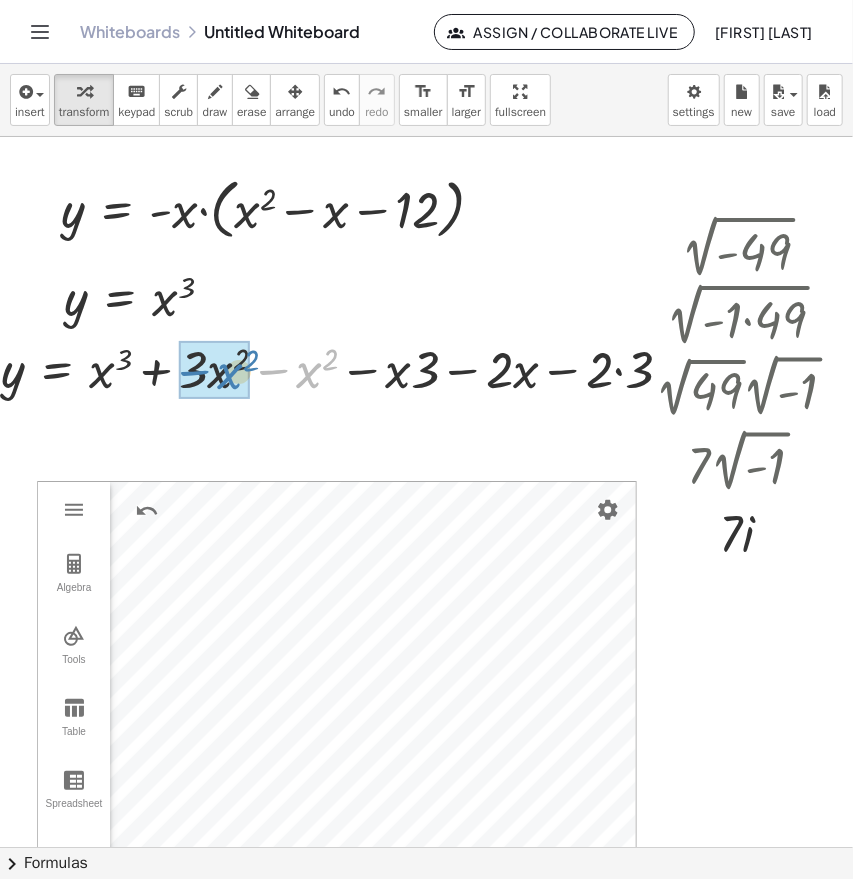 drag, startPoint x: 306, startPoint y: 378, endPoint x: 223, endPoint y: 379, distance: 83.00603 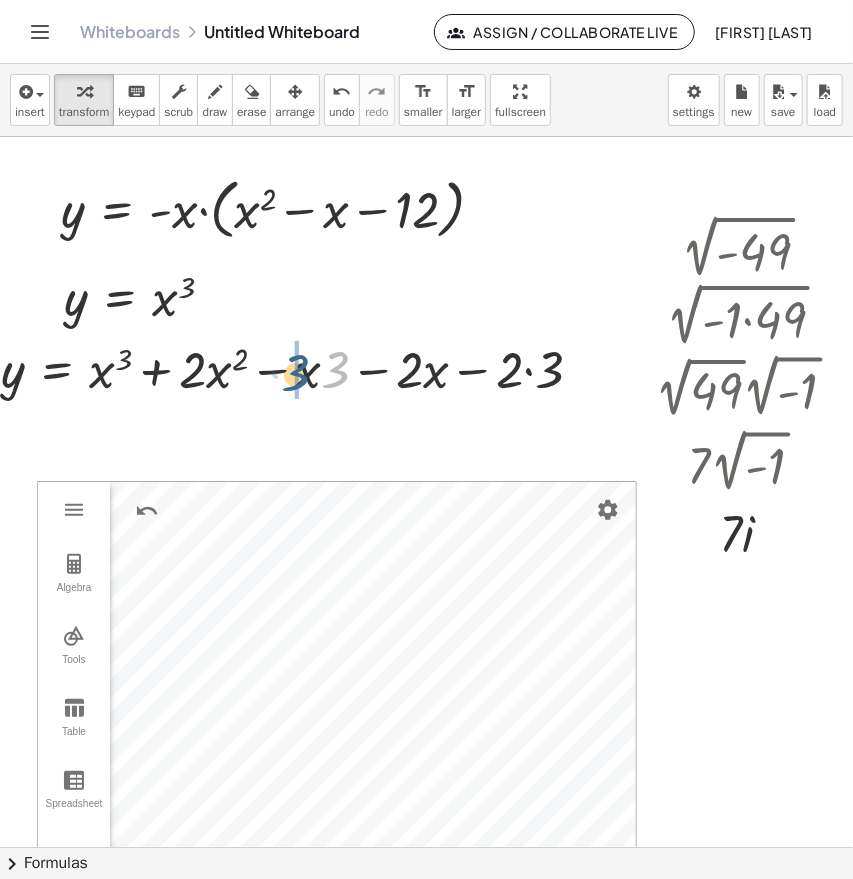 drag, startPoint x: 339, startPoint y: 374, endPoint x: 297, endPoint y: 378, distance: 42.190044 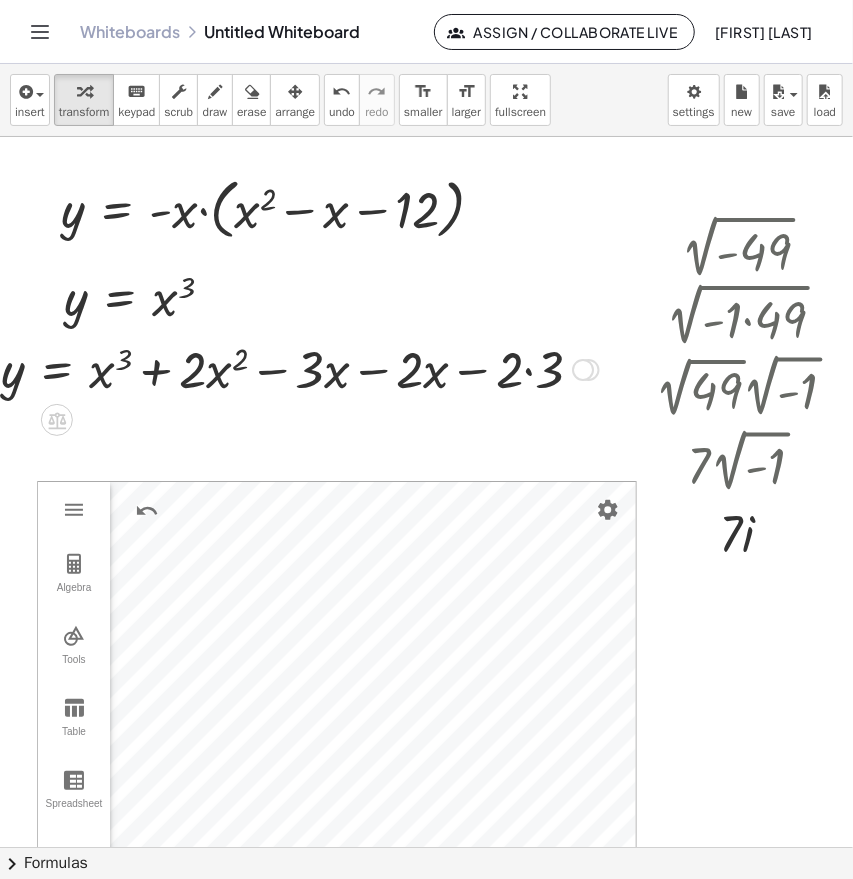 click at bounding box center (300, 368) 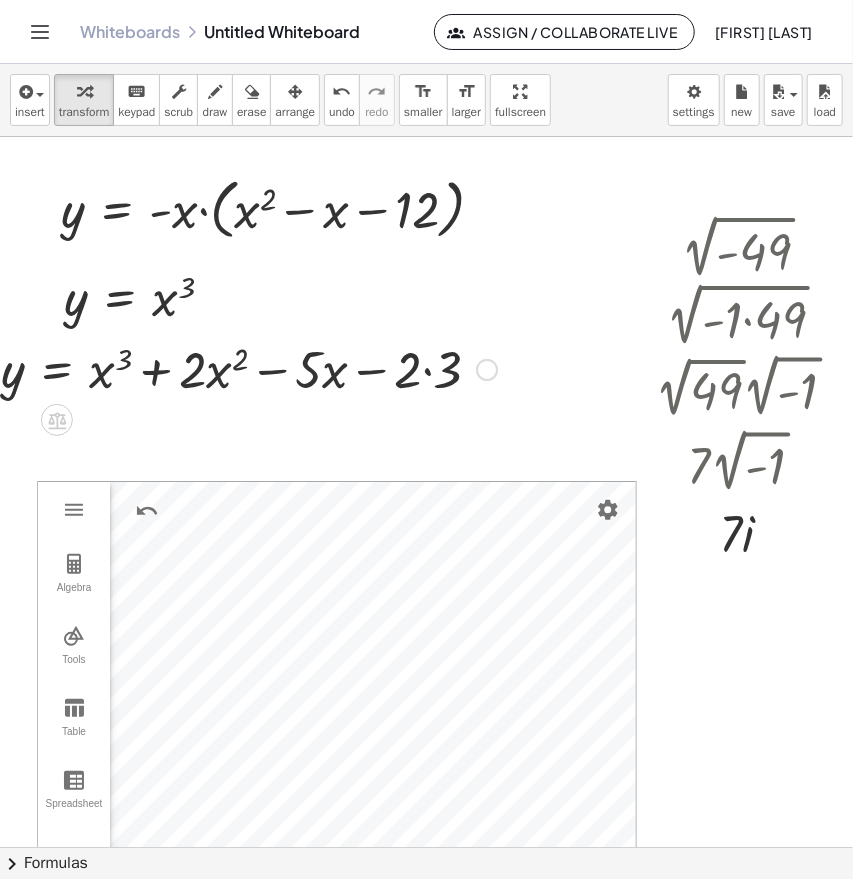 click at bounding box center (249, 368) 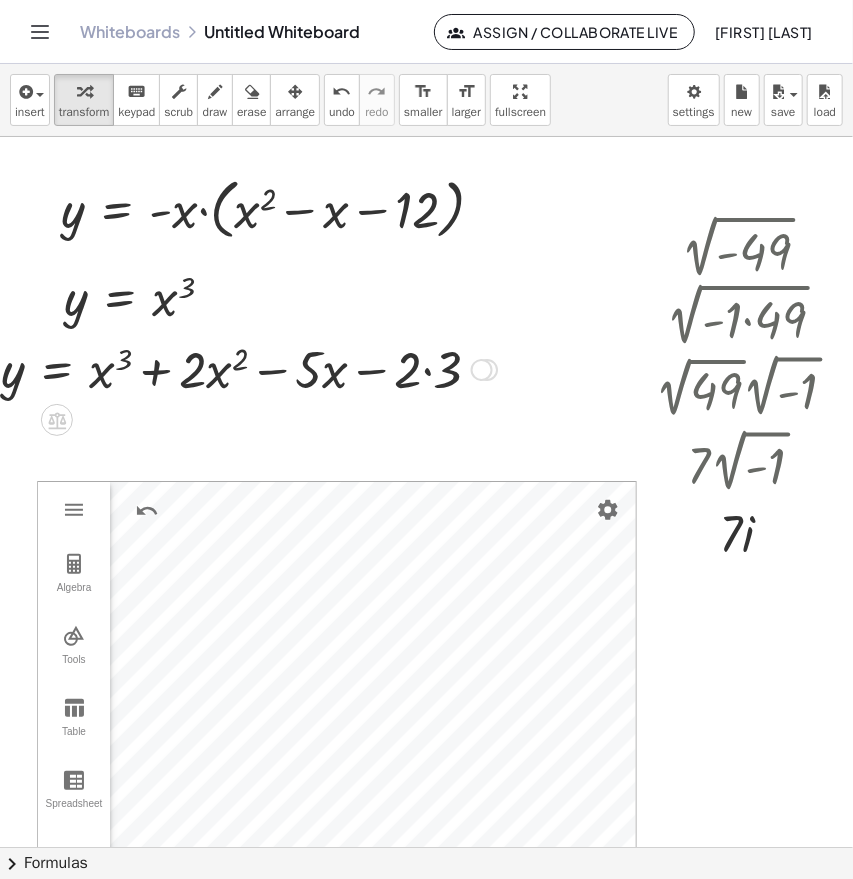 click at bounding box center (249, 368) 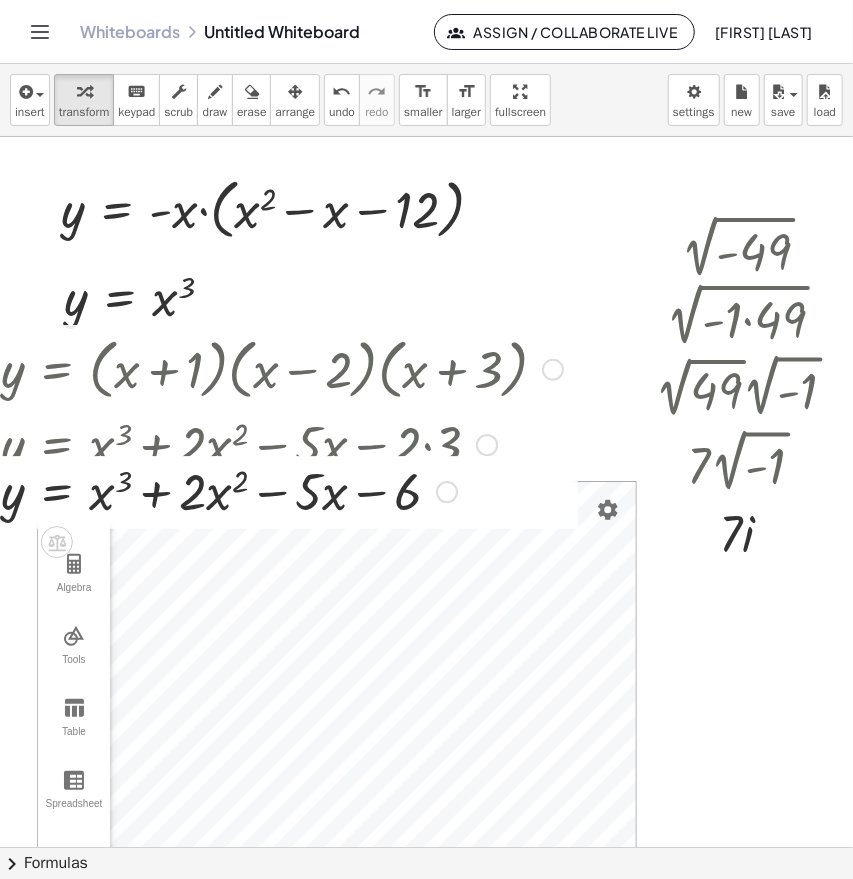 drag, startPoint x: 436, startPoint y: 379, endPoint x: 409, endPoint y: 524, distance: 147.49237 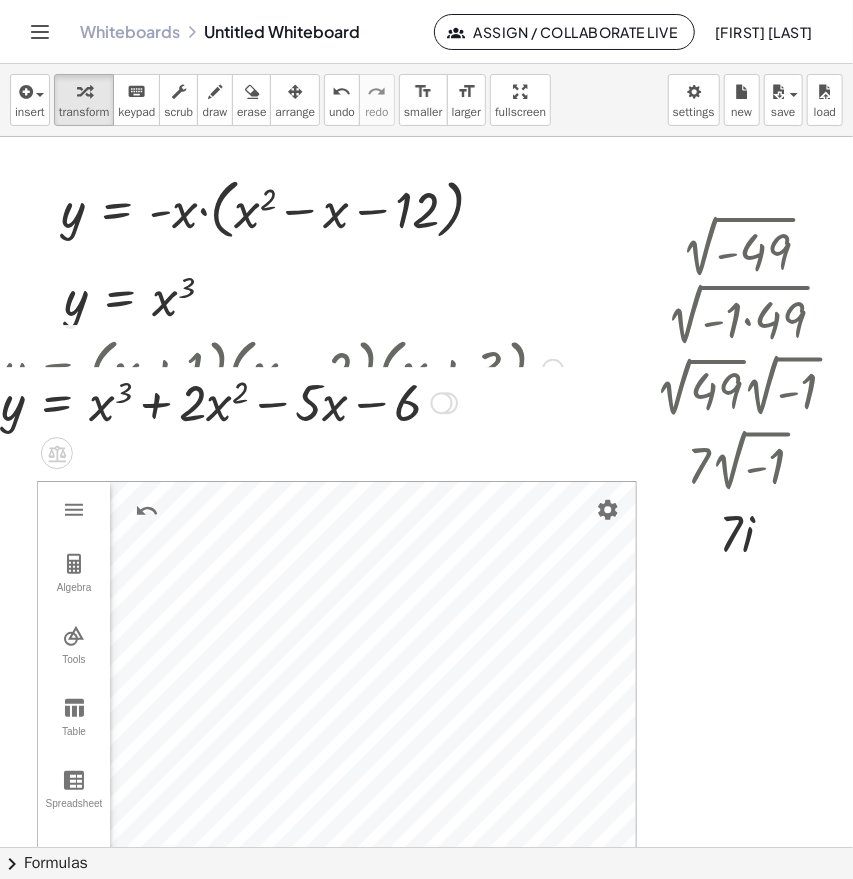 drag, startPoint x: 451, startPoint y: 516, endPoint x: 511, endPoint y: 390, distance: 139.55644 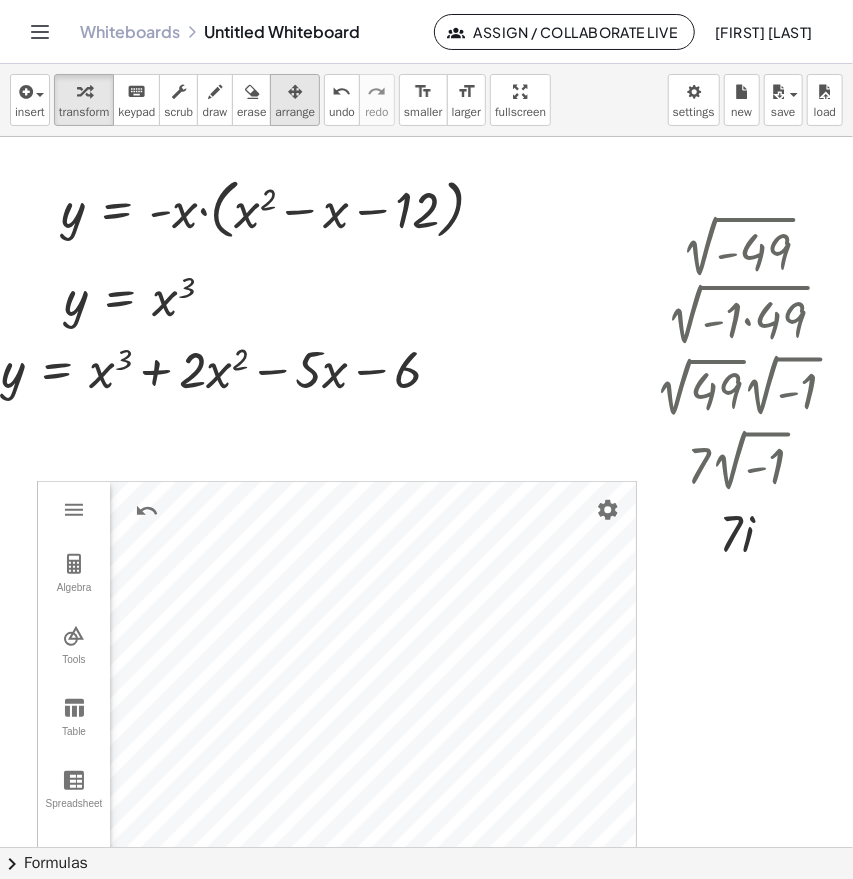 click on "arrange" at bounding box center (295, 112) 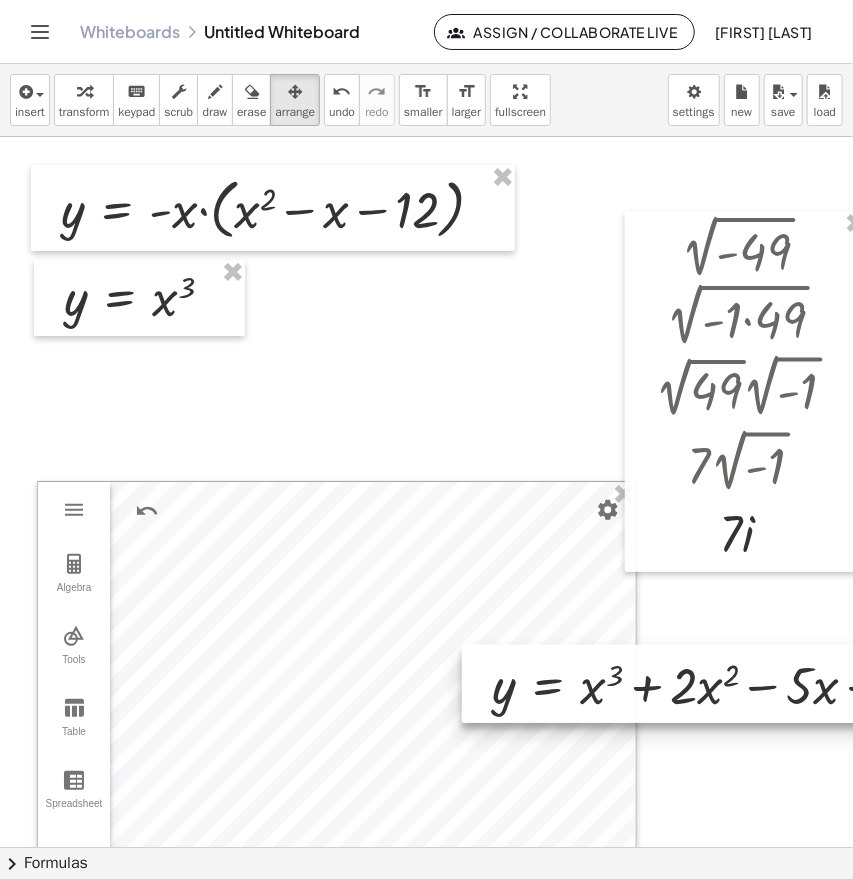drag, startPoint x: 267, startPoint y: 360, endPoint x: 756, endPoint y: 676, distance: 582.2173 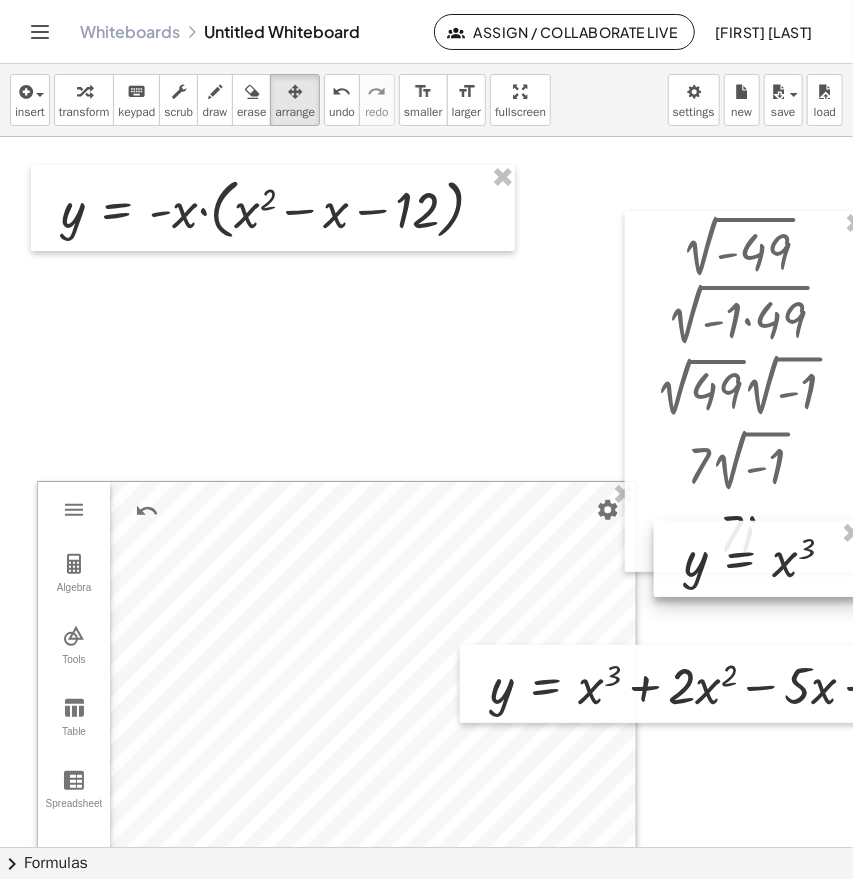 drag, startPoint x: 147, startPoint y: 279, endPoint x: 767, endPoint y: 540, distance: 672.69684 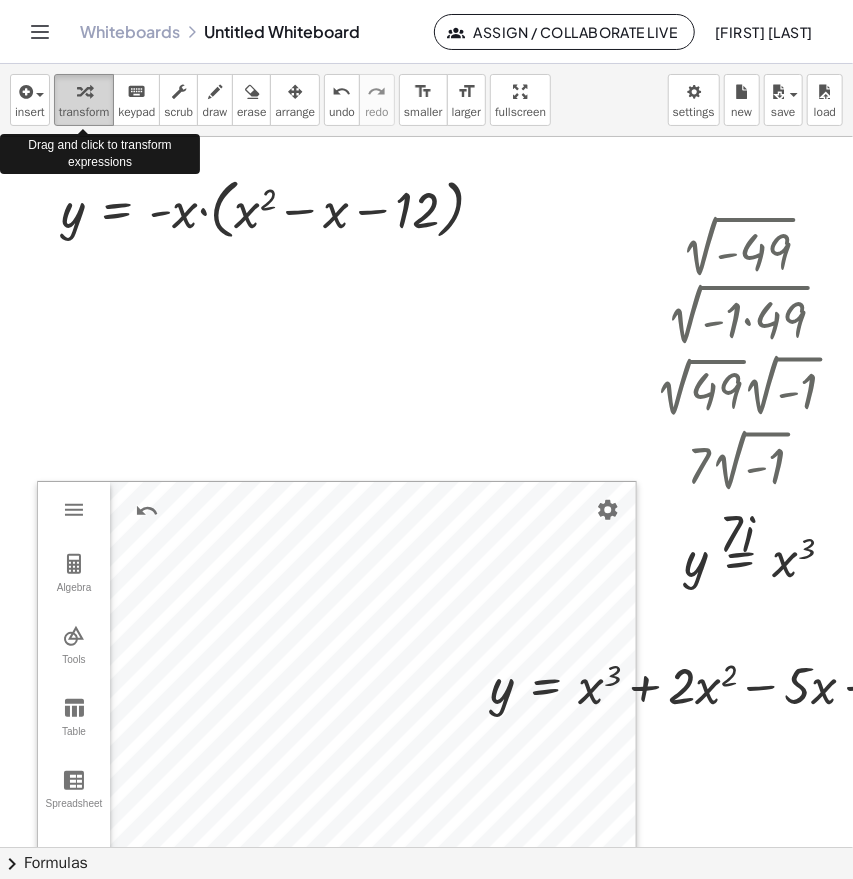 click on "transform" at bounding box center [84, 112] 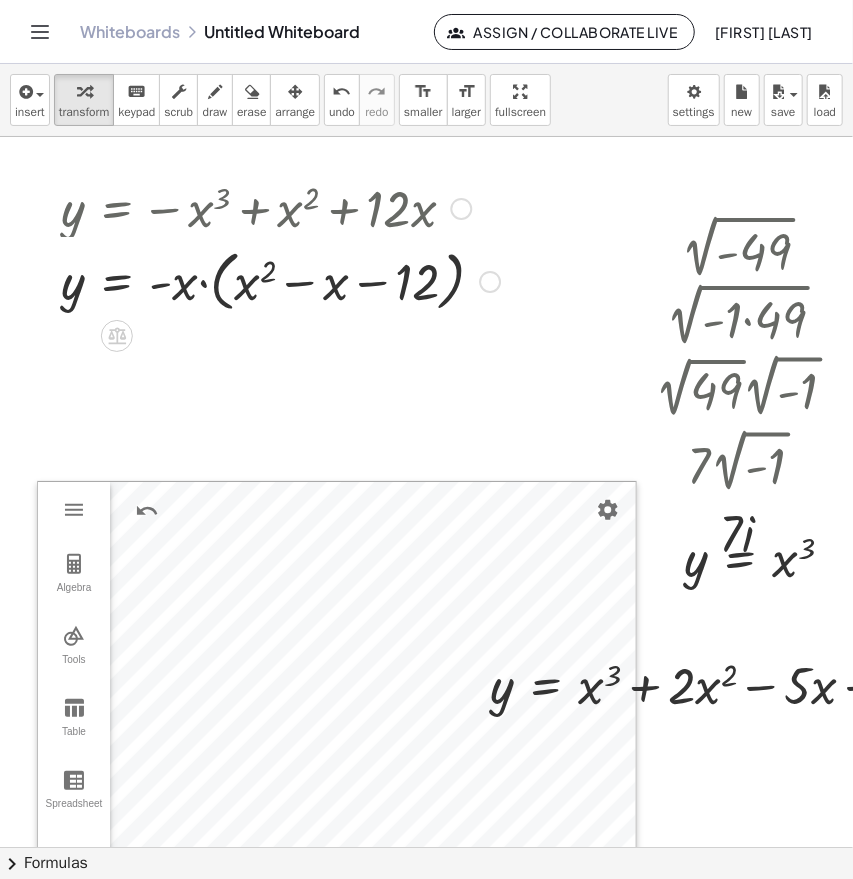 drag, startPoint x: 486, startPoint y: 215, endPoint x: 485, endPoint y: 303, distance: 88.005684 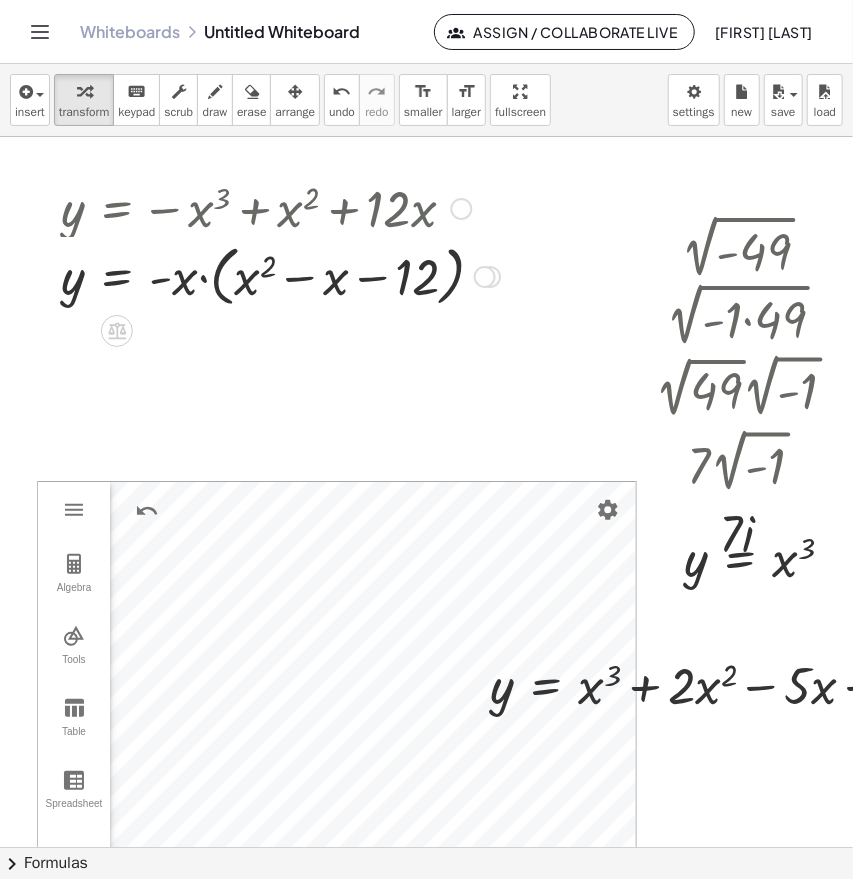 click on "y = 12 · + x x x 2 · ( ) + − − -" at bounding box center [117, 277] 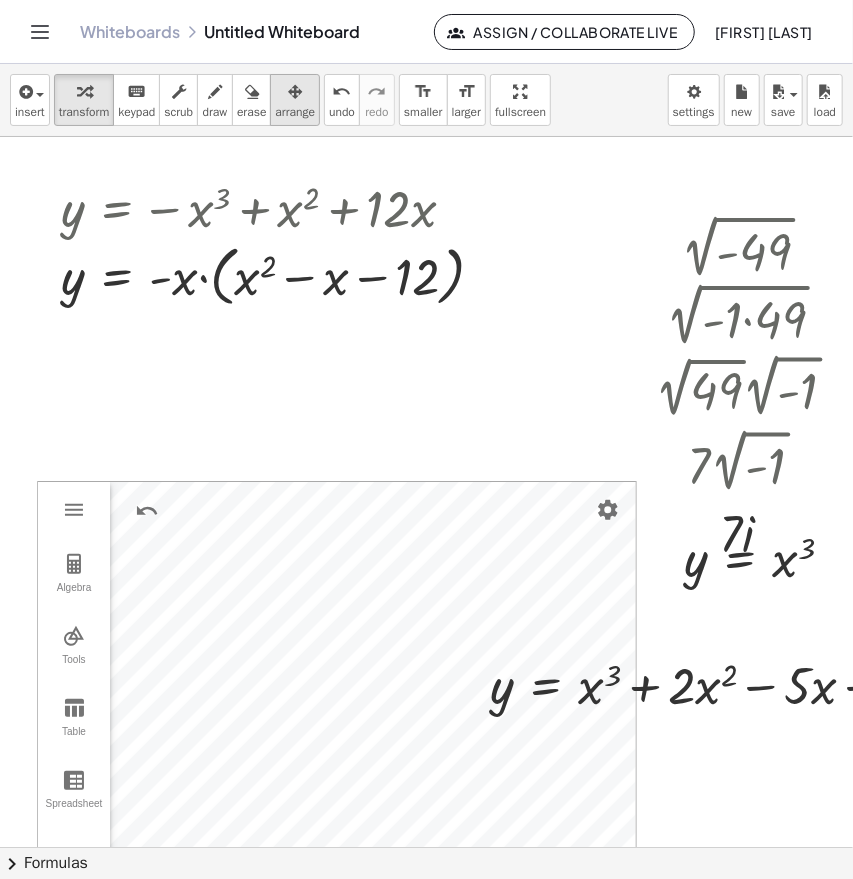 click on "arrange" at bounding box center (295, 112) 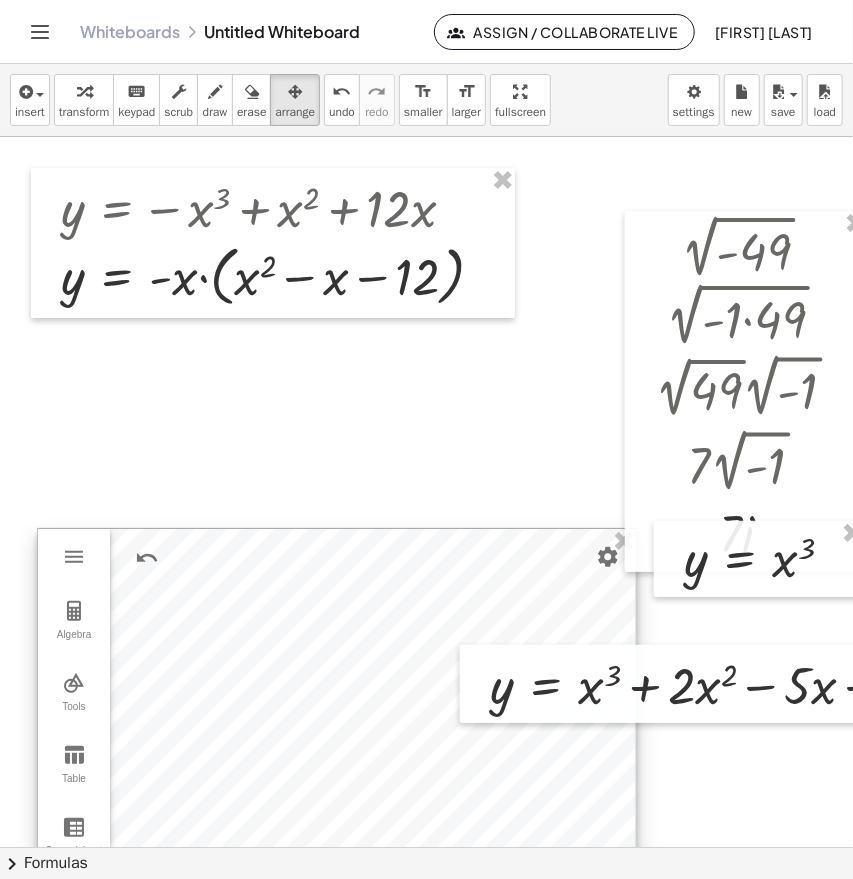 drag, startPoint x: 322, startPoint y: 510, endPoint x: 322, endPoint y: 556, distance: 46 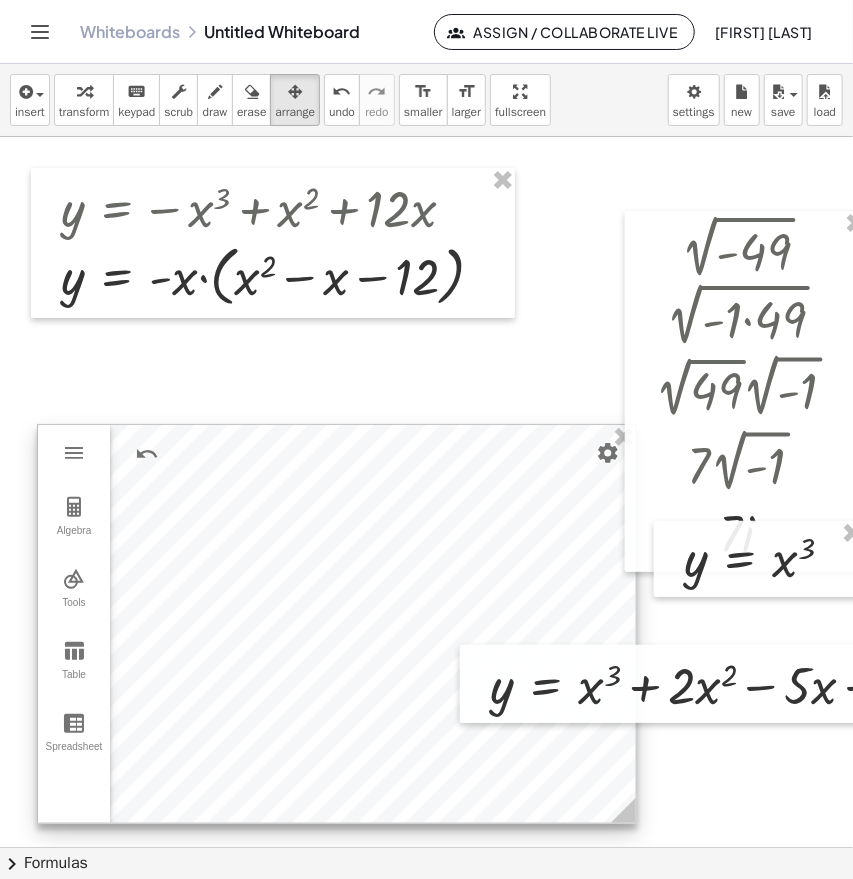 drag, startPoint x: 325, startPoint y: 555, endPoint x: 325, endPoint y: 452, distance: 103 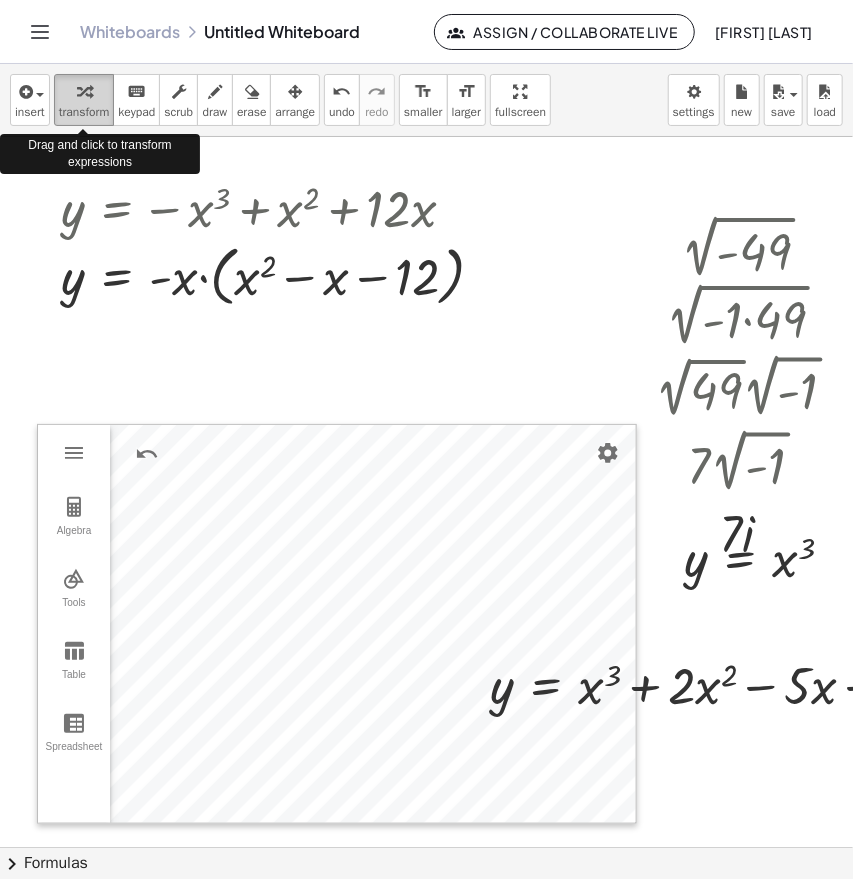 click at bounding box center [84, 92] 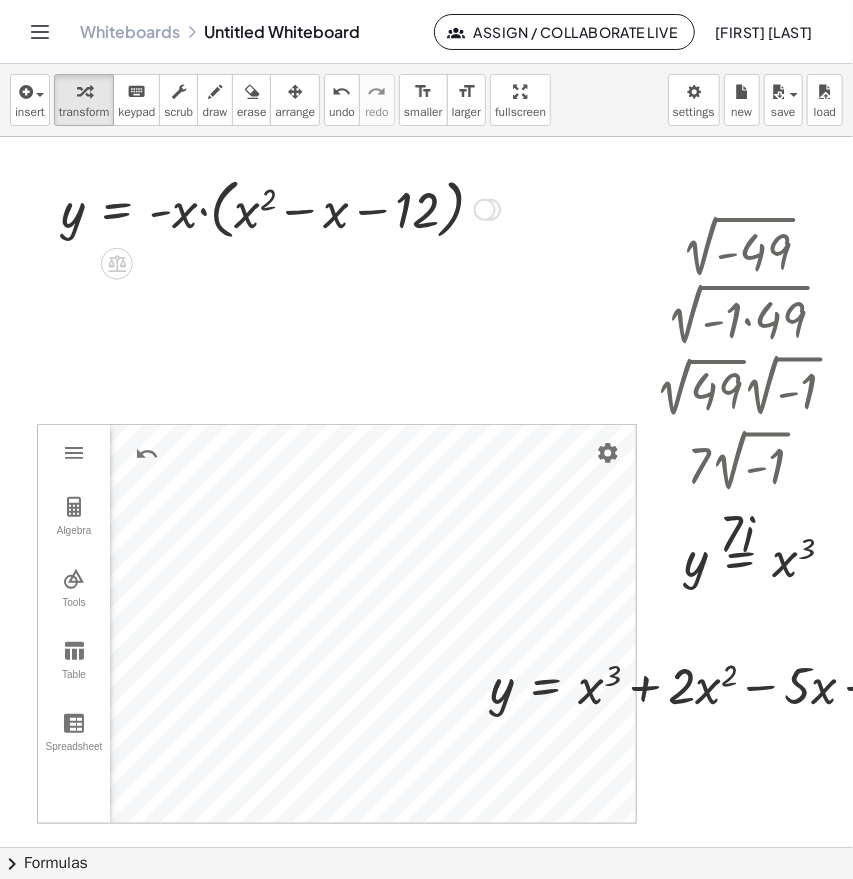 drag, startPoint x: 482, startPoint y: 275, endPoint x: 491, endPoint y: 157, distance: 118.34272 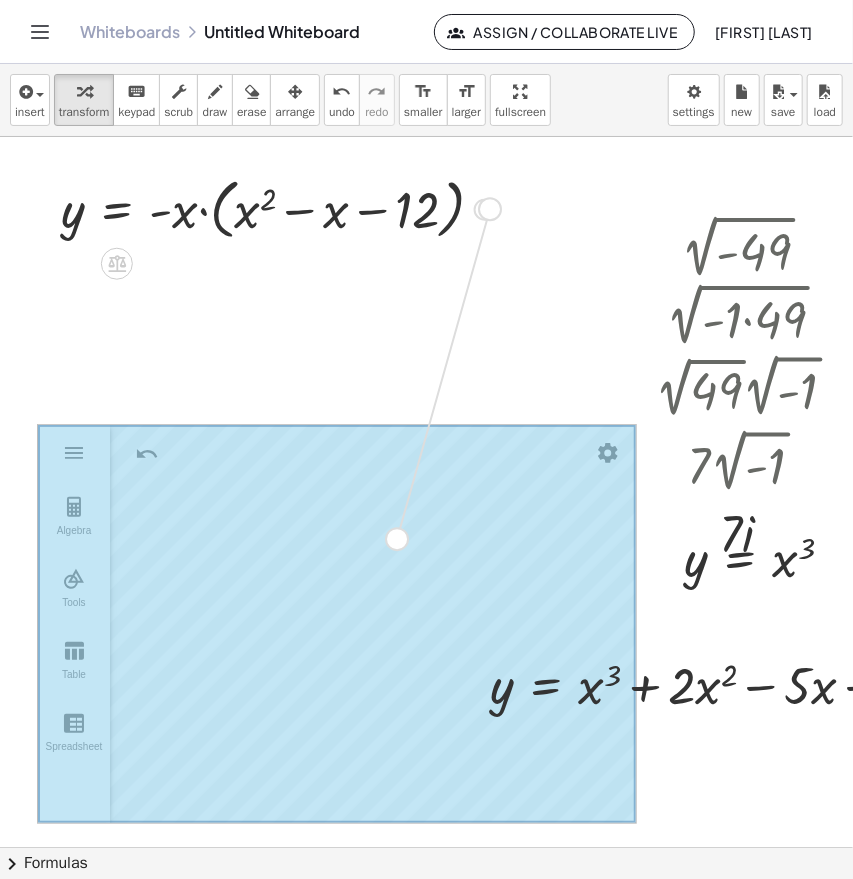 drag, startPoint x: 486, startPoint y: 214, endPoint x: 396, endPoint y: 545, distance: 343.0175 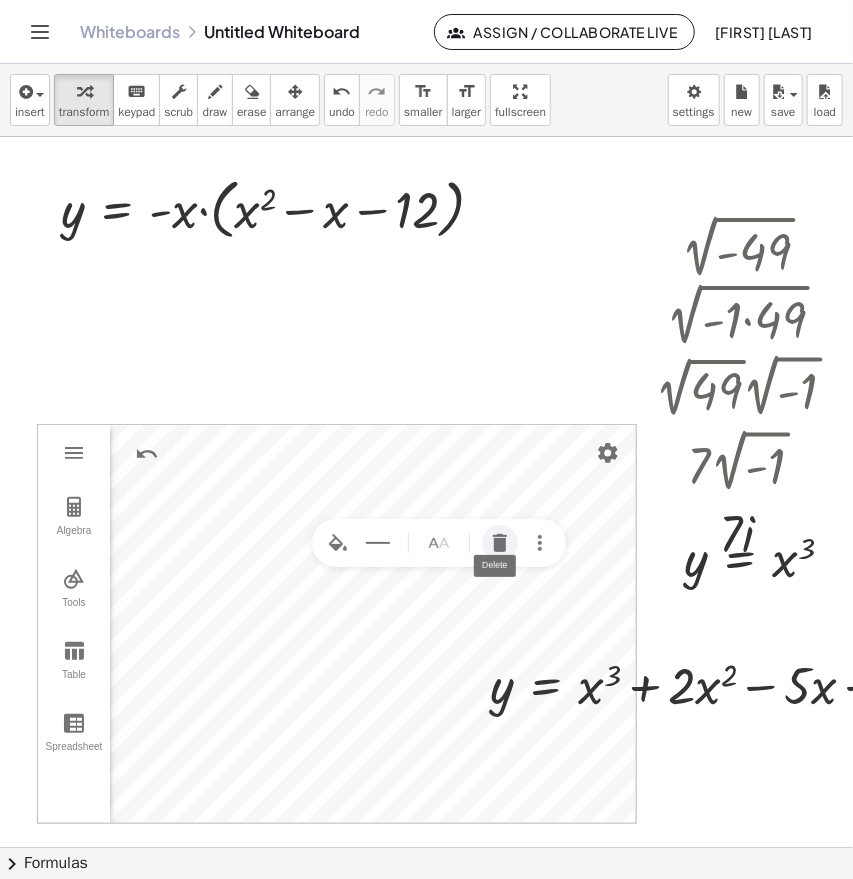 click at bounding box center (500, 543) 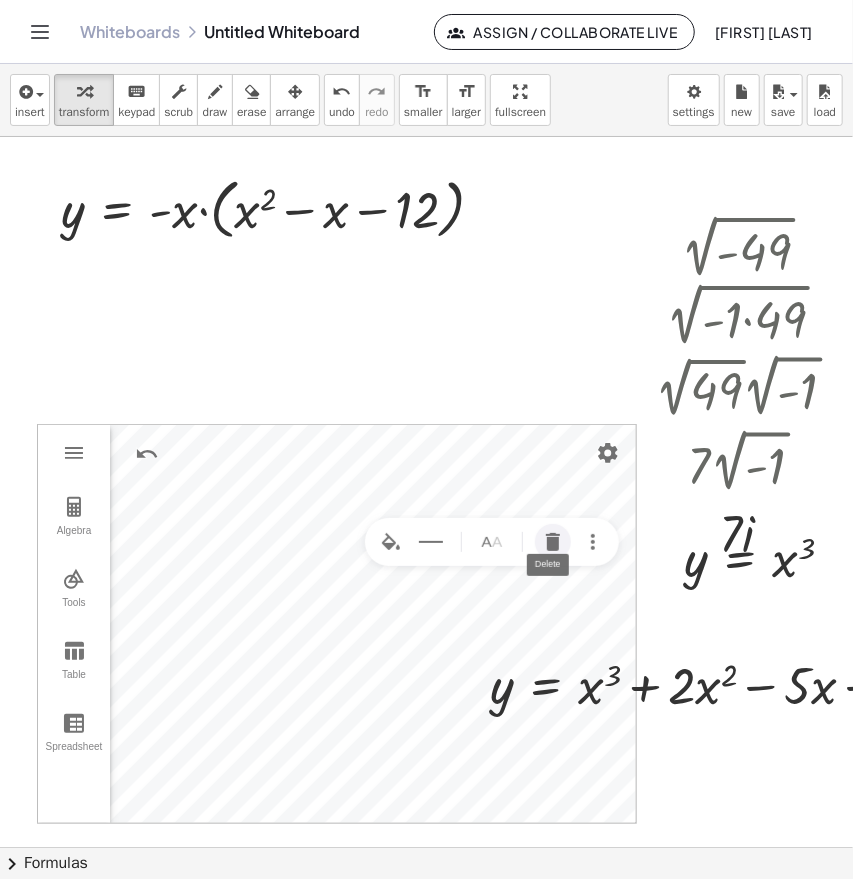 click at bounding box center (553, 542) 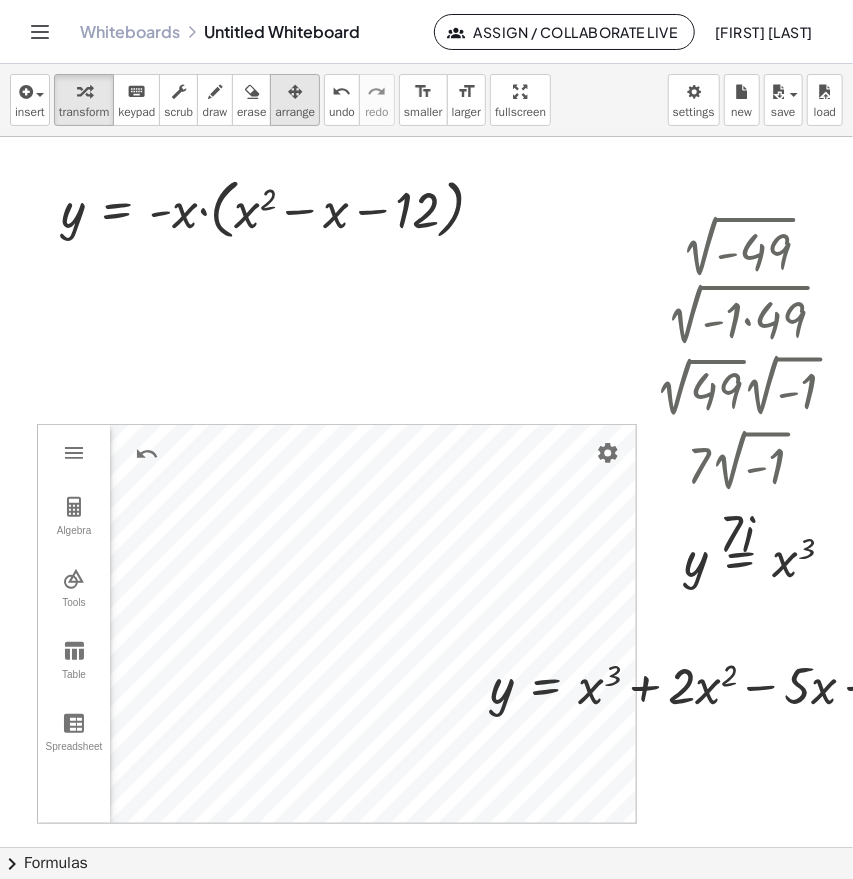 click on "arrange" at bounding box center [295, 112] 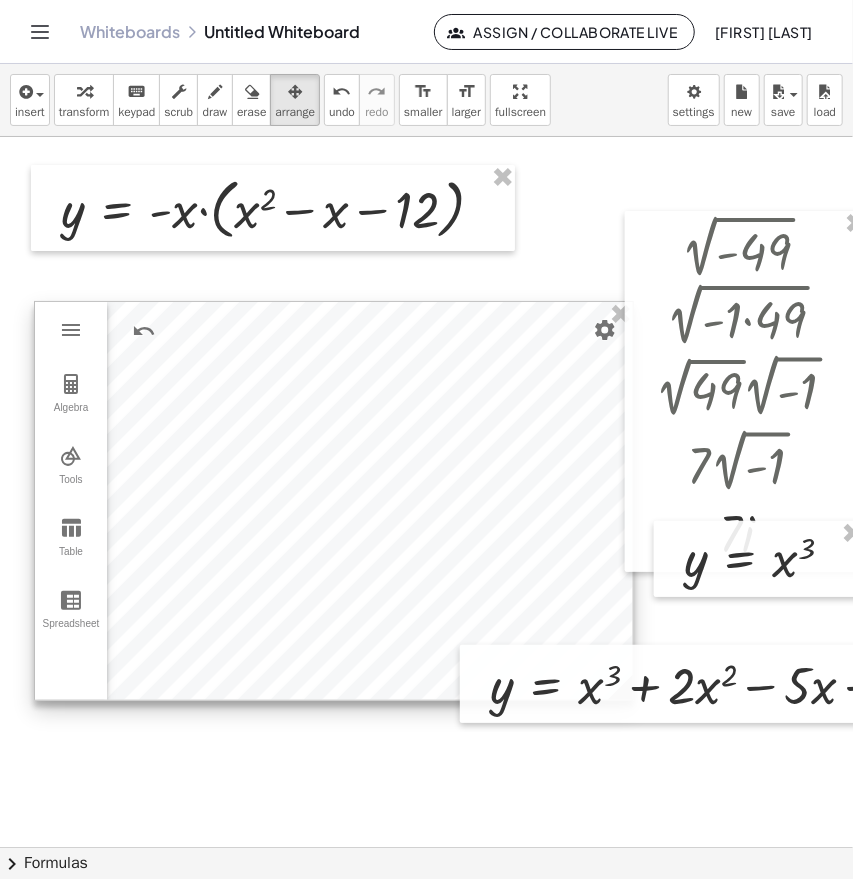 drag, startPoint x: 239, startPoint y: 499, endPoint x: 236, endPoint y: 376, distance: 123.03658 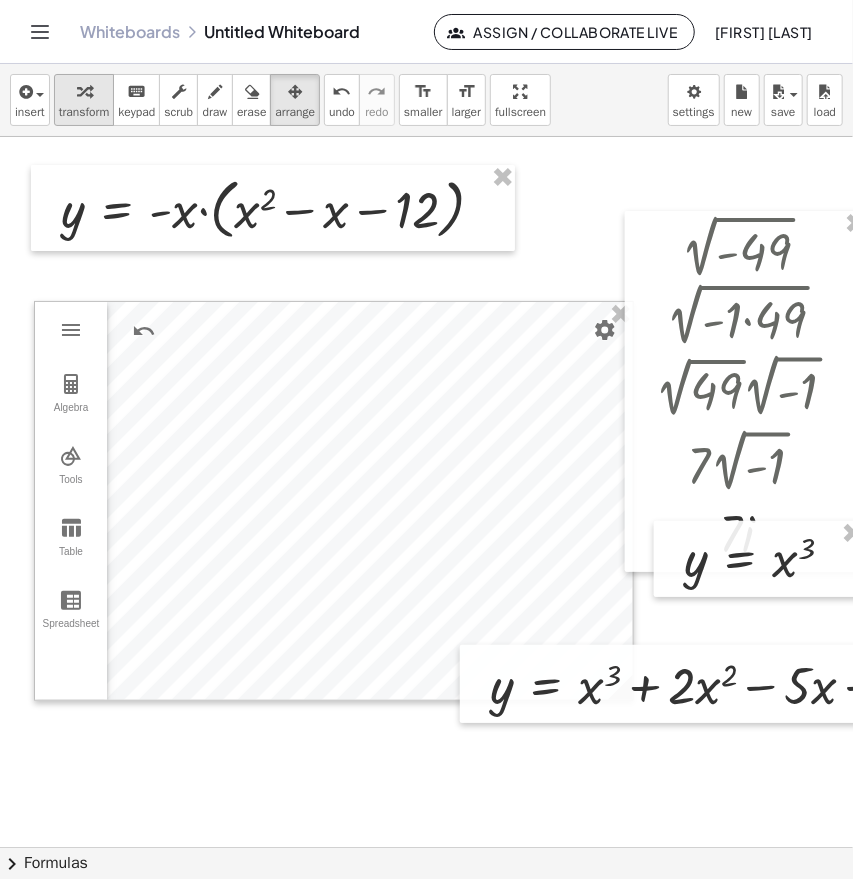 click at bounding box center (84, 92) 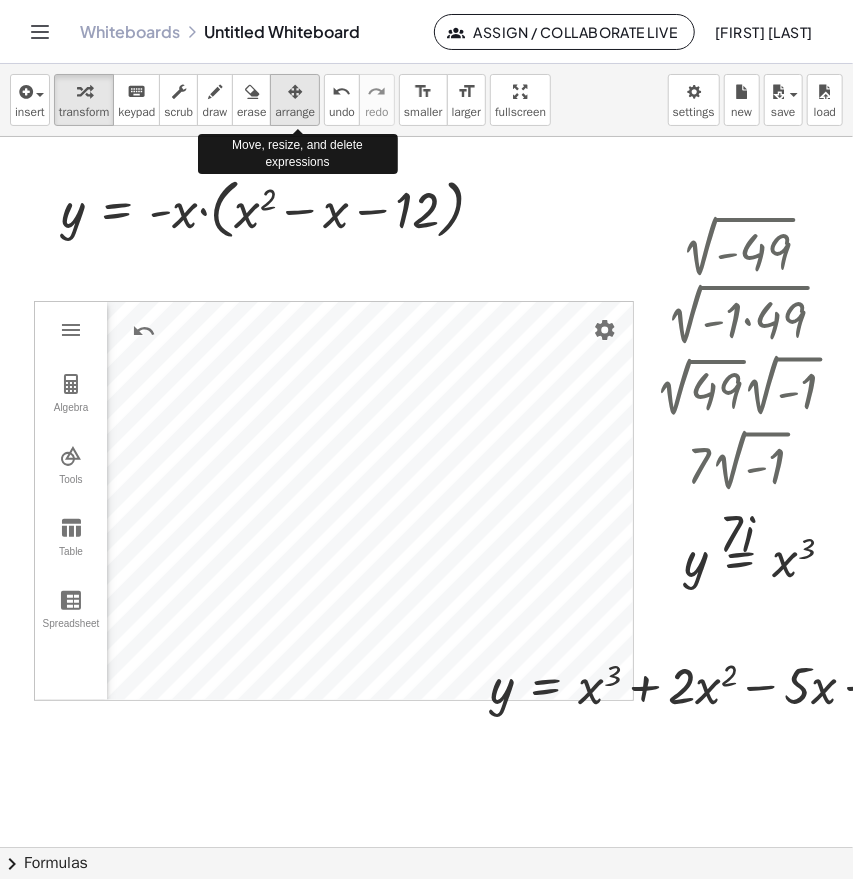 click on "arrange" at bounding box center [295, 112] 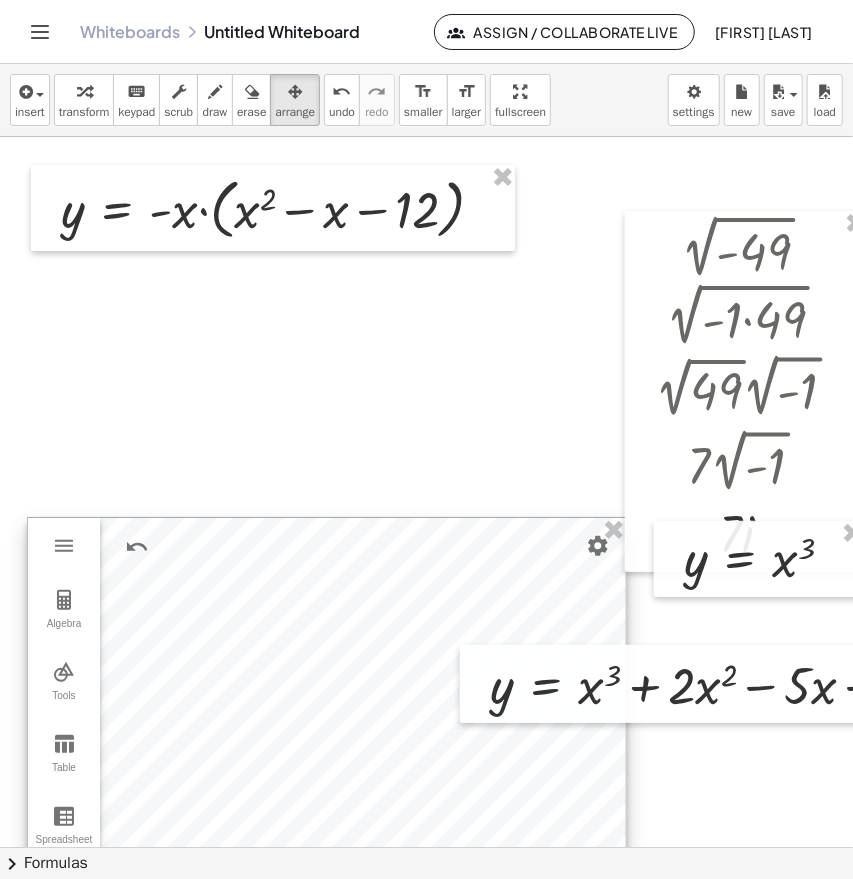 drag, startPoint x: 374, startPoint y: 399, endPoint x: 370, endPoint y: 615, distance: 216.03703 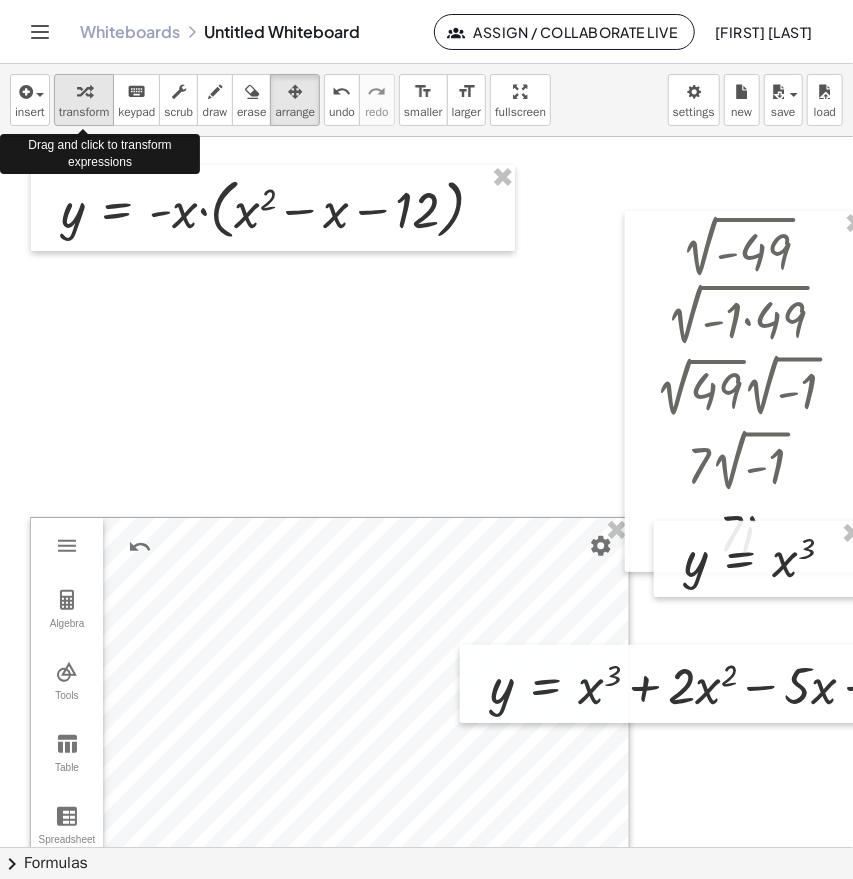 click on "transform" at bounding box center (84, 112) 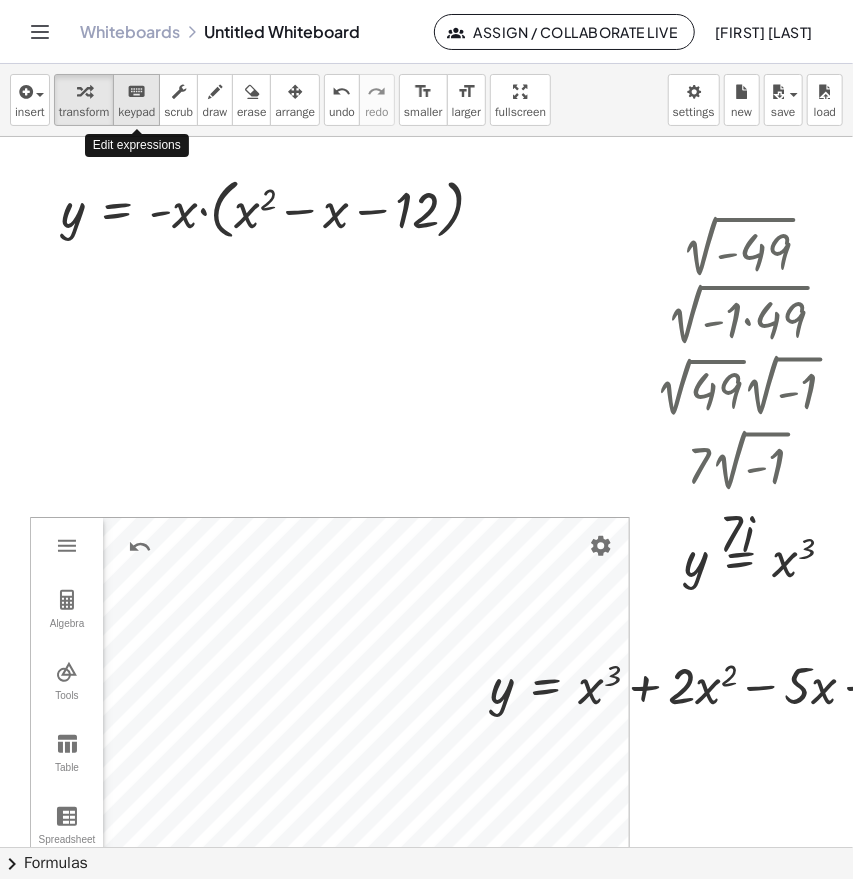 click on "keyboard" at bounding box center (136, 92) 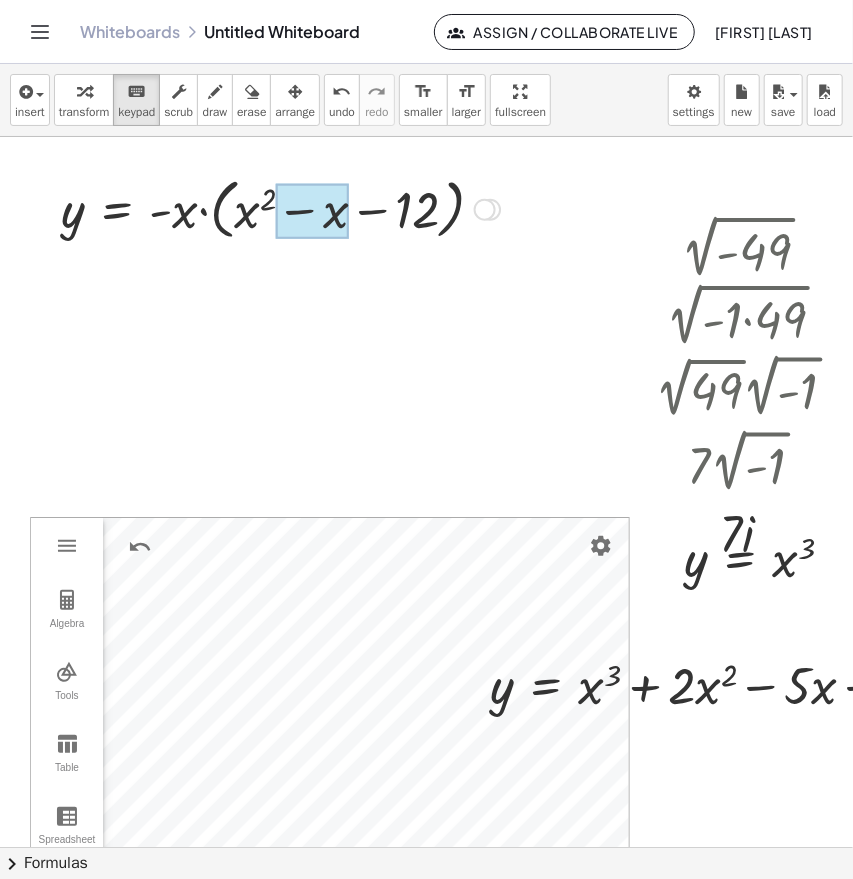 click at bounding box center [312, 212] 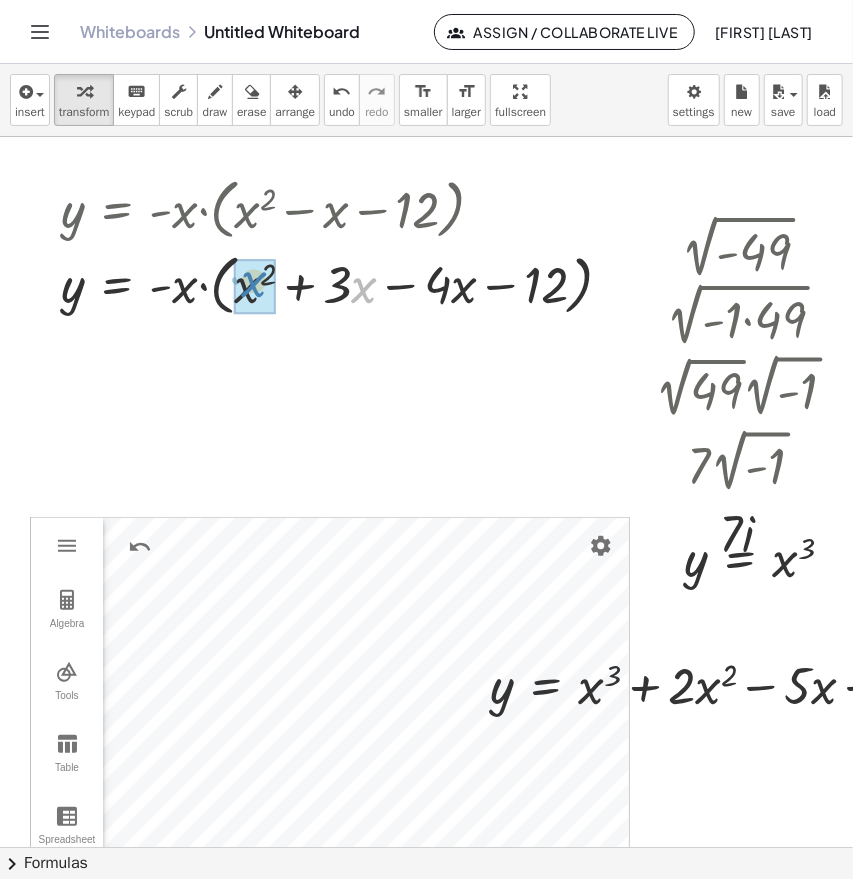 drag, startPoint x: 362, startPoint y: 294, endPoint x: 252, endPoint y: 288, distance: 110.16351 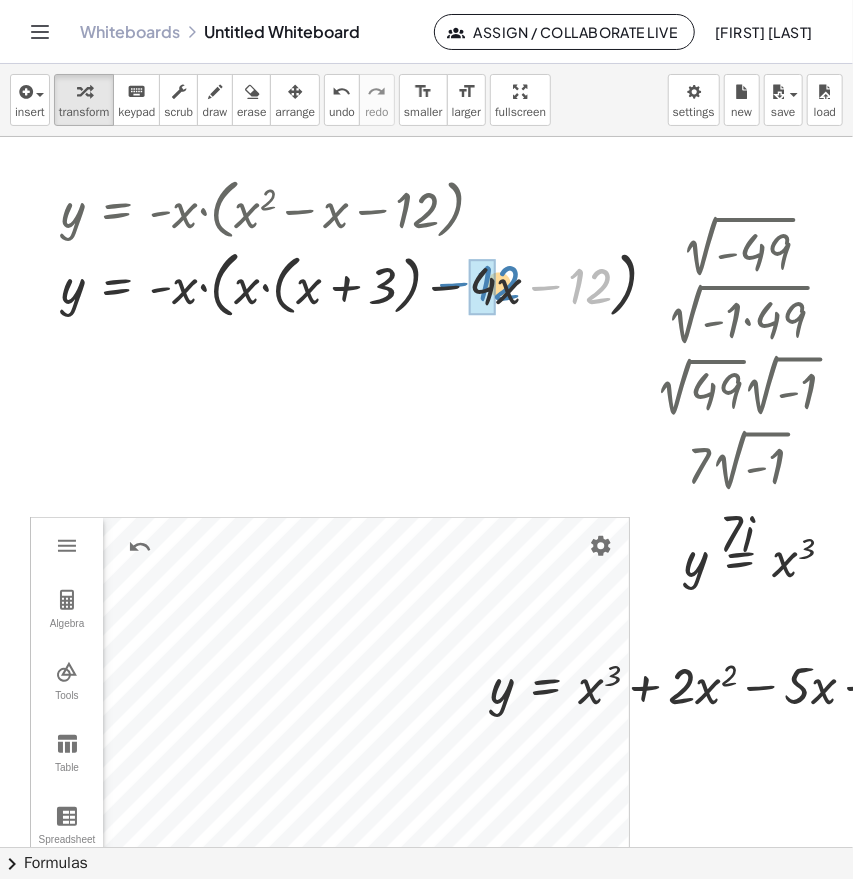 drag, startPoint x: 599, startPoint y: 294, endPoint x: 507, endPoint y: 292, distance: 92.021736 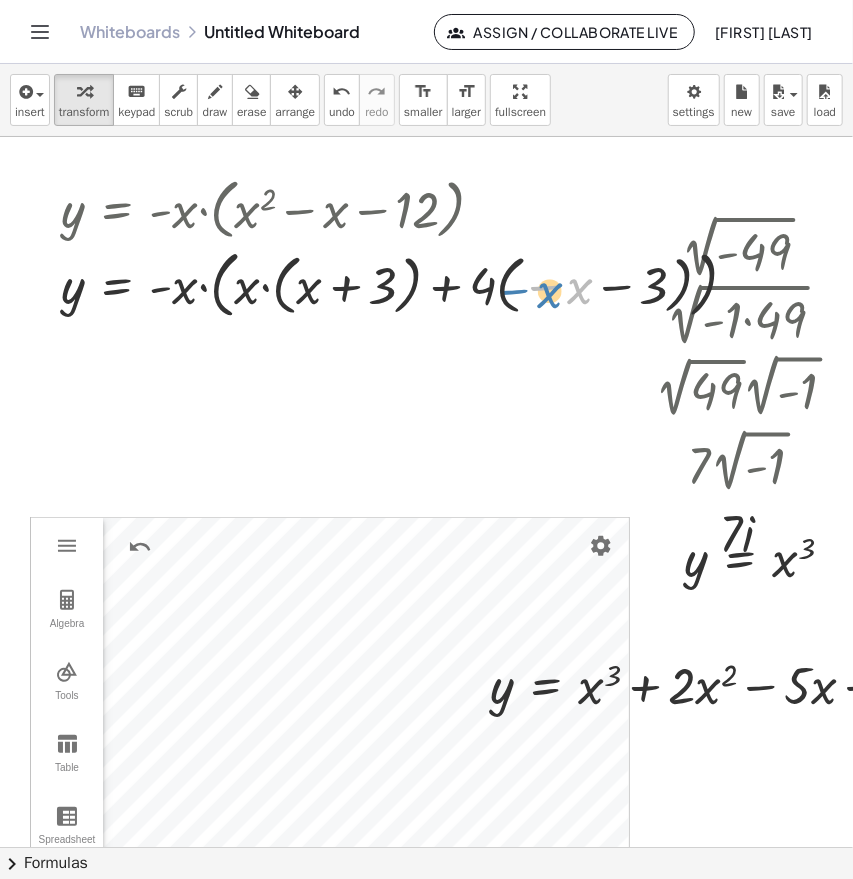 drag, startPoint x: 541, startPoint y: 286, endPoint x: 526, endPoint y: 290, distance: 15.524175 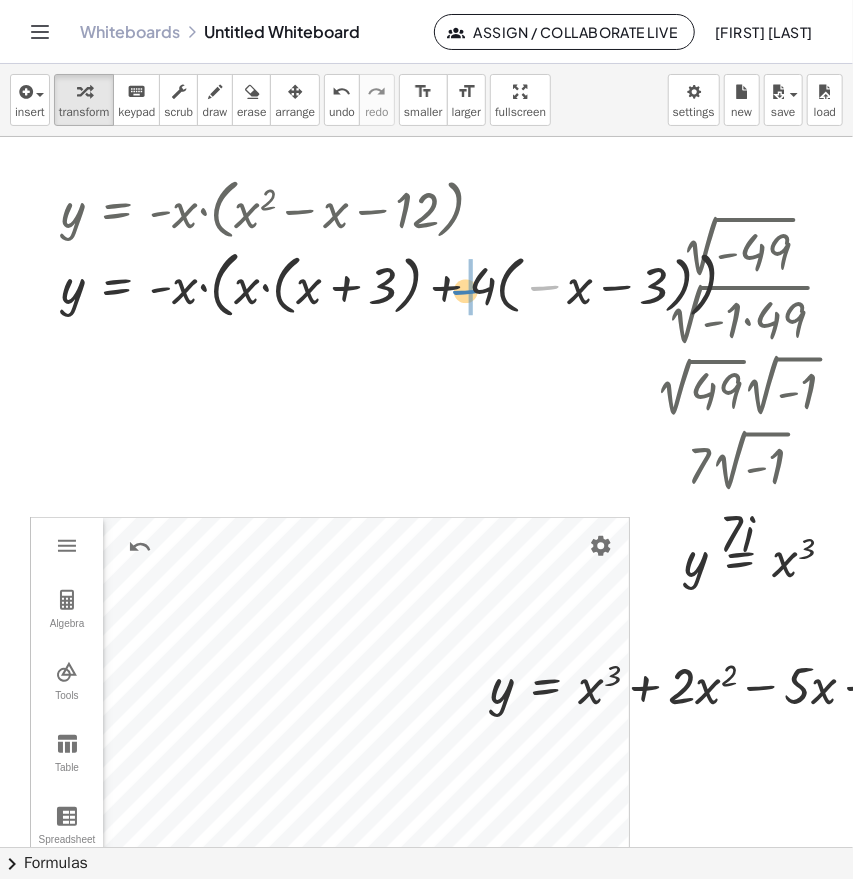 drag, startPoint x: 538, startPoint y: 289, endPoint x: 462, endPoint y: 293, distance: 76.105194 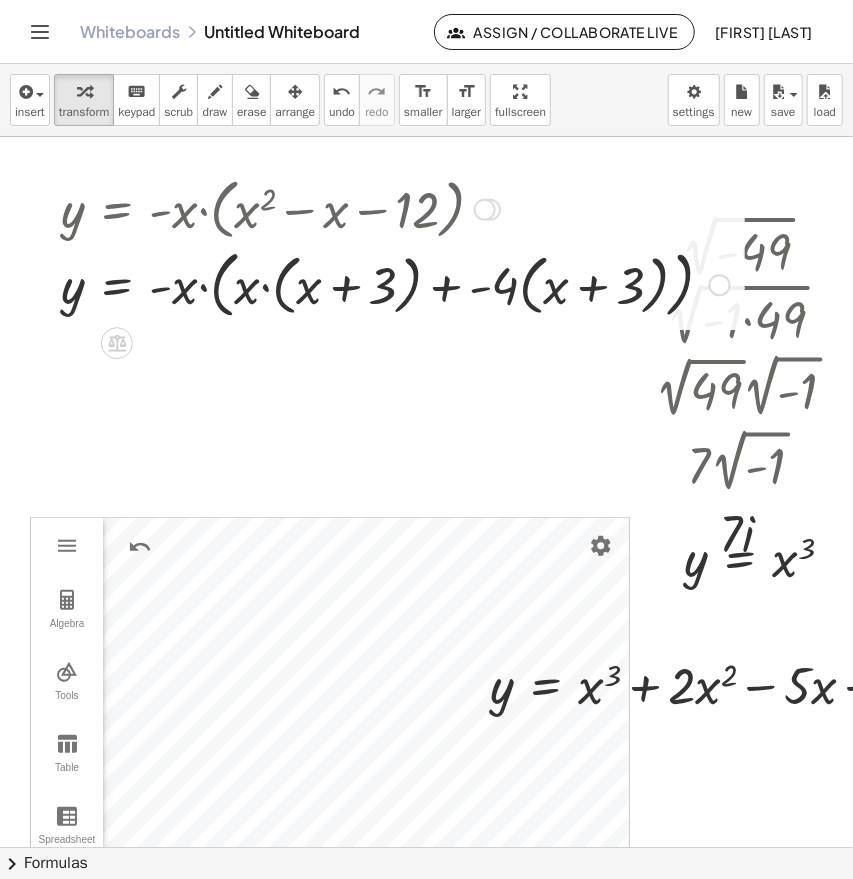 click at bounding box center [395, 283] 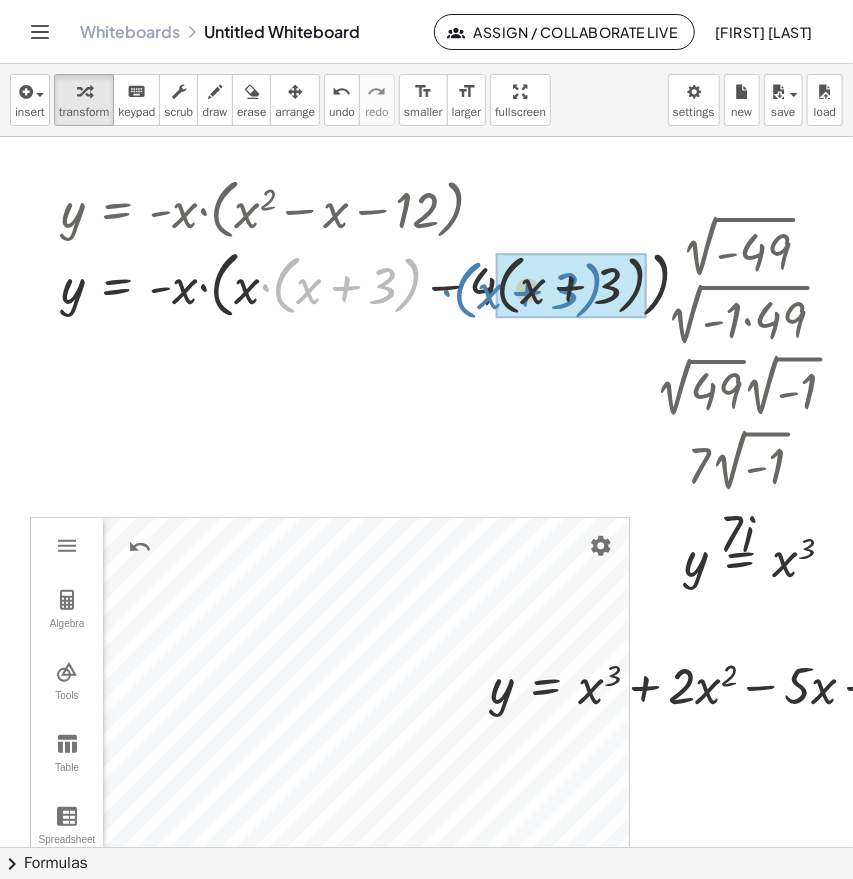 drag, startPoint x: 410, startPoint y: 294, endPoint x: 591, endPoint y: 300, distance: 181.09943 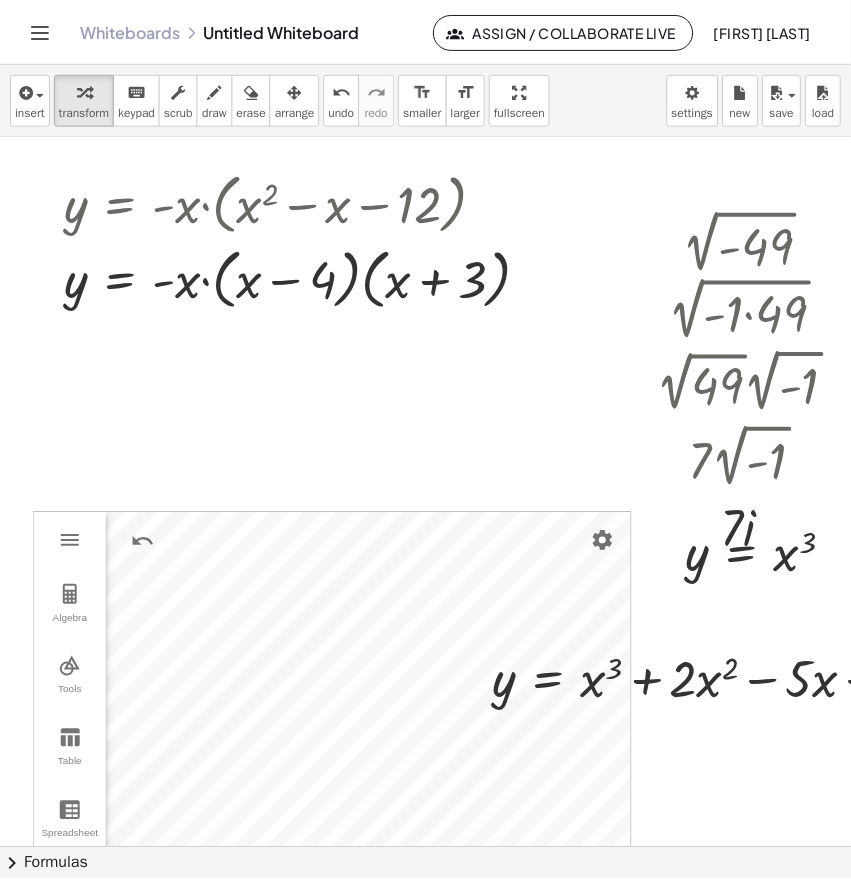 scroll, scrollTop: 6, scrollLeft: 18, axis: both 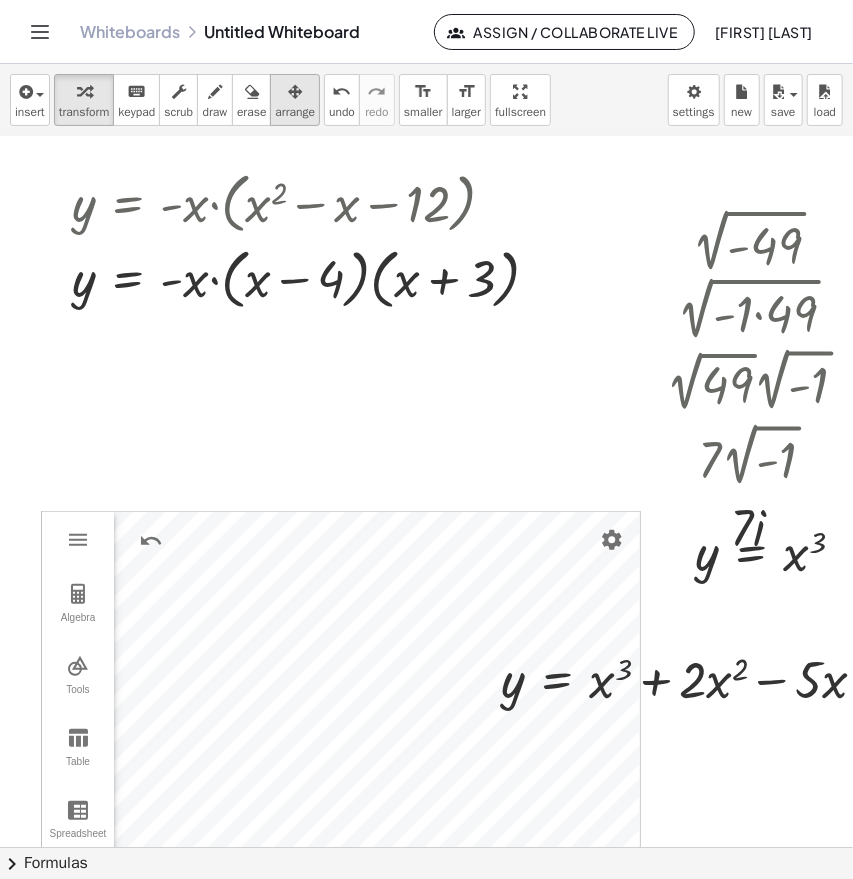 click on "arrange" at bounding box center [295, 100] 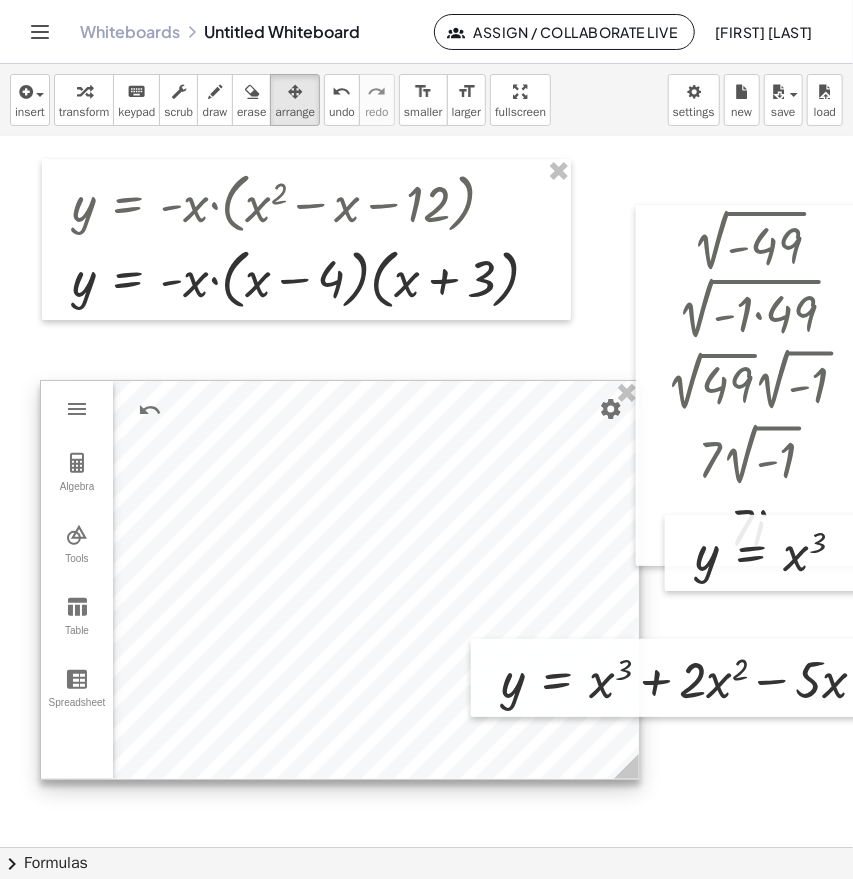 drag, startPoint x: 231, startPoint y: 547, endPoint x: 229, endPoint y: 416, distance: 131.01526 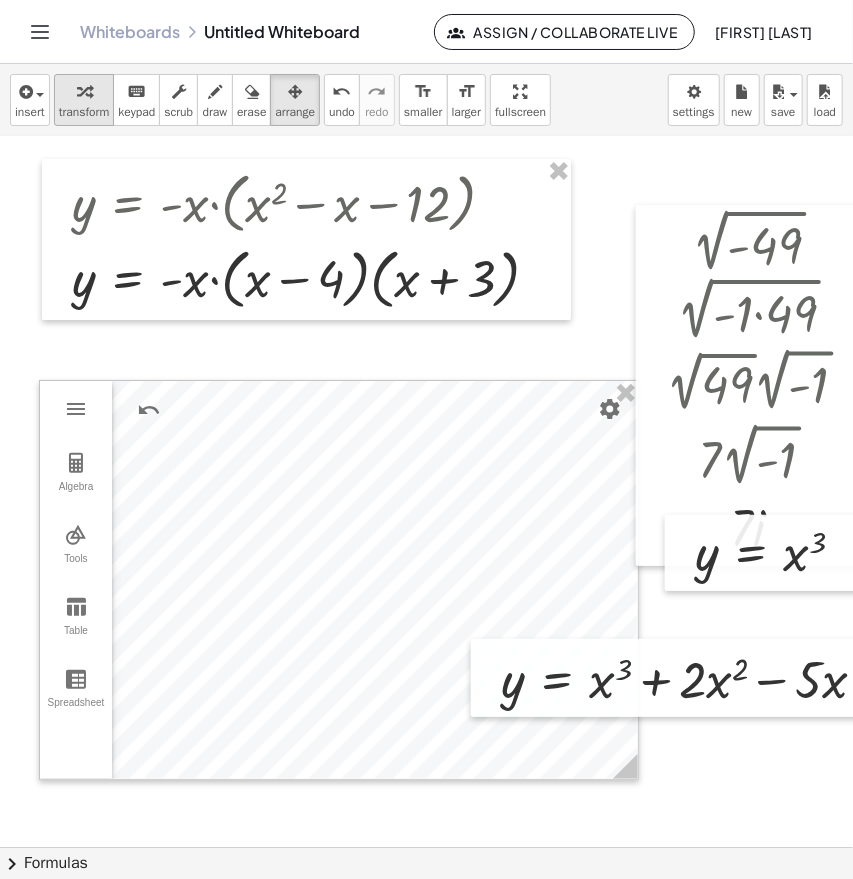 click at bounding box center (84, 91) 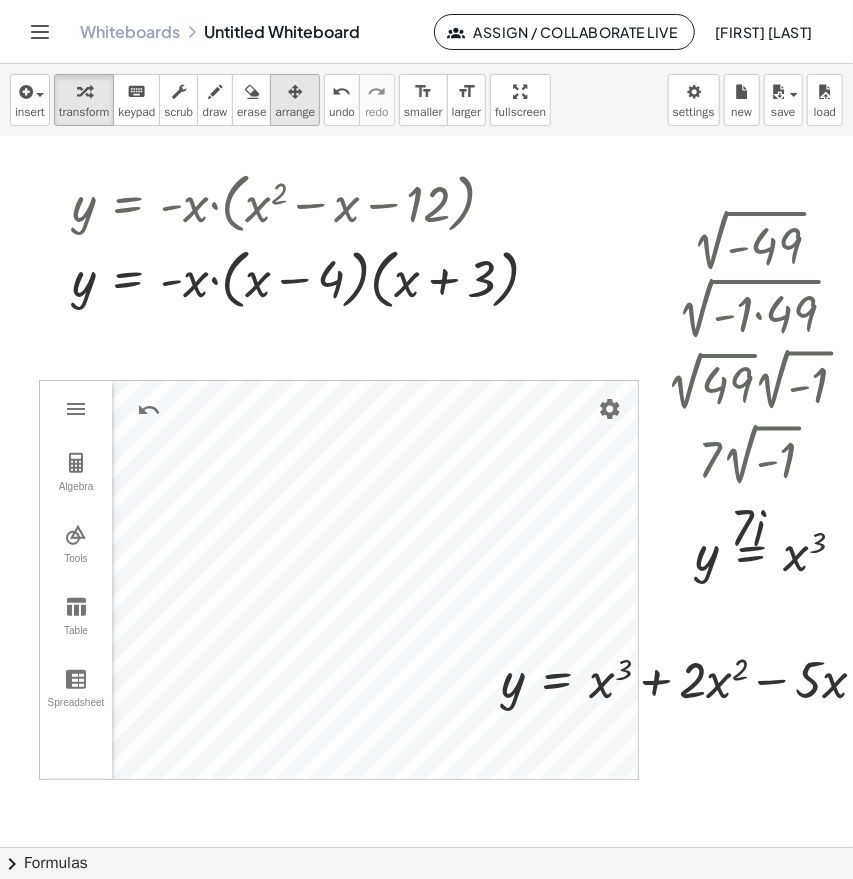 click on "arrange" at bounding box center [295, 112] 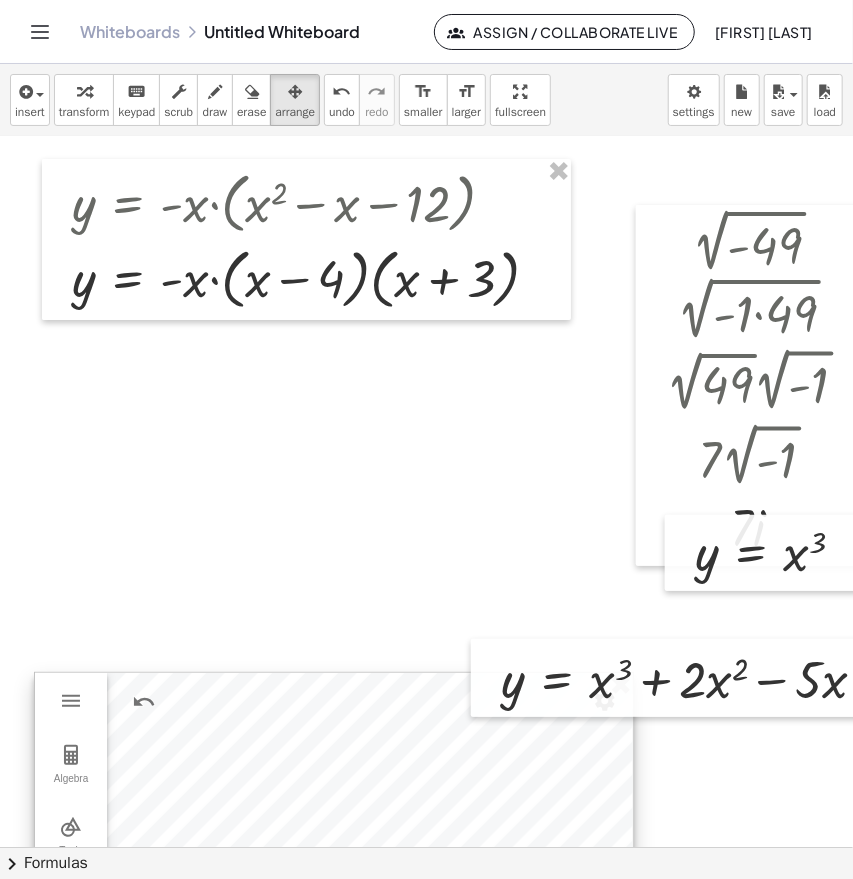 drag, startPoint x: 330, startPoint y: 439, endPoint x: 325, endPoint y: 731, distance: 292.04282 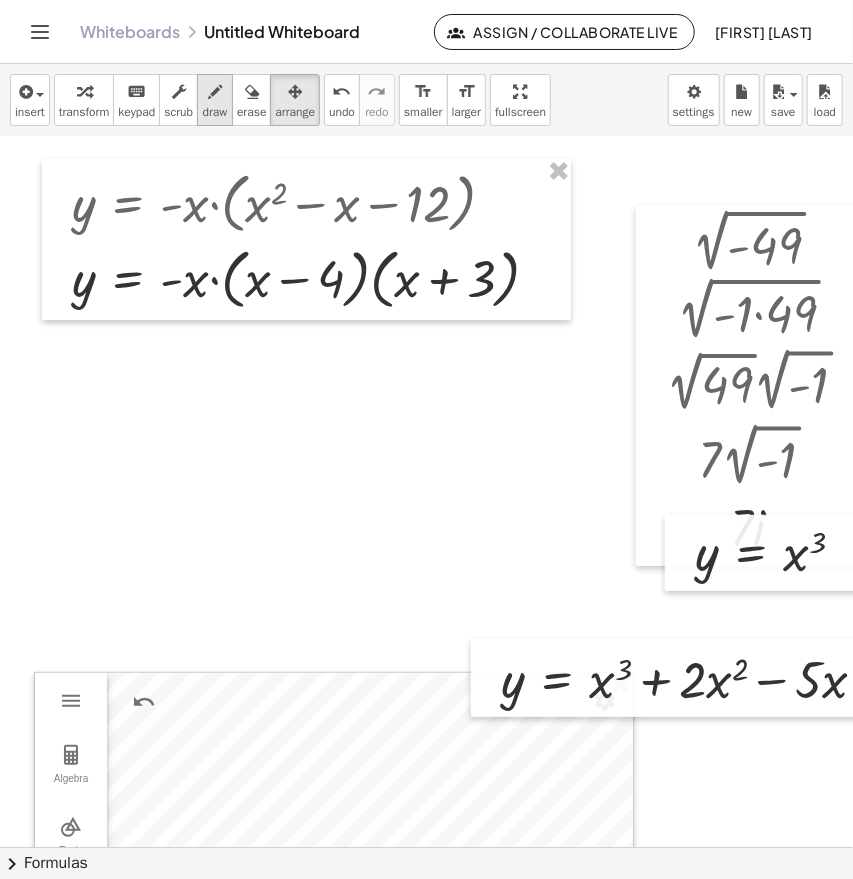 click at bounding box center (215, 92) 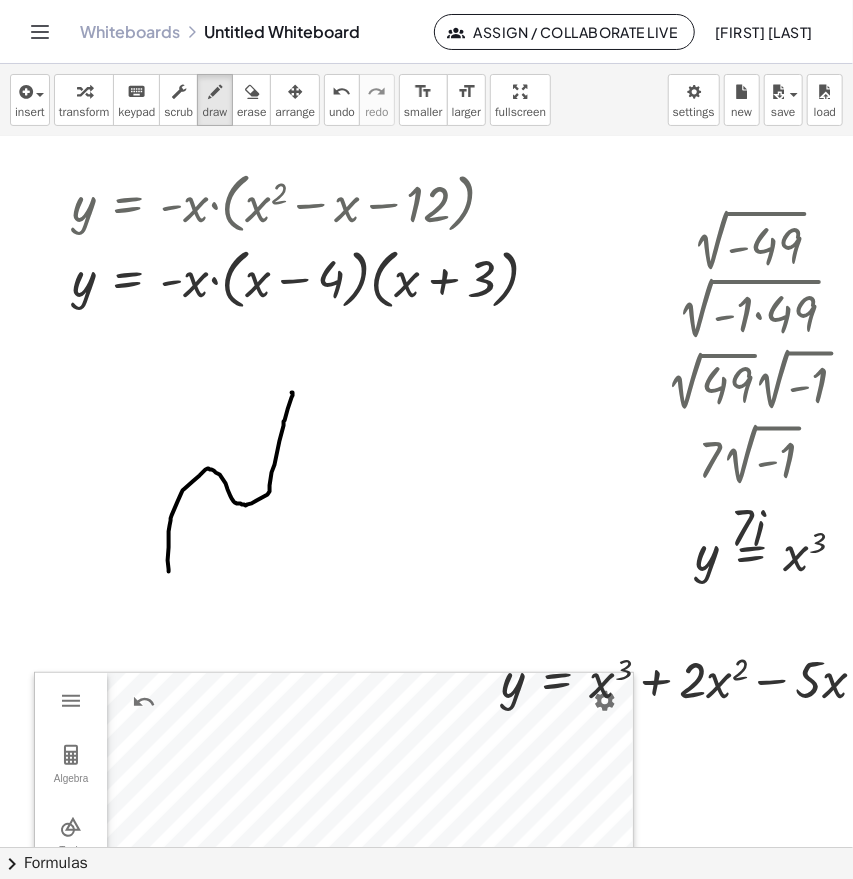 drag, startPoint x: 168, startPoint y: 571, endPoint x: 290, endPoint y: 392, distance: 216.6218 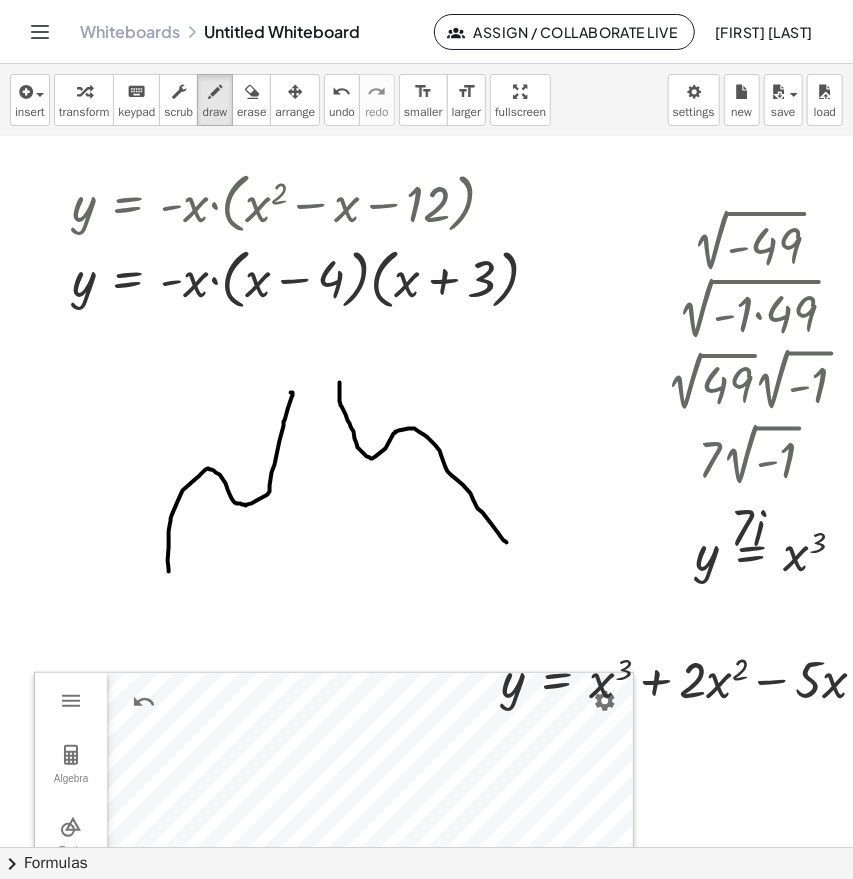 drag, startPoint x: 339, startPoint y: 382, endPoint x: 504, endPoint y: 542, distance: 229.8369 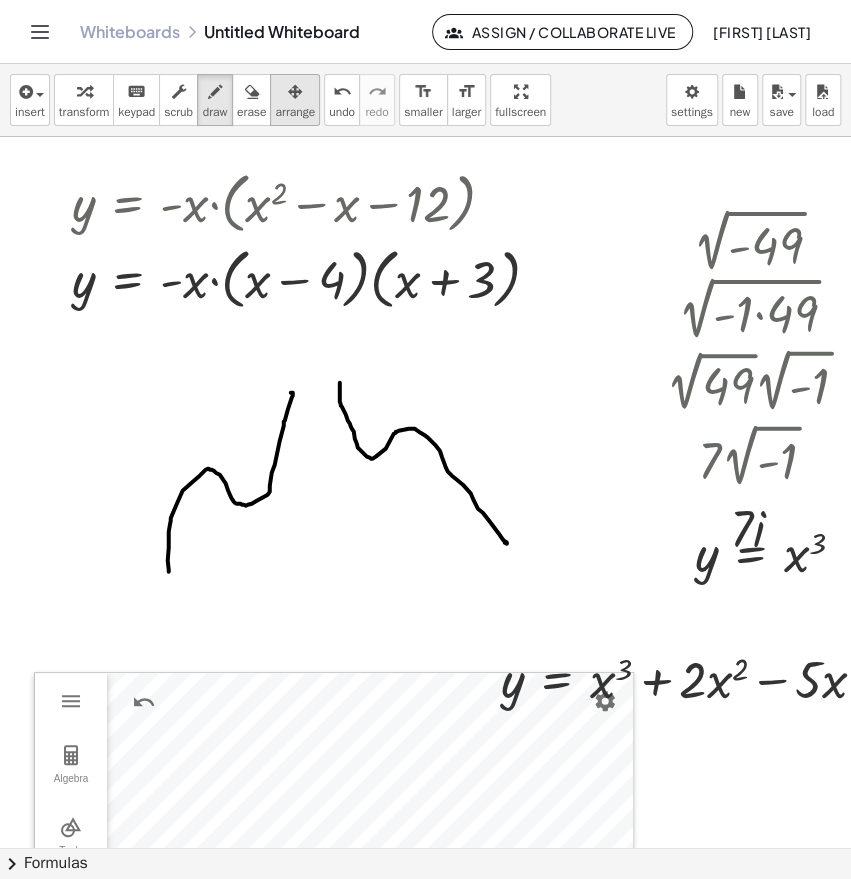 click at bounding box center (295, 92) 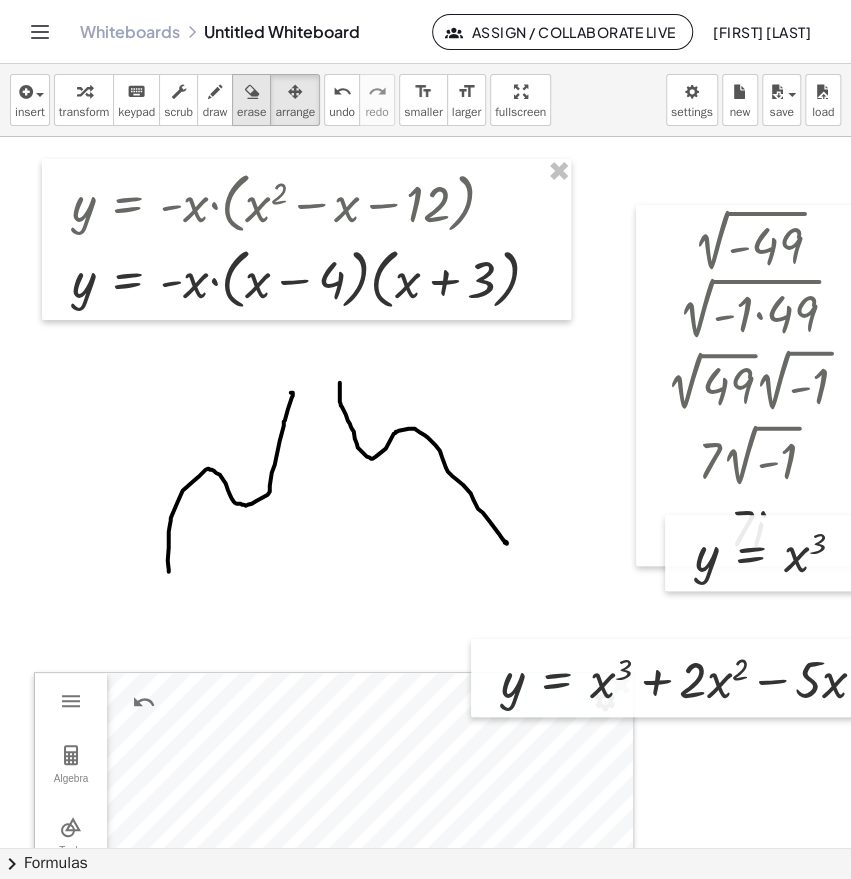 click on "erase" at bounding box center [251, 112] 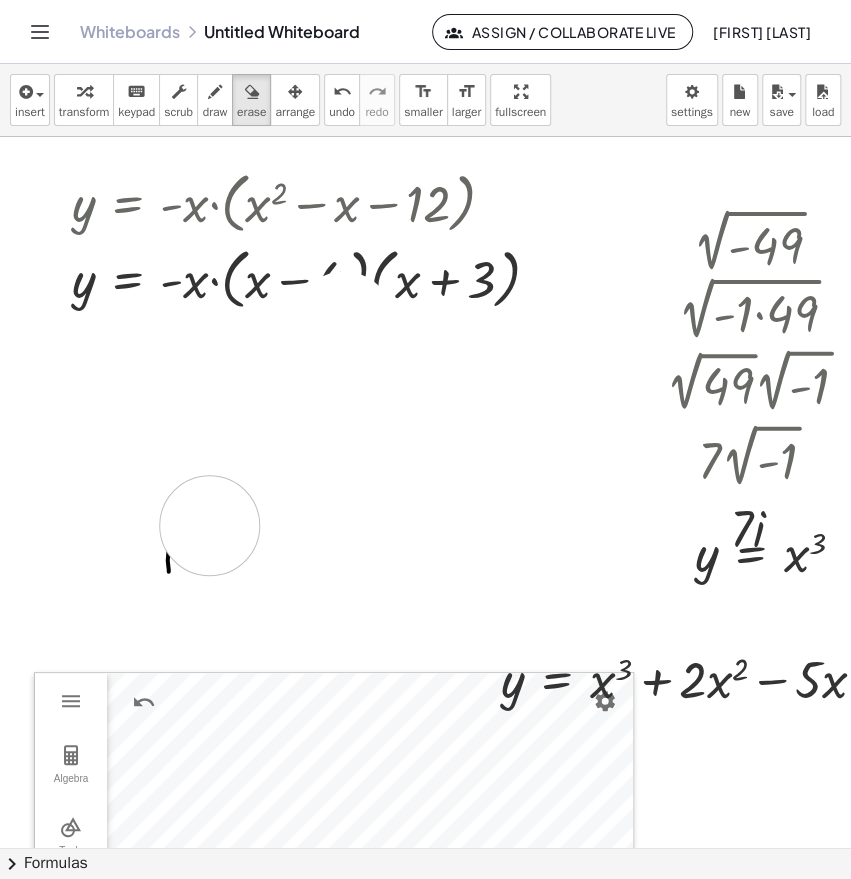 drag, startPoint x: 343, startPoint y: 321, endPoint x: 210, endPoint y: 525, distance: 243.52618 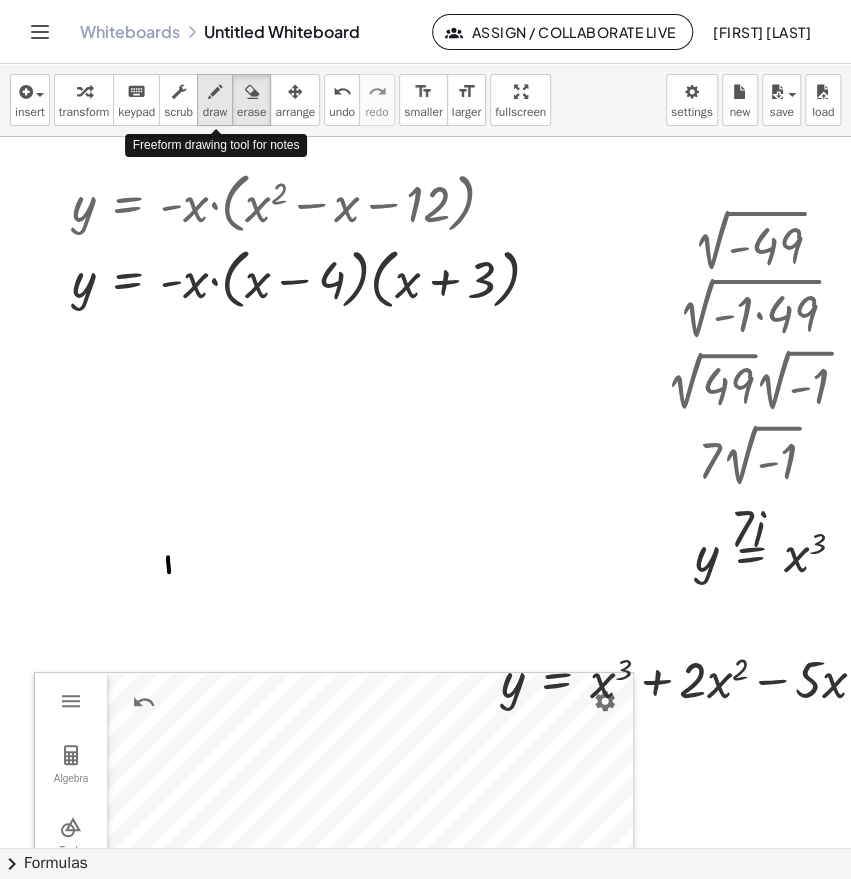 click on "draw" at bounding box center [215, 112] 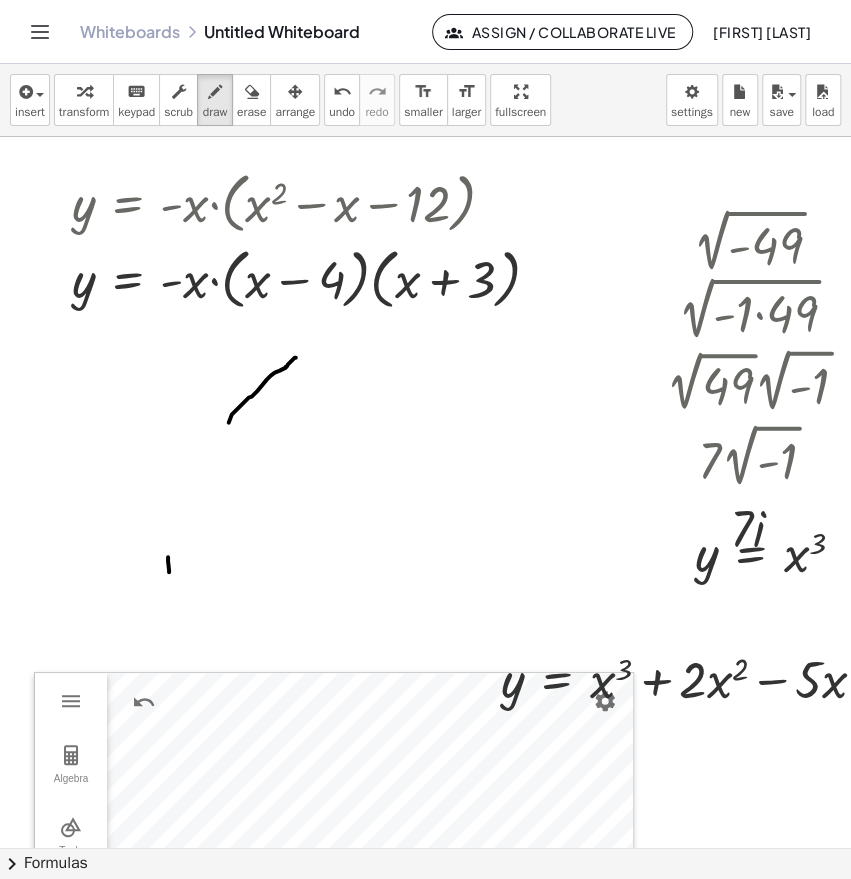 drag, startPoint x: 228, startPoint y: 422, endPoint x: 294, endPoint y: 357, distance: 92.63369 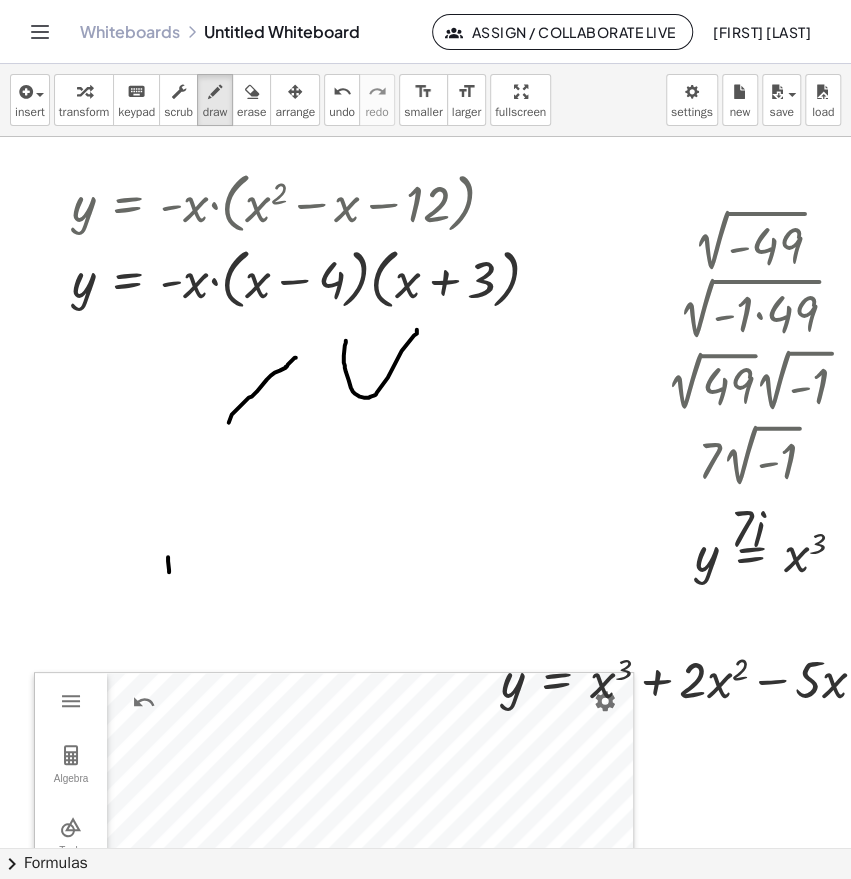 drag, startPoint x: 345, startPoint y: 340, endPoint x: 416, endPoint y: 329, distance: 71.84706 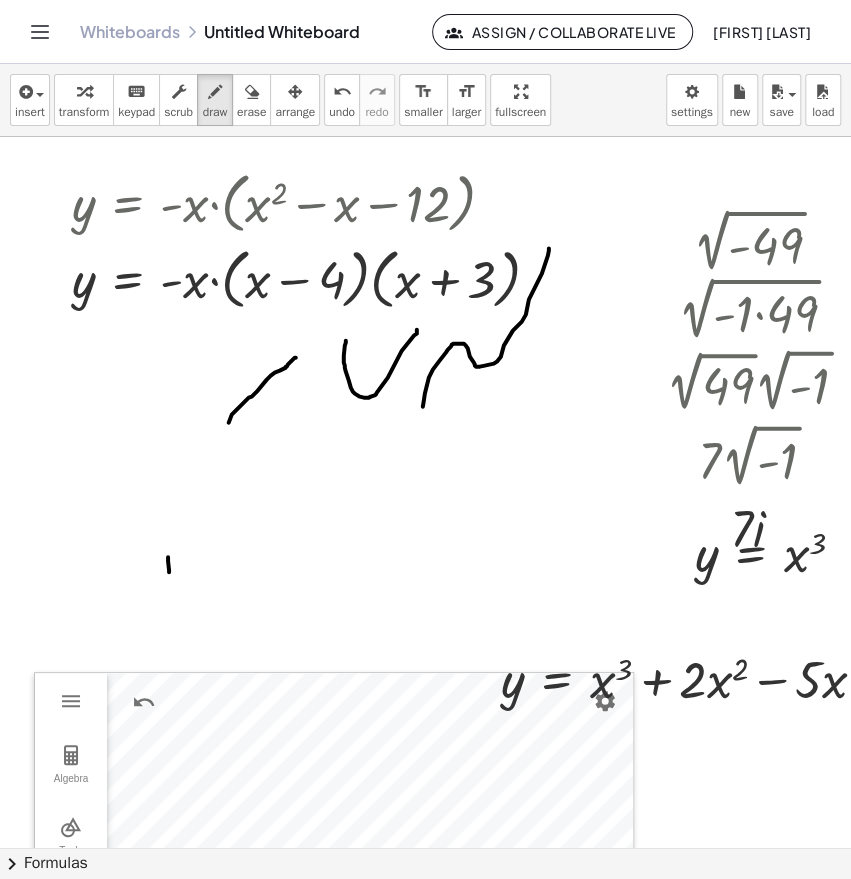 drag, startPoint x: 422, startPoint y: 406, endPoint x: 547, endPoint y: 249, distance: 200.68384 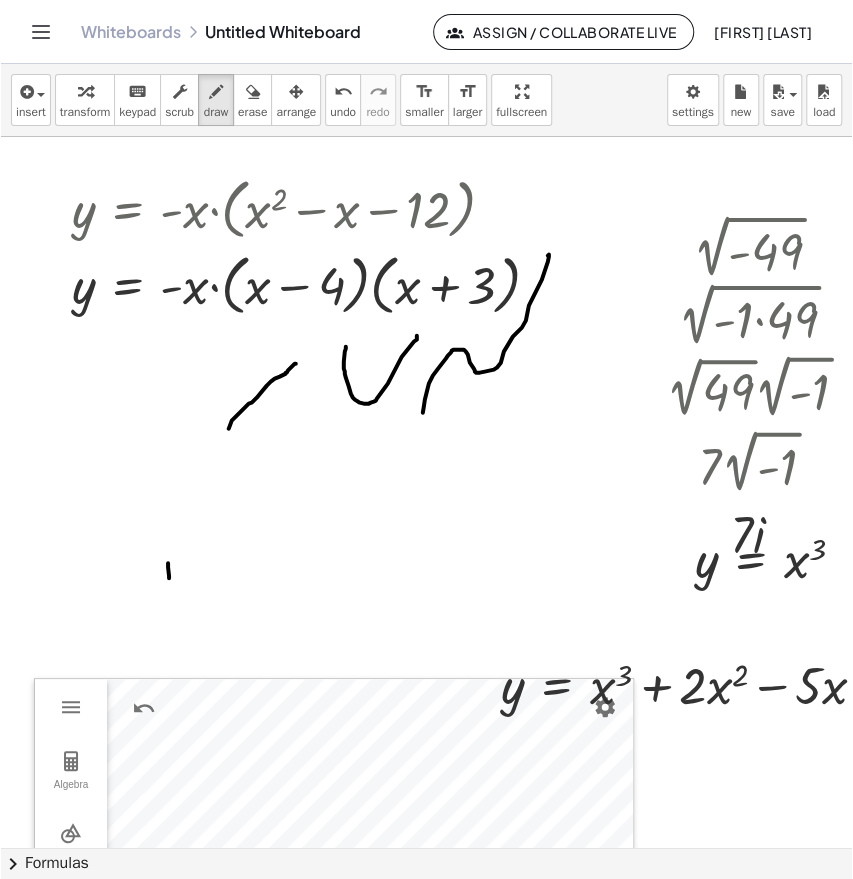scroll, scrollTop: 0, scrollLeft: 20, axis: horizontal 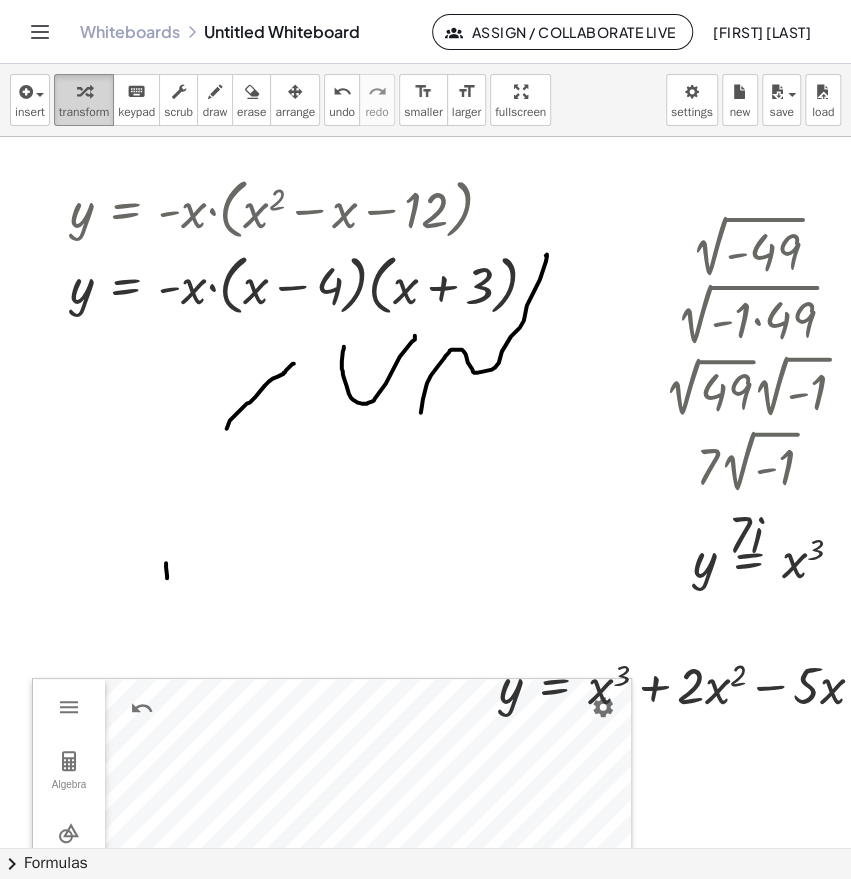 click at bounding box center [84, 92] 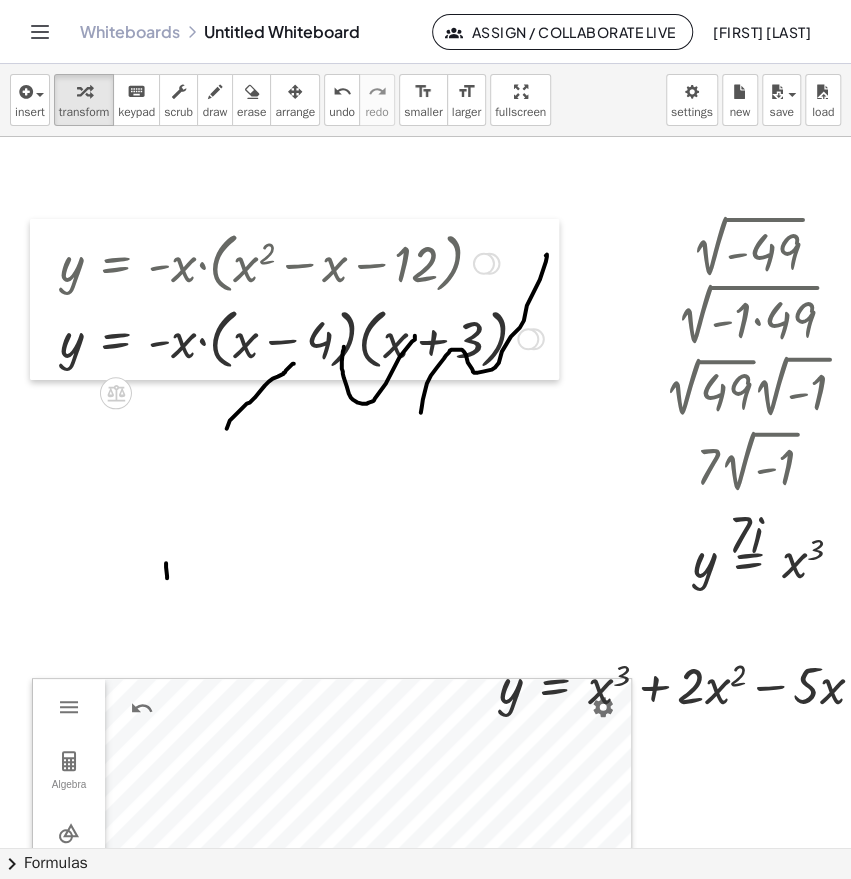 drag, startPoint x: 56, startPoint y: 219, endPoint x: 46, endPoint y: 271, distance: 52.95281 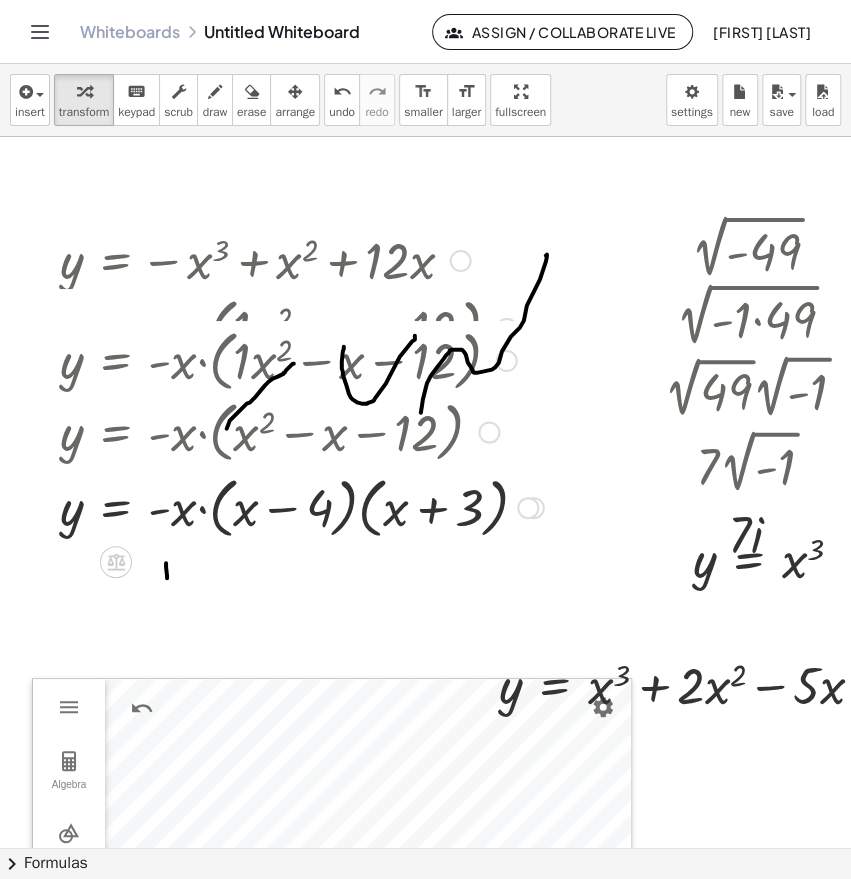 drag, startPoint x: 491, startPoint y: 257, endPoint x: 477, endPoint y: 447, distance: 190.51509 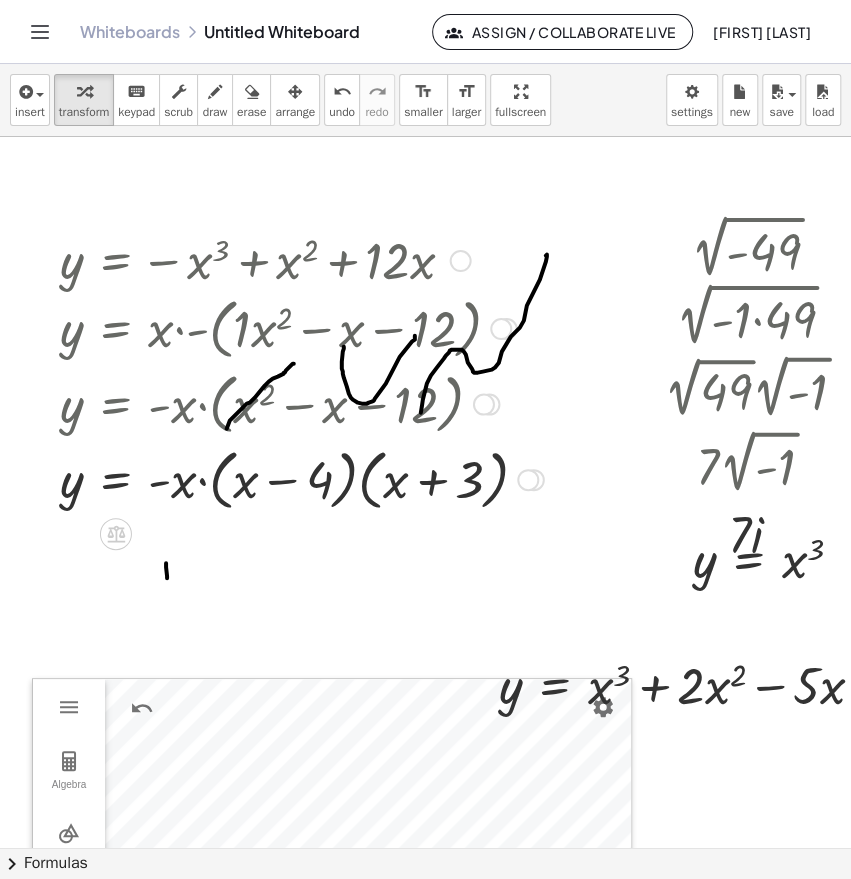 click at bounding box center [460, 261] 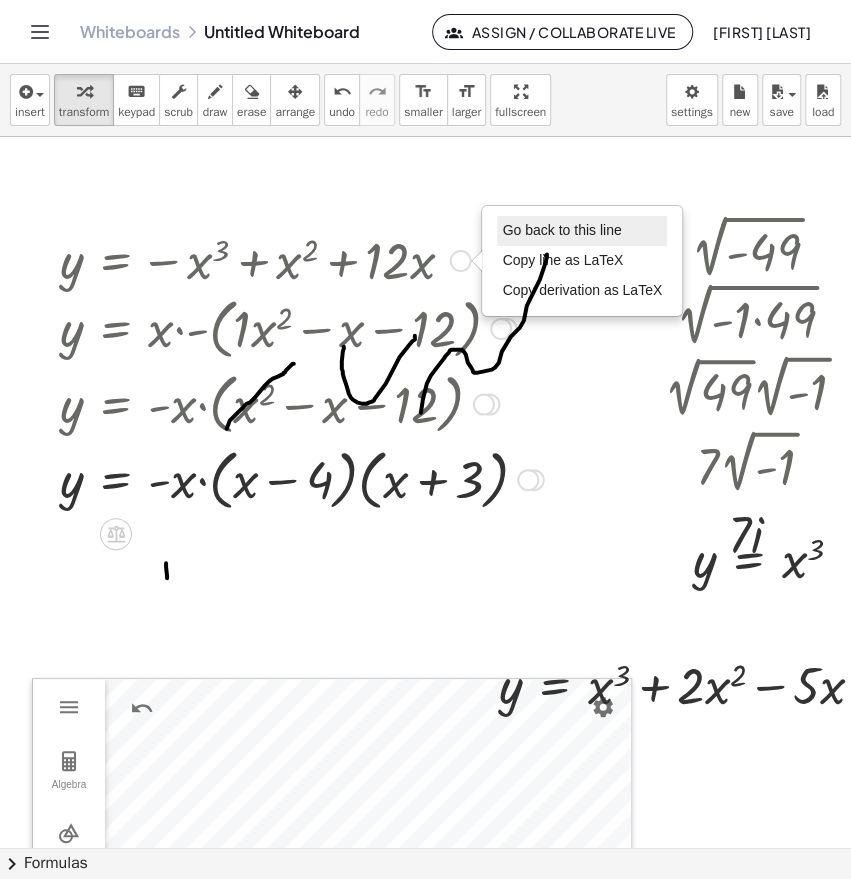 click on "Go back to this line" at bounding box center [561, 230] 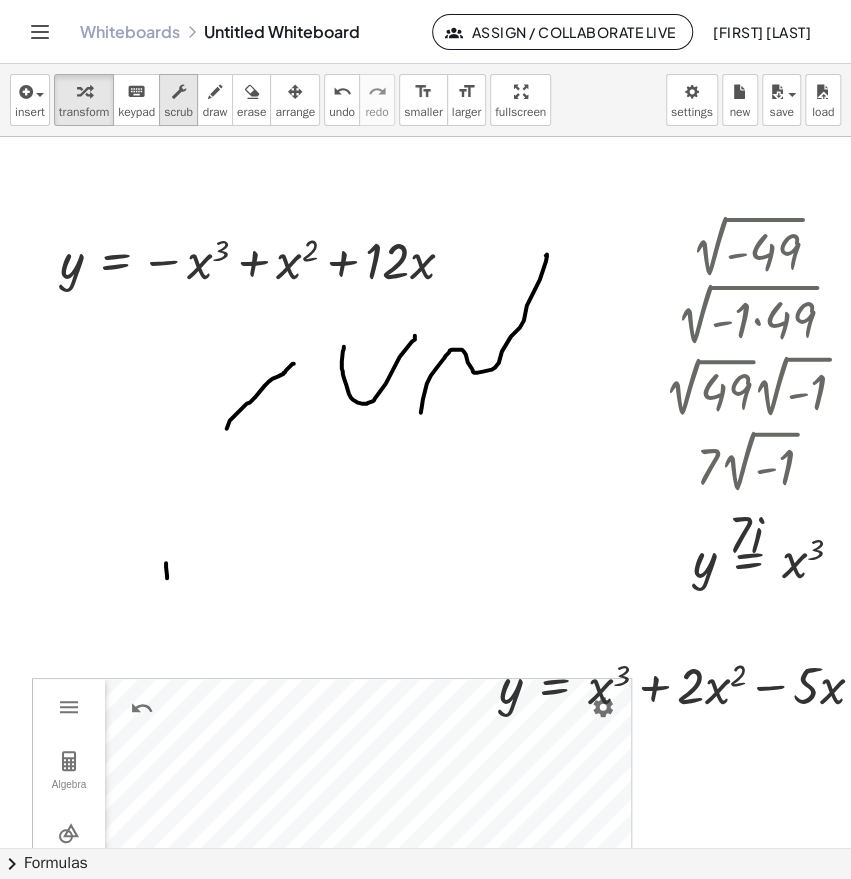 click at bounding box center (179, 92) 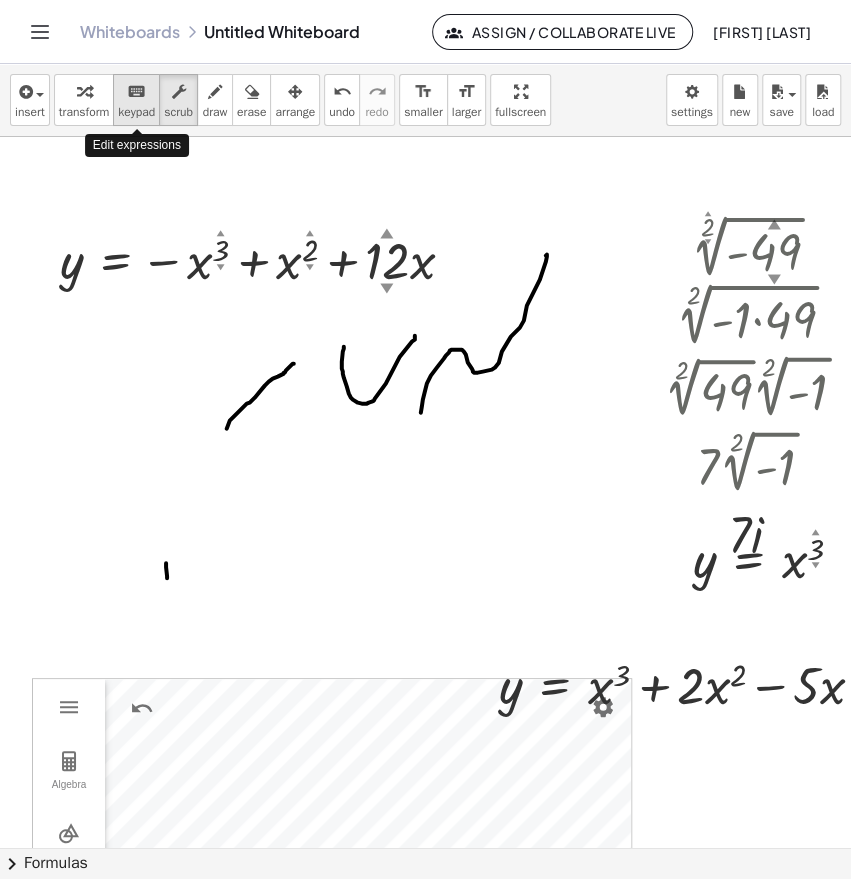 click on "keypad" at bounding box center (136, 112) 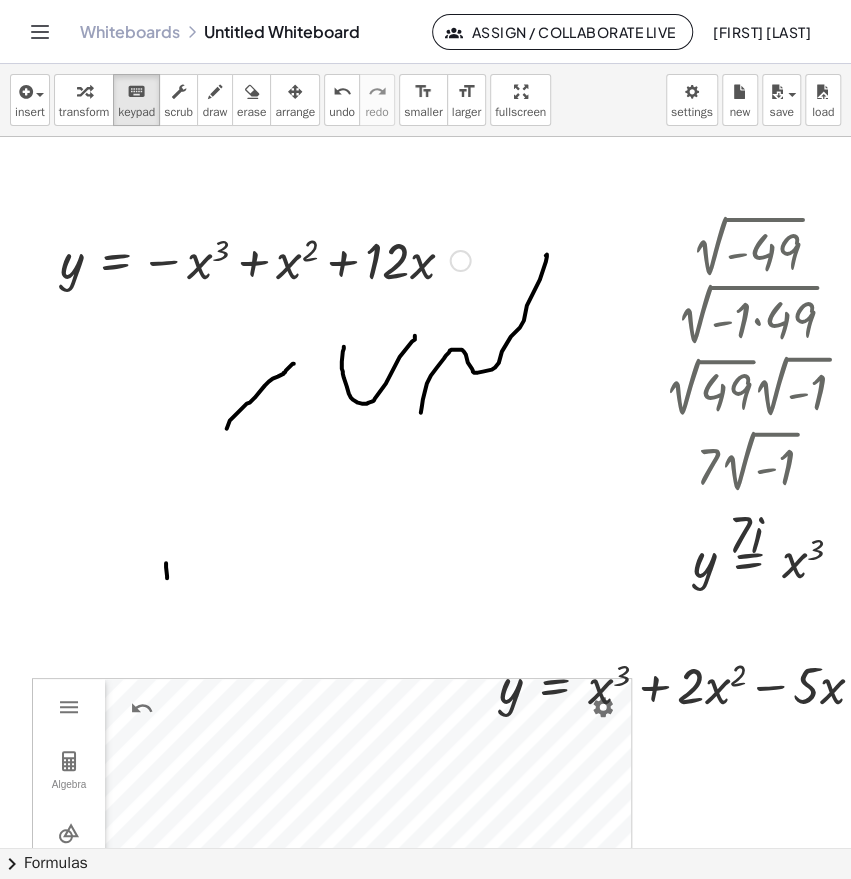 click on "Go back to this line Copy line as LaTeX Copy derivation as LaTeX" at bounding box center (460, 261) 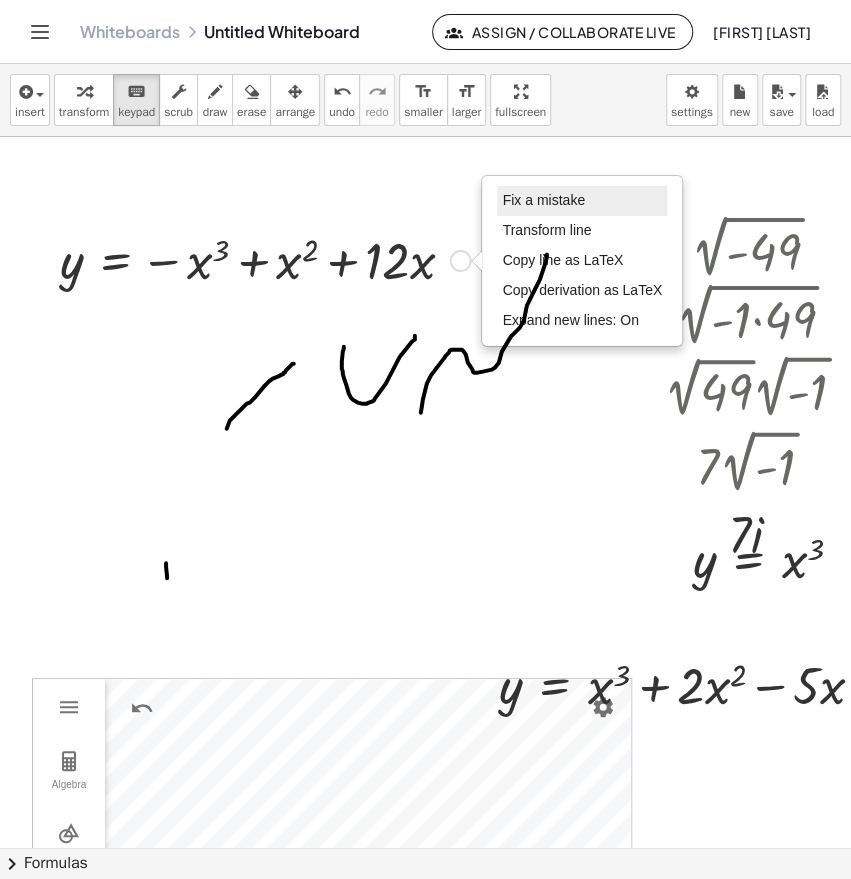 click on "Fix a mistake" at bounding box center [543, 200] 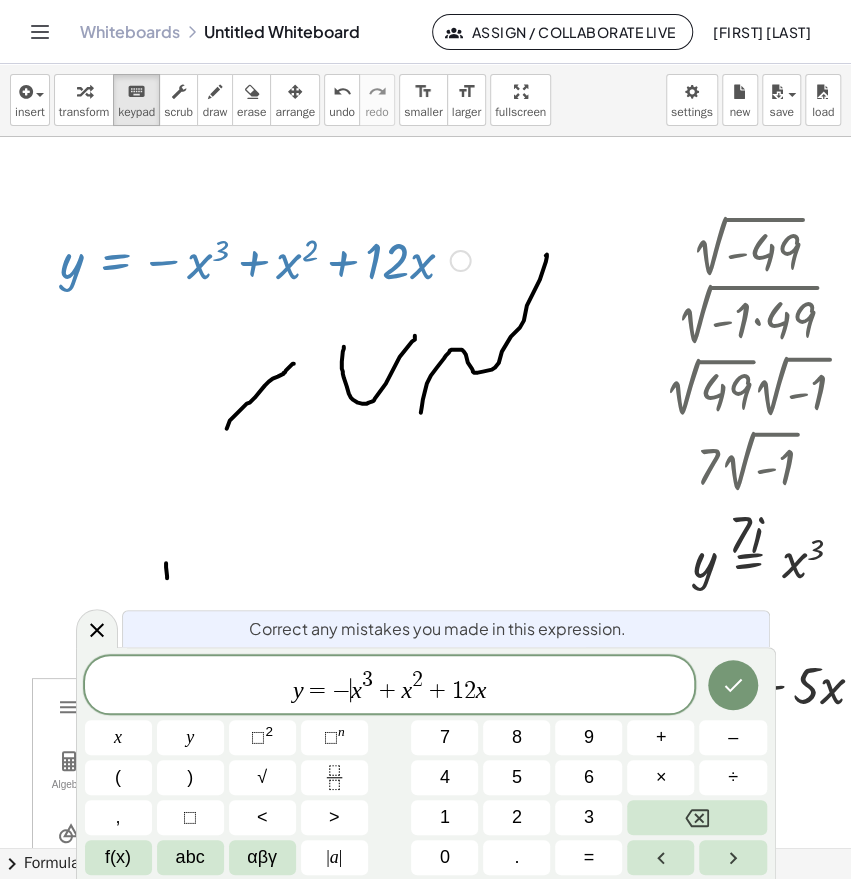 click on "−" at bounding box center (341, 690) 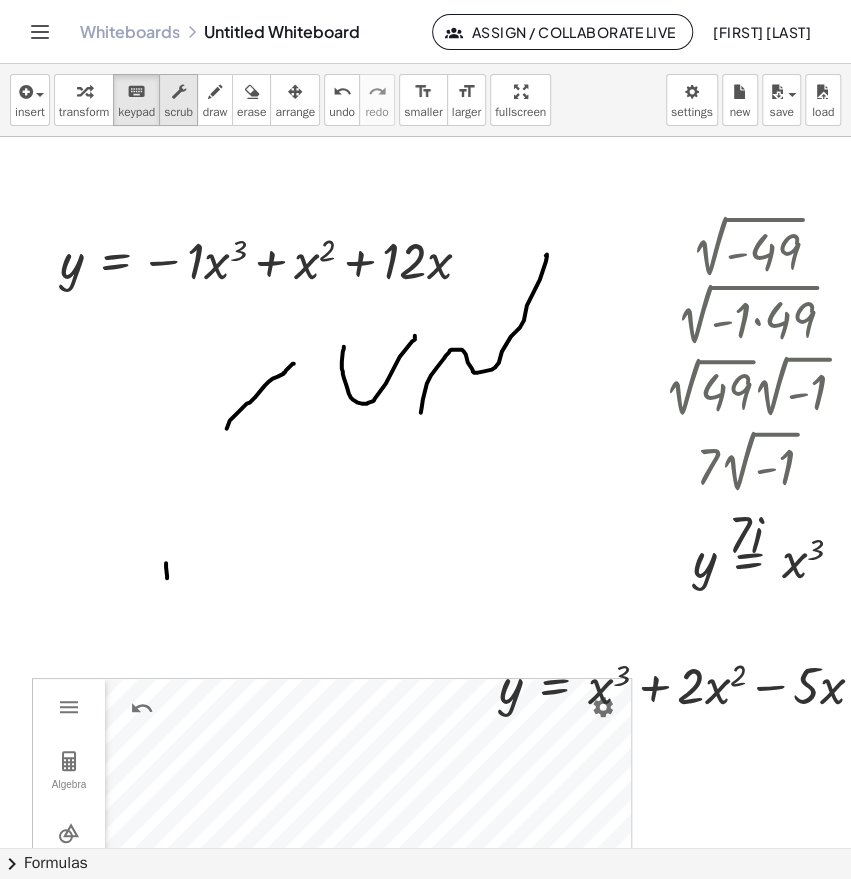 click on "scrub" at bounding box center [178, 112] 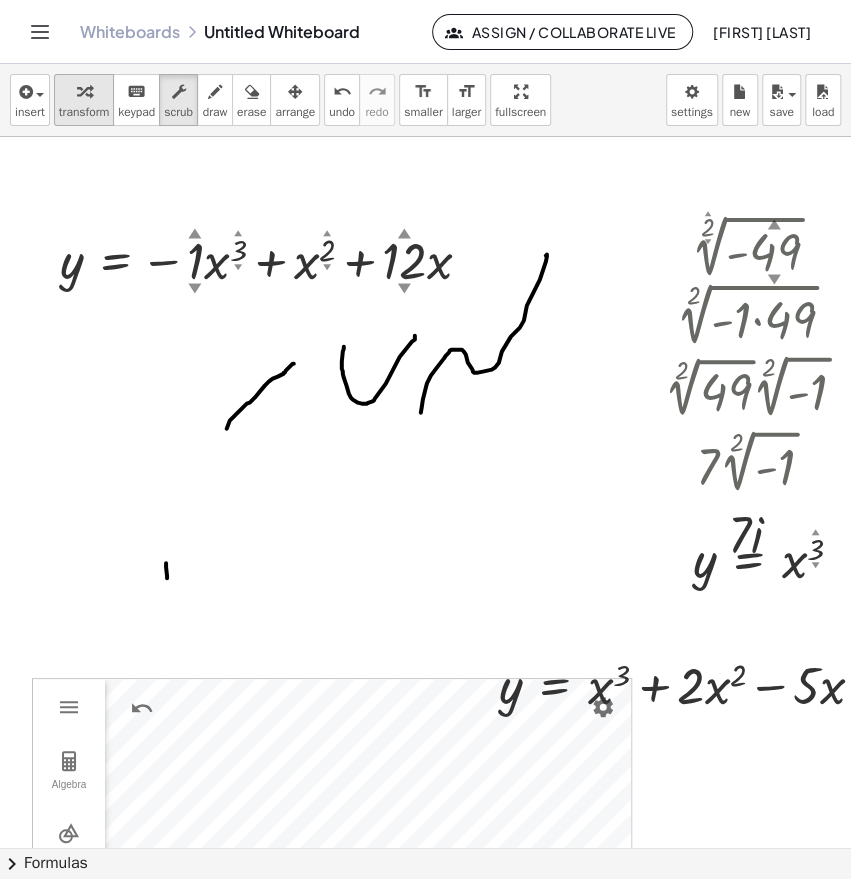 click at bounding box center [84, 91] 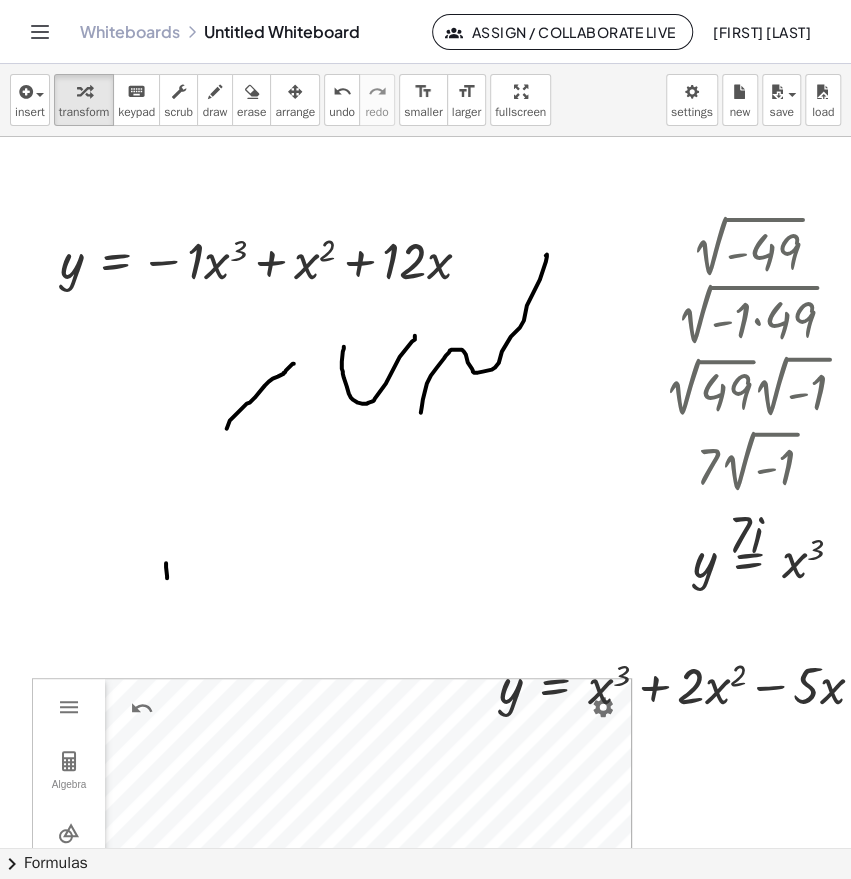 click on "2 √ ( - 49 ) 2 √ ( · - 1 · 49 ) · 2 √ 49 · 2 √ ( - 1 ) · 7 · 2 √ ( - 1 ) · · 7 i · 32 · i 2 · 32 · - 1 32 - · 2 √ ( - 1 ) · 2 √ ( - 1 ) - 1 Go back to this line Copy line as LaTeX Copy derivation as LaTeX y = − · 1 · x 3 + x 2 + · 12 · x Fix a mistake Transform line Copy line as LaTeX Copy derivation as LaTeX Expand new lines: On y = x 3     Algebra Tools Table Spreadsheet GeoGebra Graphing Calculator Basic Tools Move Point Slider Intersect Extremum Roots Best Fit Line Edit Select Objects Move Graphics View Delete Show / Hide Label Show / Hide Object Copy Visual Style Media Text Points Point Intersect Point on Object Attach / Detach Point Extremum Roots Complex Number List Lines Line Ray Vector Others Pen Freehand Function Button Check Box Input Box   y = · ( + x + 1 ) · ( + x − 2 ) · ( + x + 3 ) y = · ( + · x · x − · x · 2 + · 1 · x − · 1 · 2 ) · ( + x + 3 ) y = · ( + · x · x − · 2 · x + · 1 · x − · 1 · 2 ) · ( + x + 3 ) y = · ( + x 2 −" at bounding box center (477, 847) 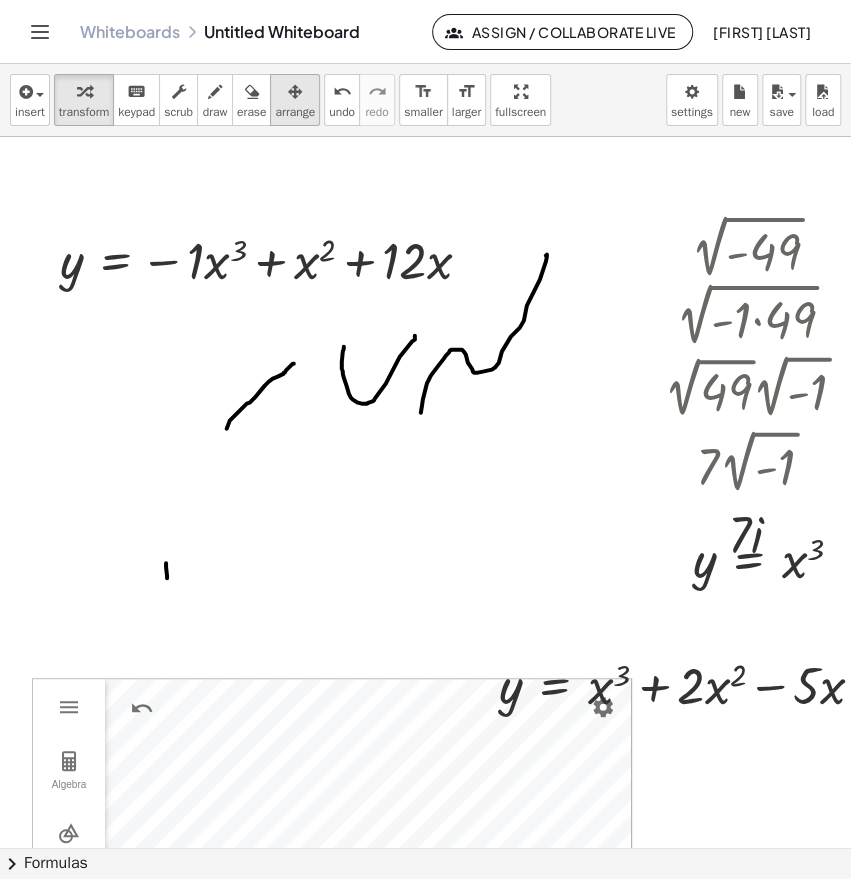 click on "arrange" at bounding box center [295, 112] 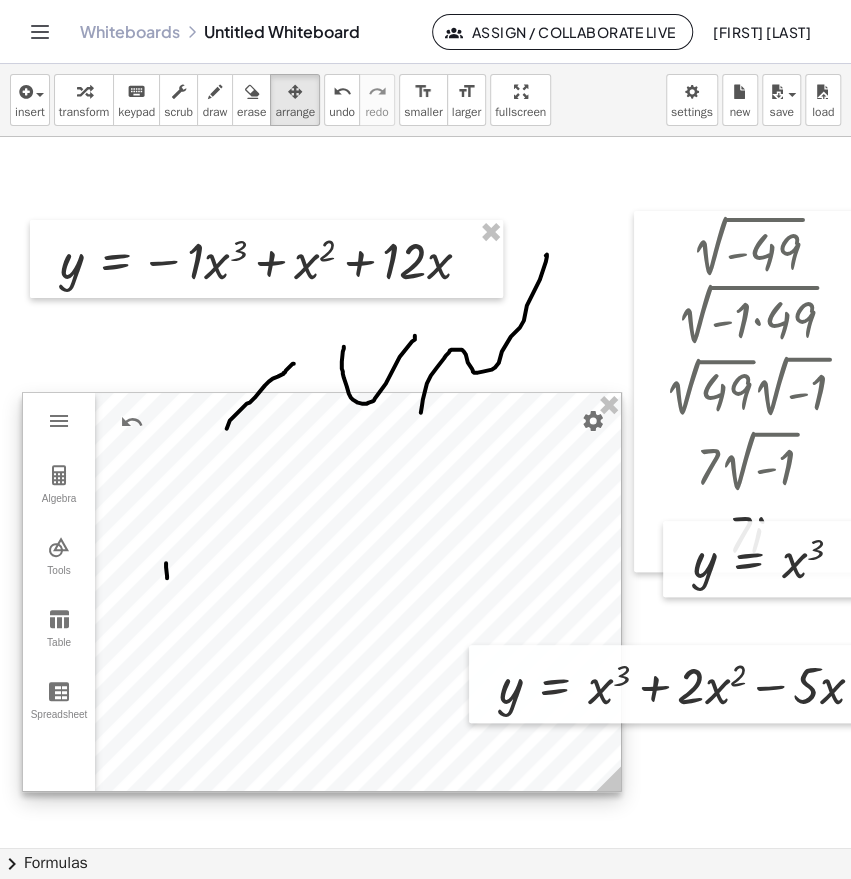 drag, startPoint x: 233, startPoint y: 745, endPoint x: 223, endPoint y: 460, distance: 285.17538 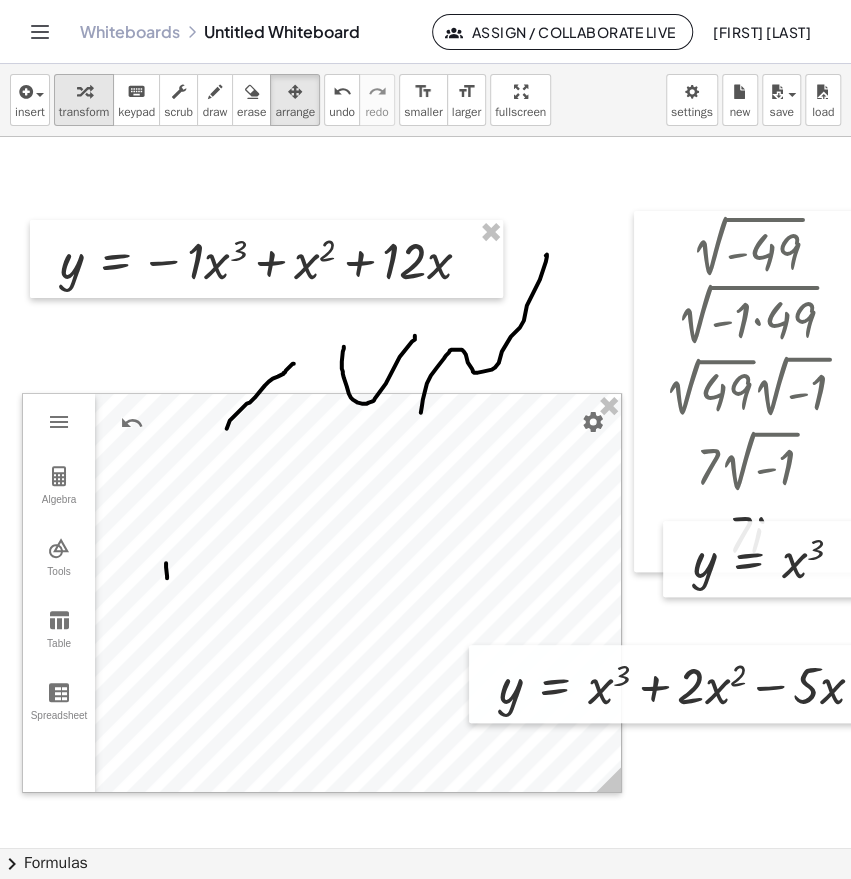 click on "transform" at bounding box center [84, 112] 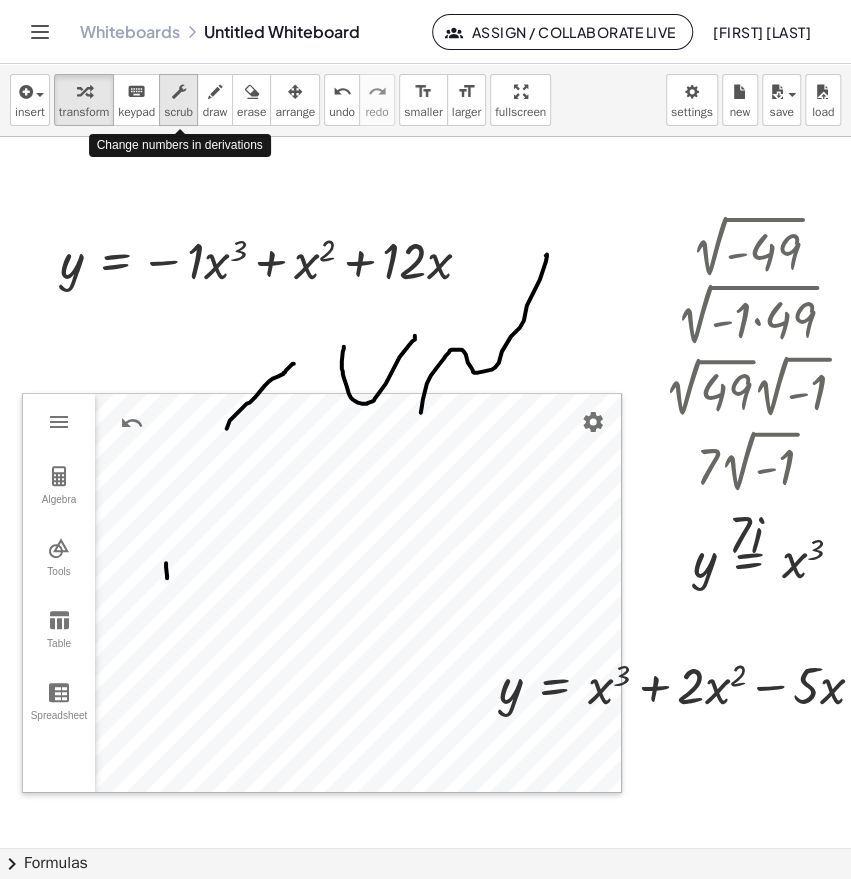 click at bounding box center [179, 92] 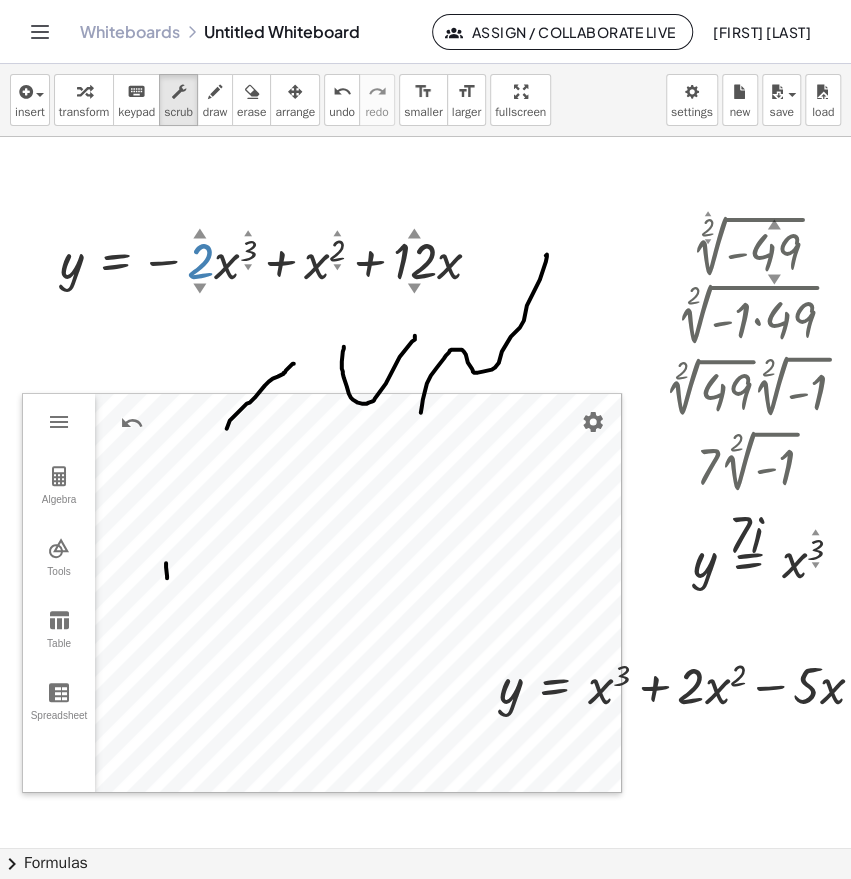 drag, startPoint x: 197, startPoint y: 260, endPoint x: 195, endPoint y: 276, distance: 16.124516 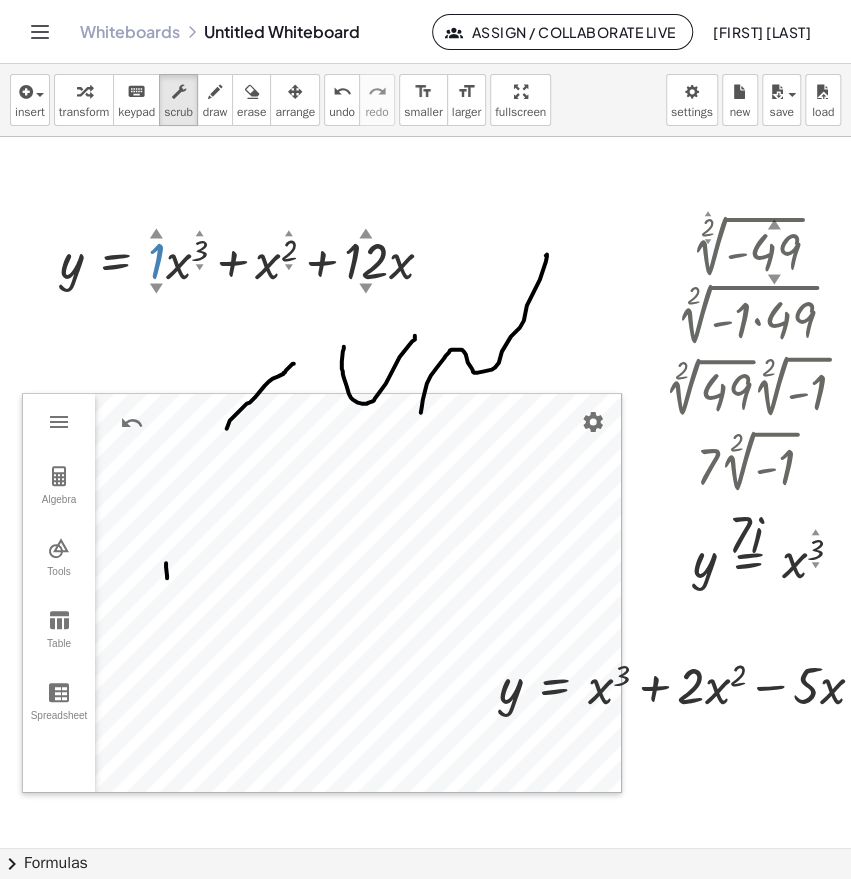 drag, startPoint x: 197, startPoint y: 274, endPoint x: 199, endPoint y: 236, distance: 38.052597 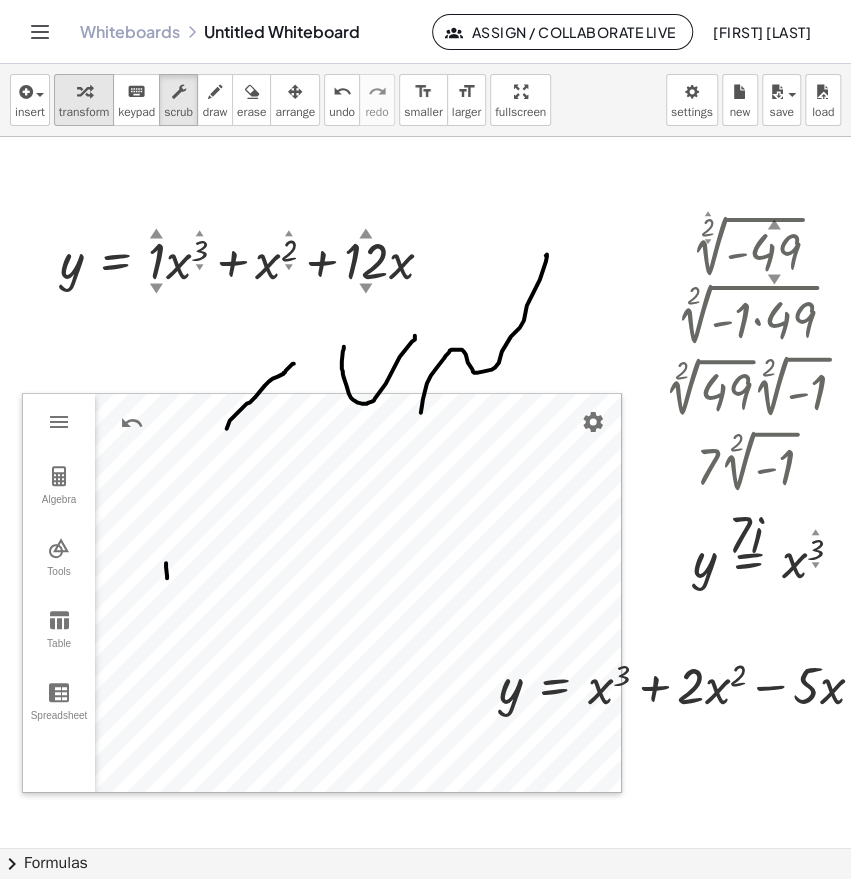 click at bounding box center [84, 91] 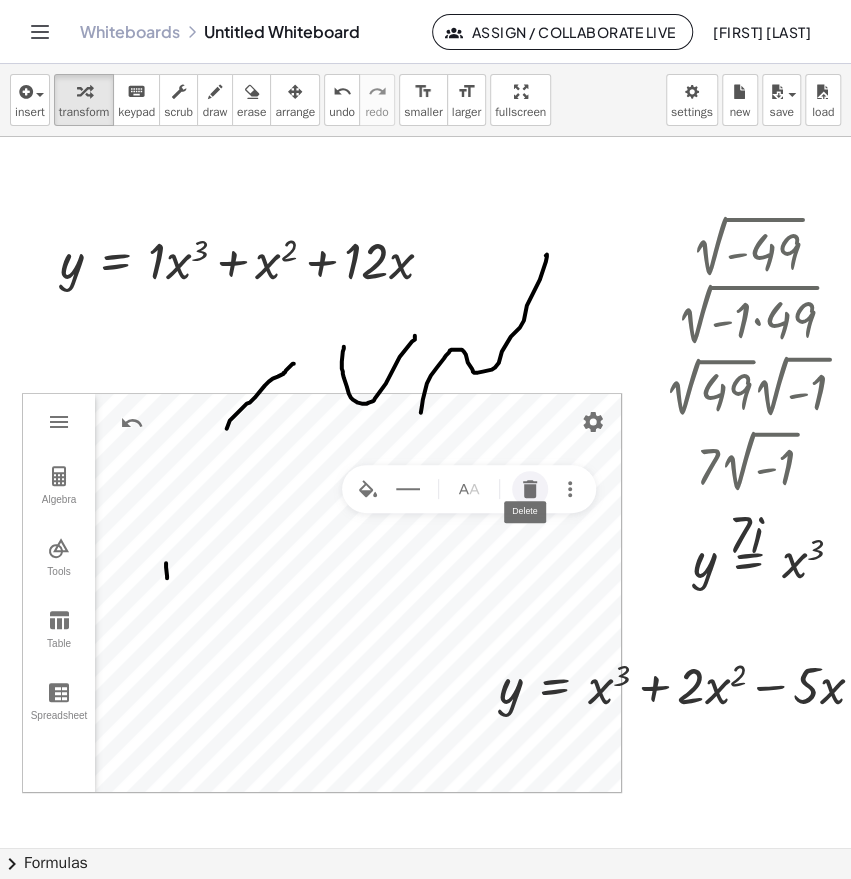 click at bounding box center (530, 489) 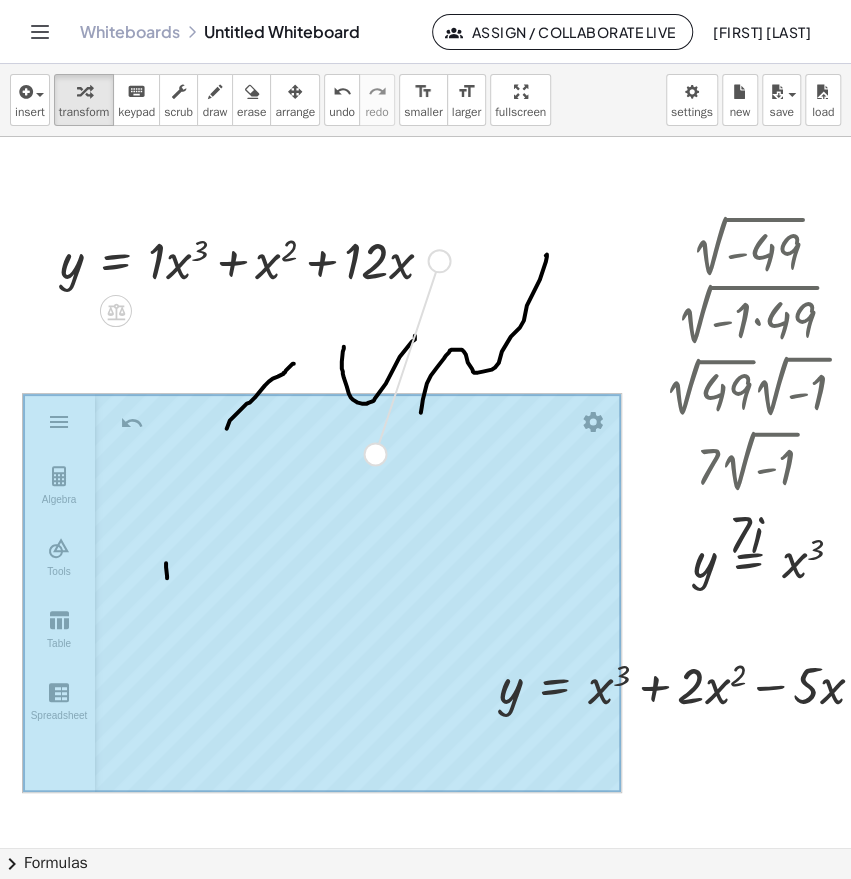 drag, startPoint x: 436, startPoint y: 259, endPoint x: 372, endPoint y: 451, distance: 202.38577 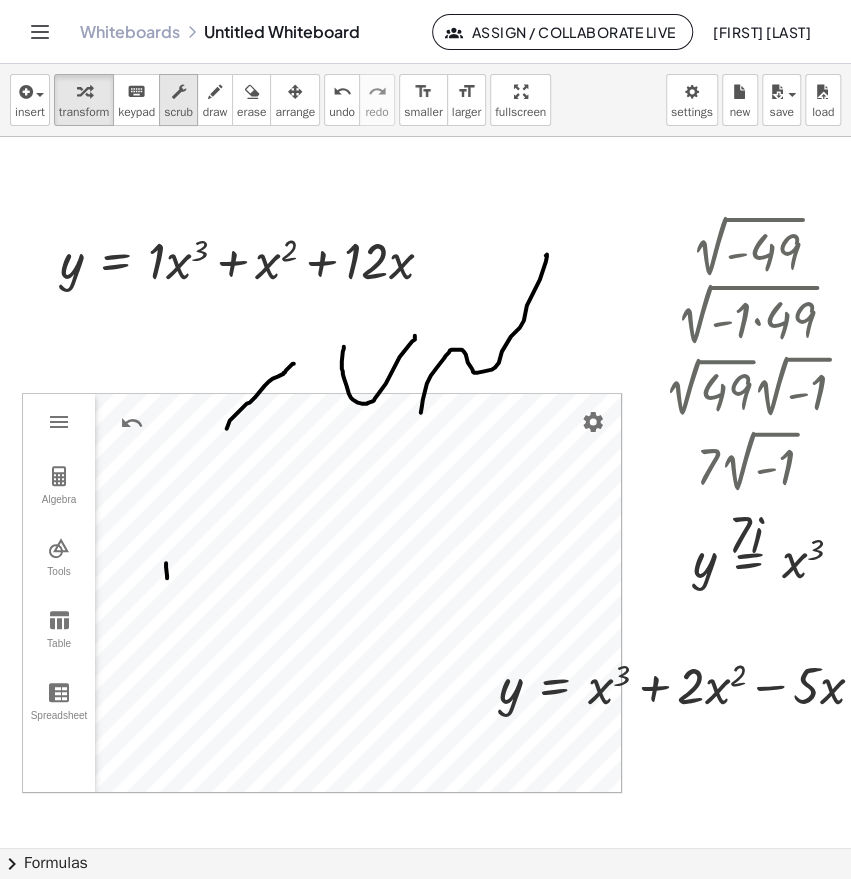 click on "scrub" at bounding box center [178, 112] 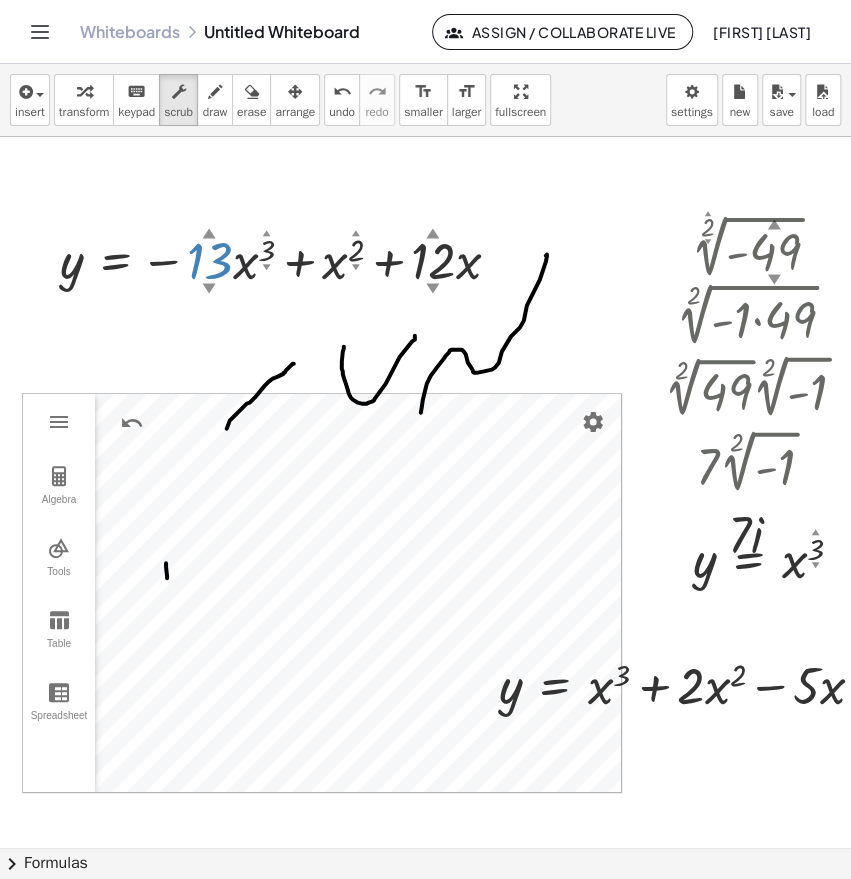 drag, startPoint x: 158, startPoint y: 262, endPoint x: 184, endPoint y: 353, distance: 94.641426 